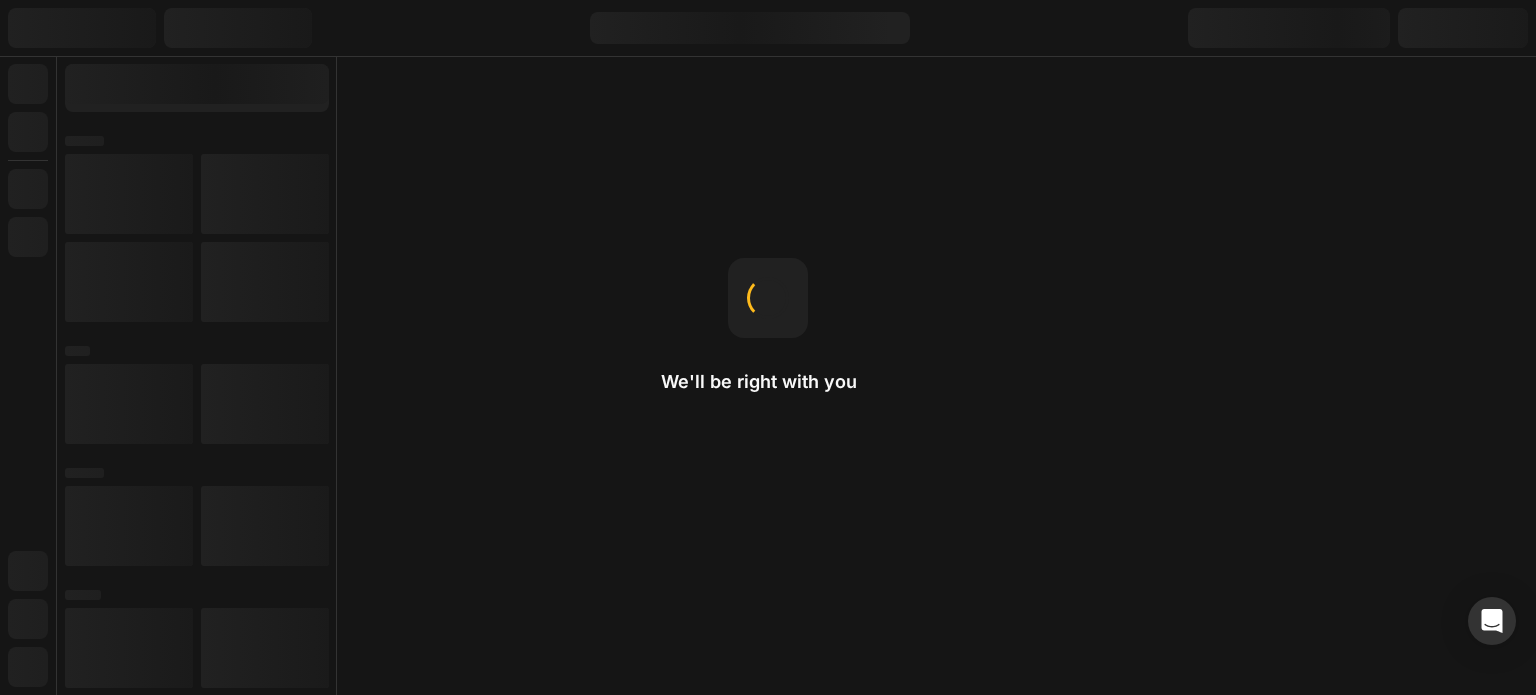 scroll, scrollTop: 0, scrollLeft: 0, axis: both 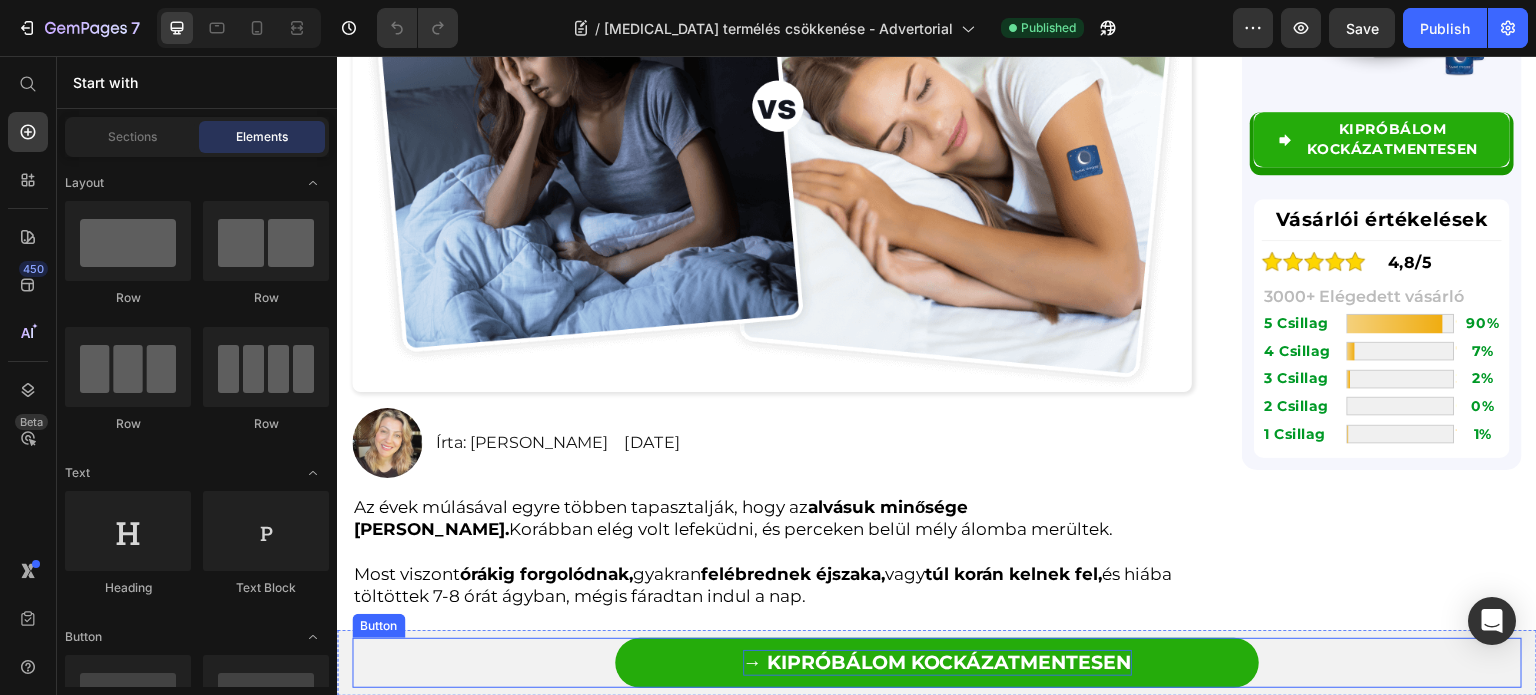 click on "→ KIPRÓBÁLOM KOCKÁZATMENTESEN" at bounding box center [937, 662] 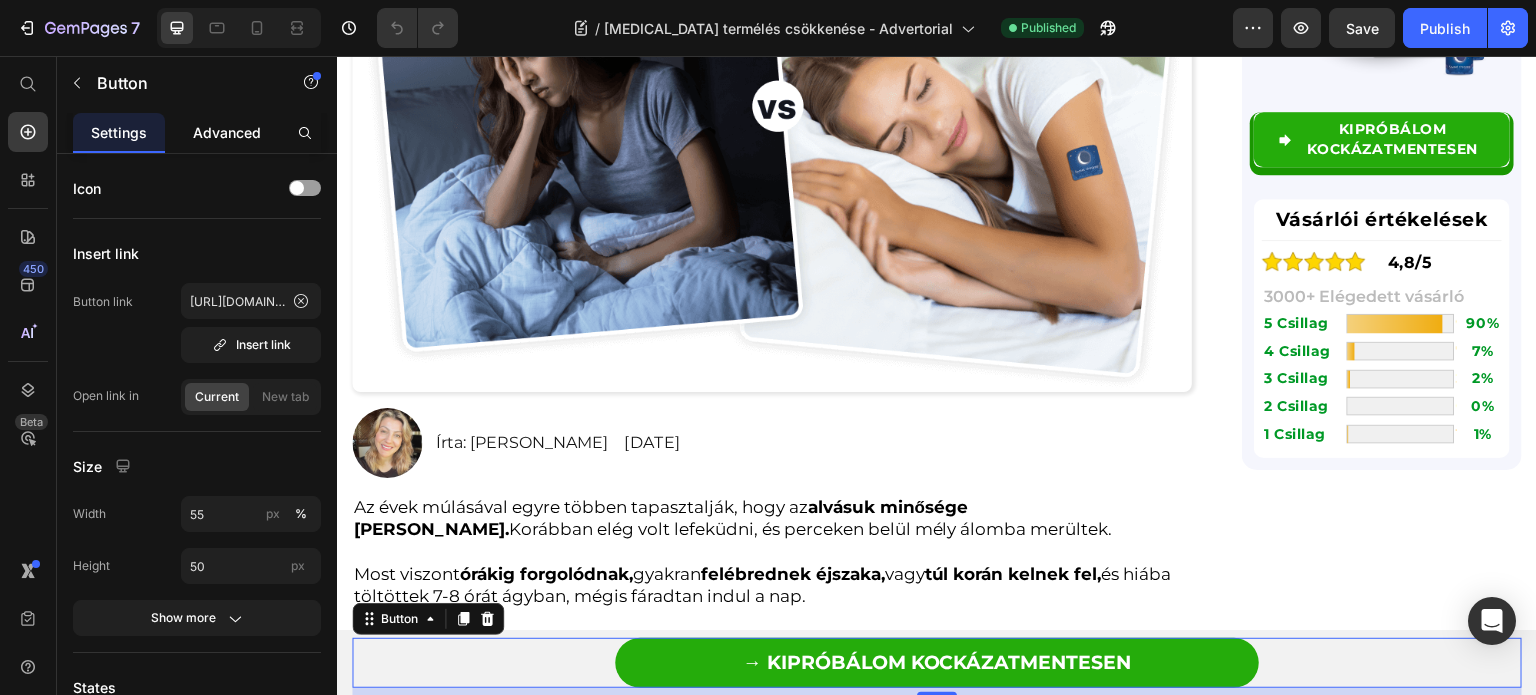 click on "Advanced" 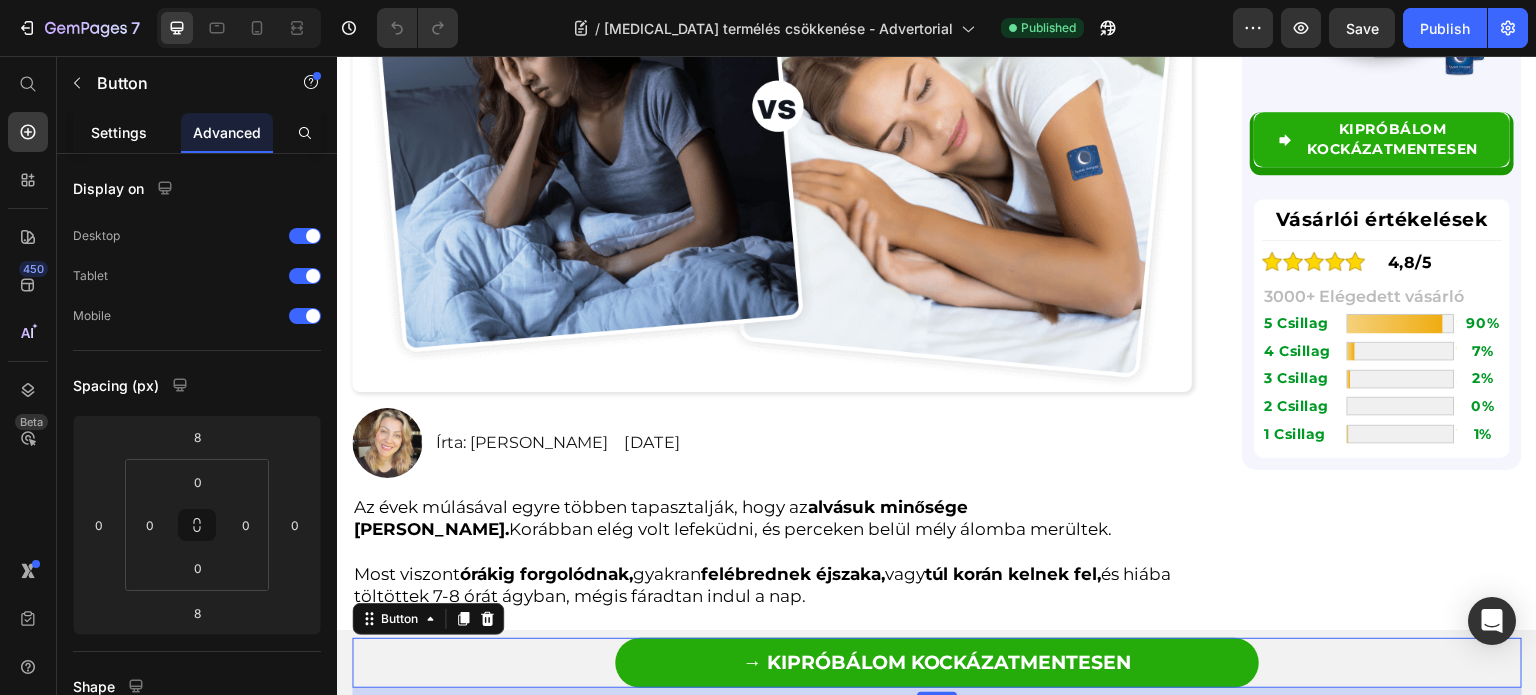 click on "Settings" 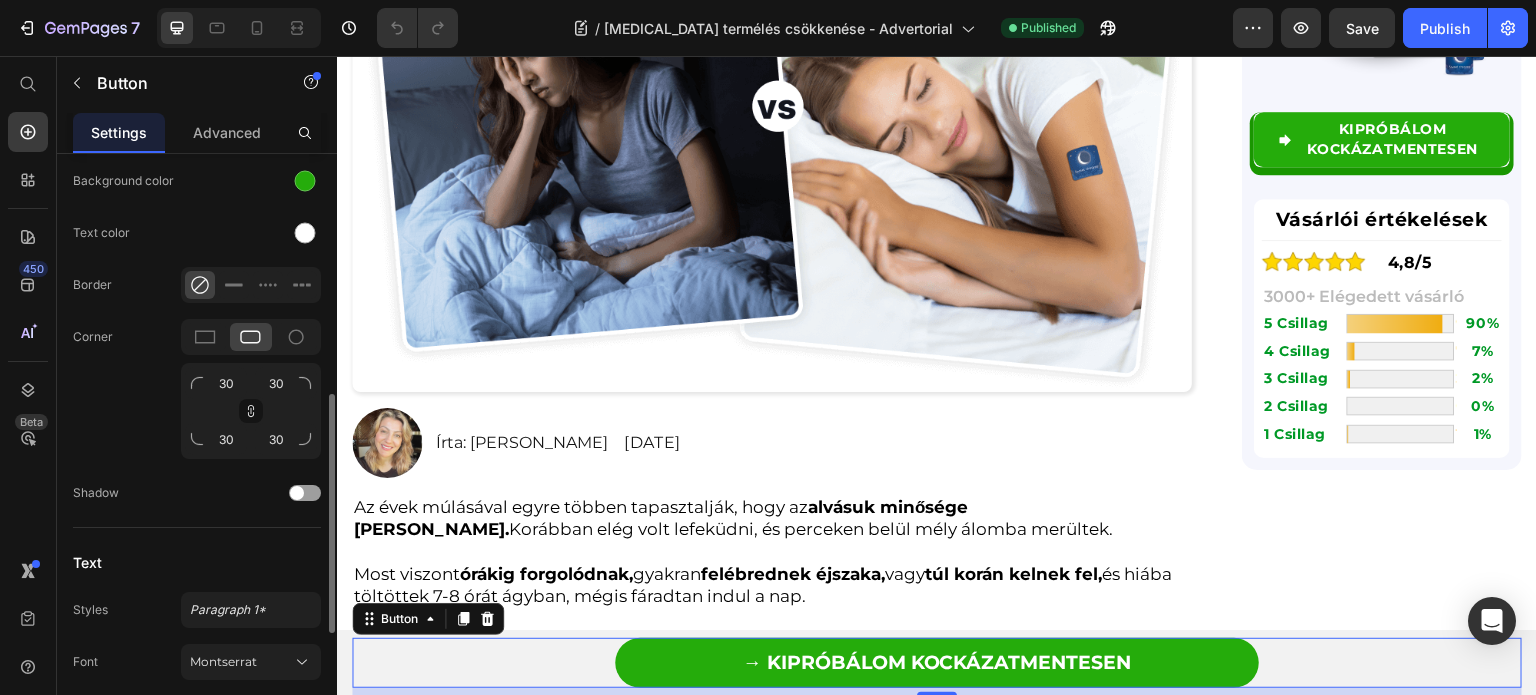 scroll, scrollTop: 896, scrollLeft: 0, axis: vertical 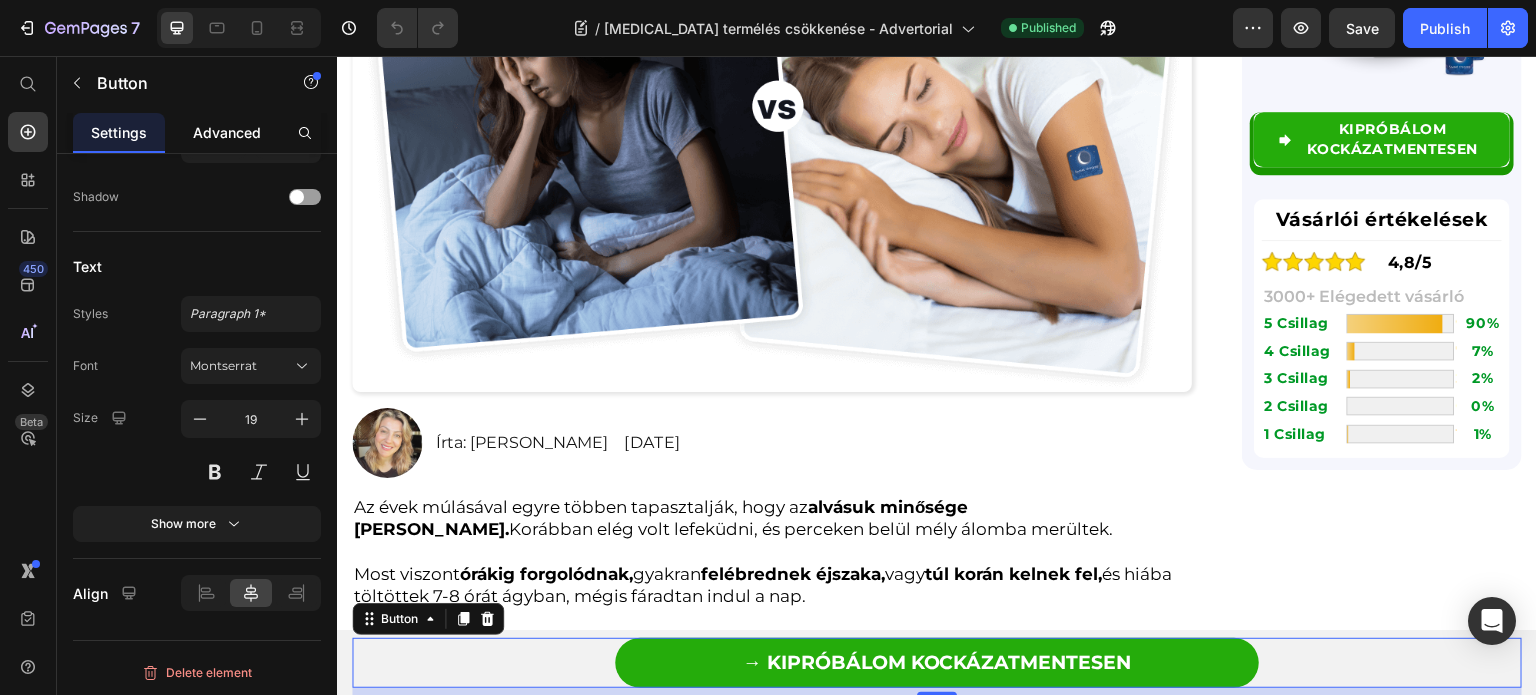 click on "Advanced" 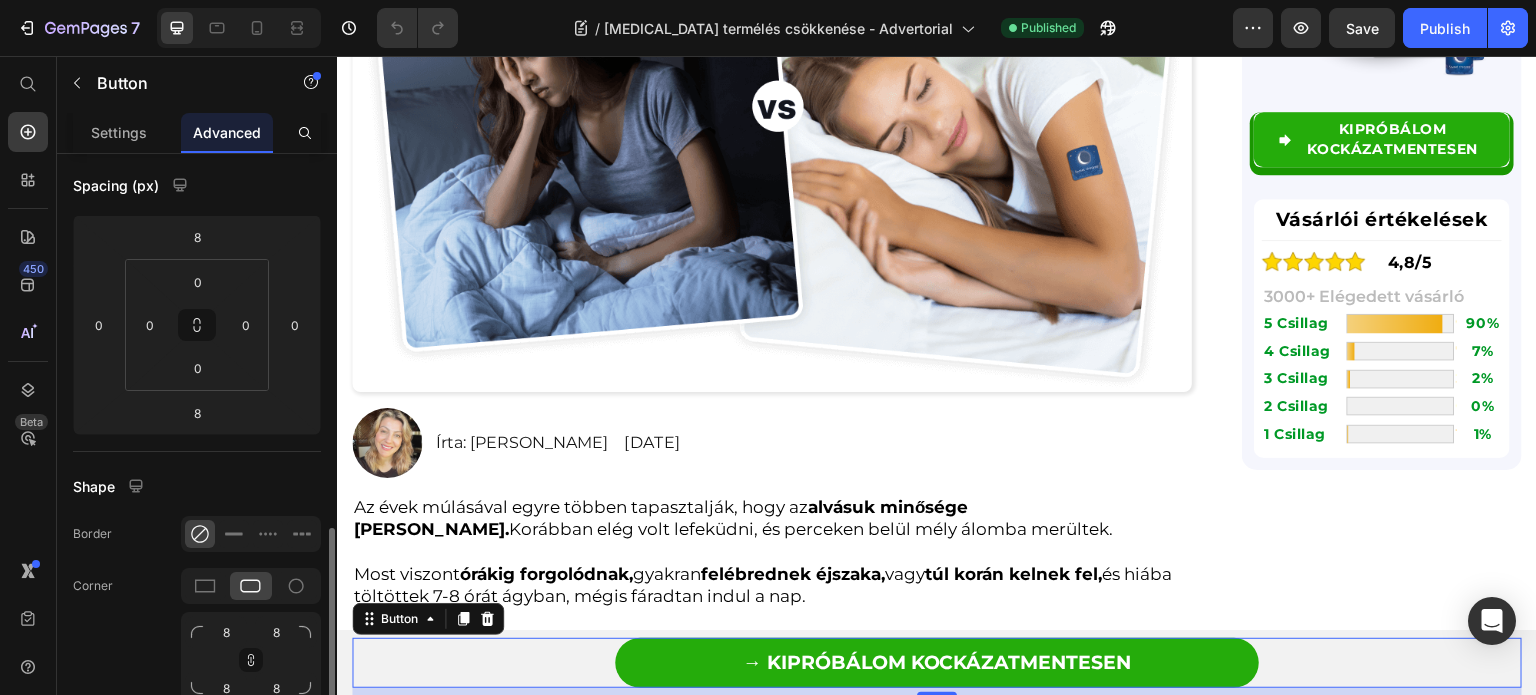 scroll, scrollTop: 600, scrollLeft: 0, axis: vertical 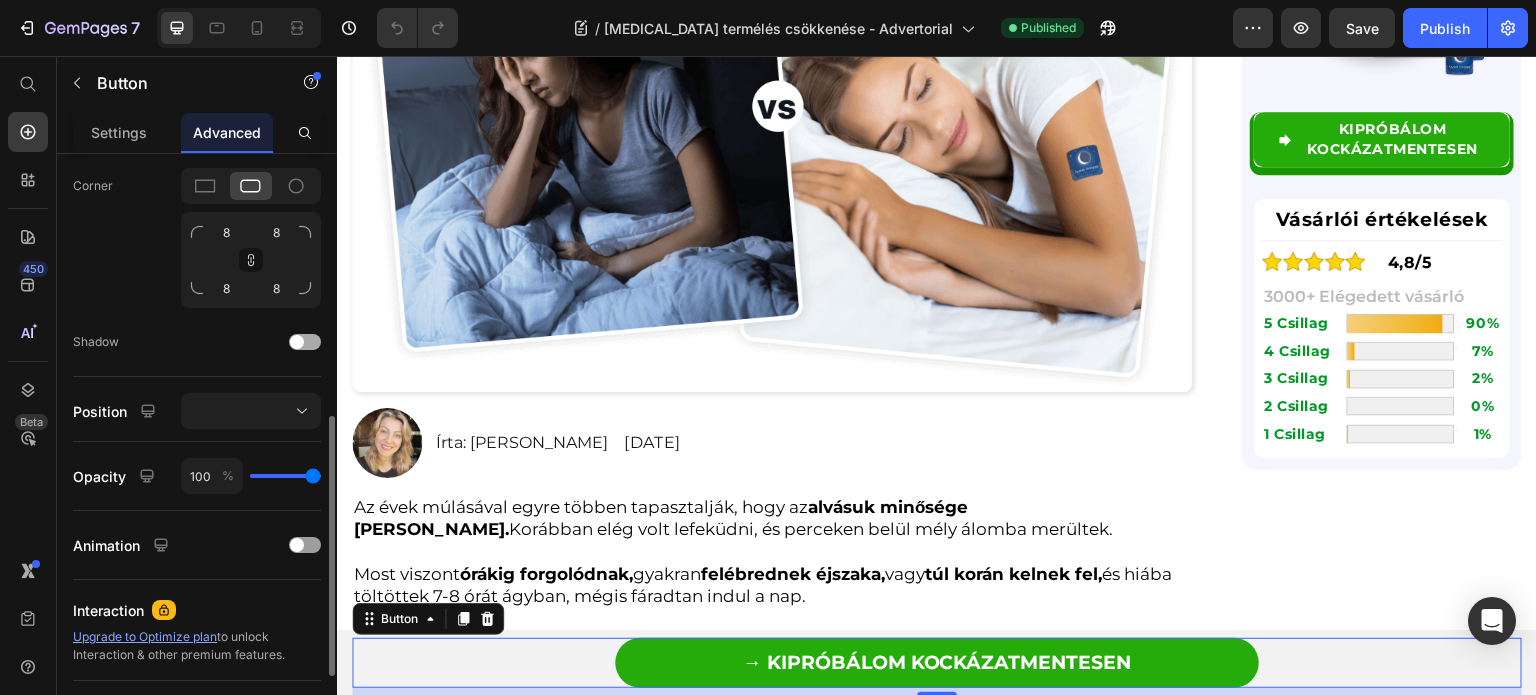 click at bounding box center (297, 342) 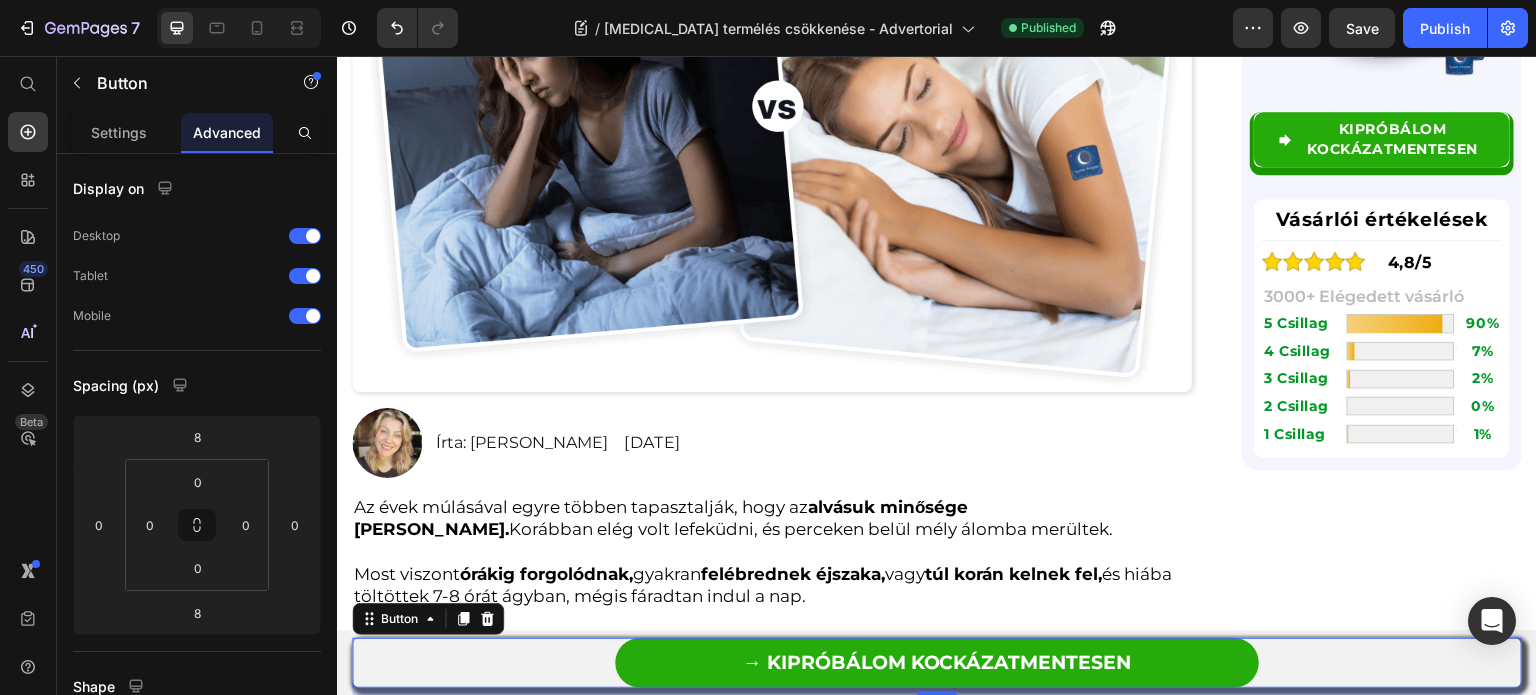 scroll, scrollTop: 600, scrollLeft: 0, axis: vertical 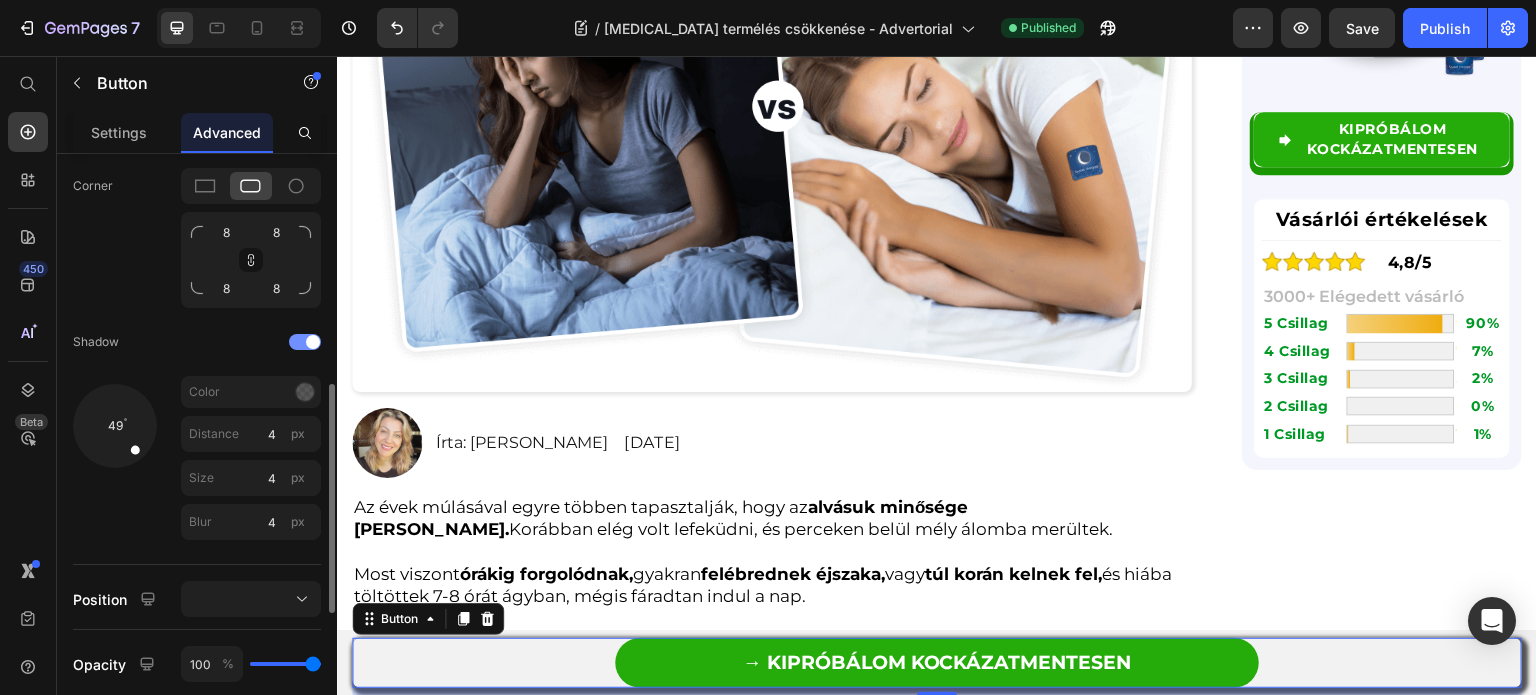 click at bounding box center (313, 342) 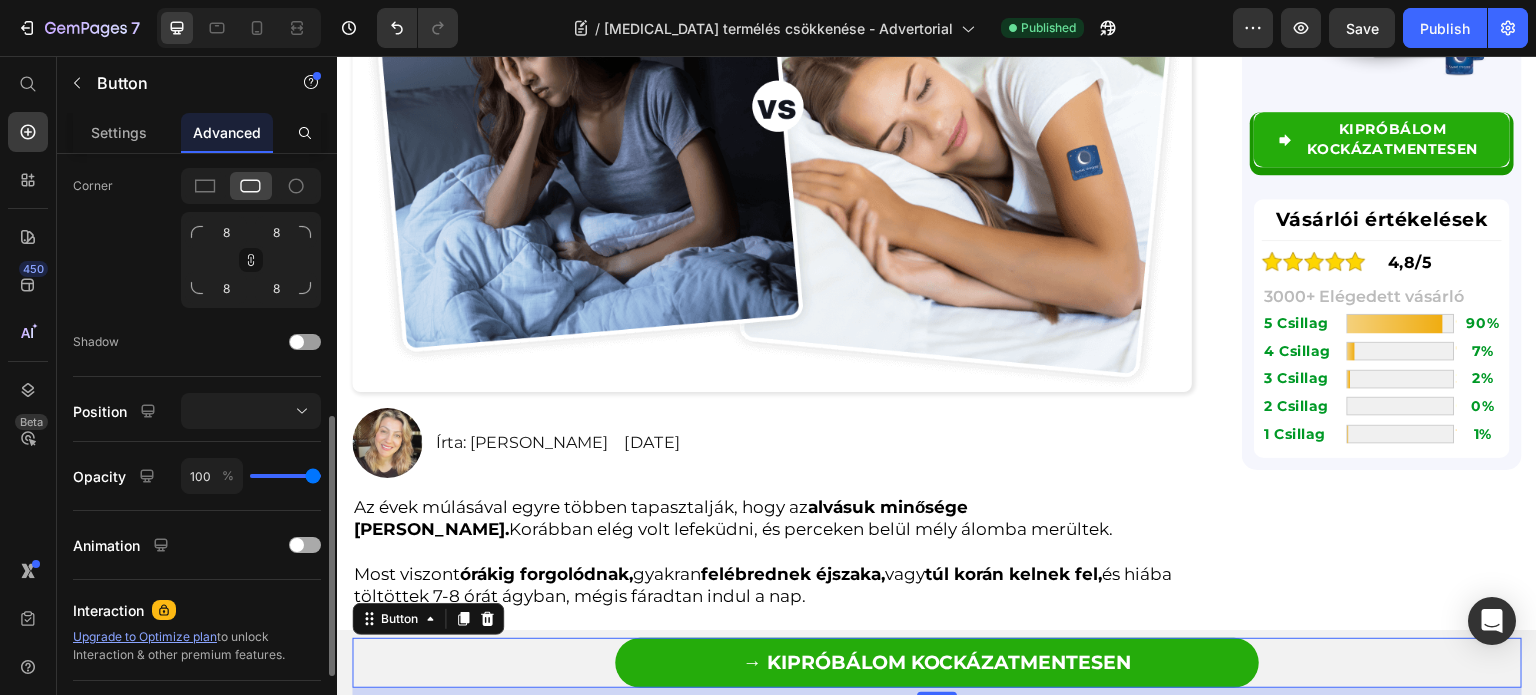 scroll, scrollTop: 772, scrollLeft: 0, axis: vertical 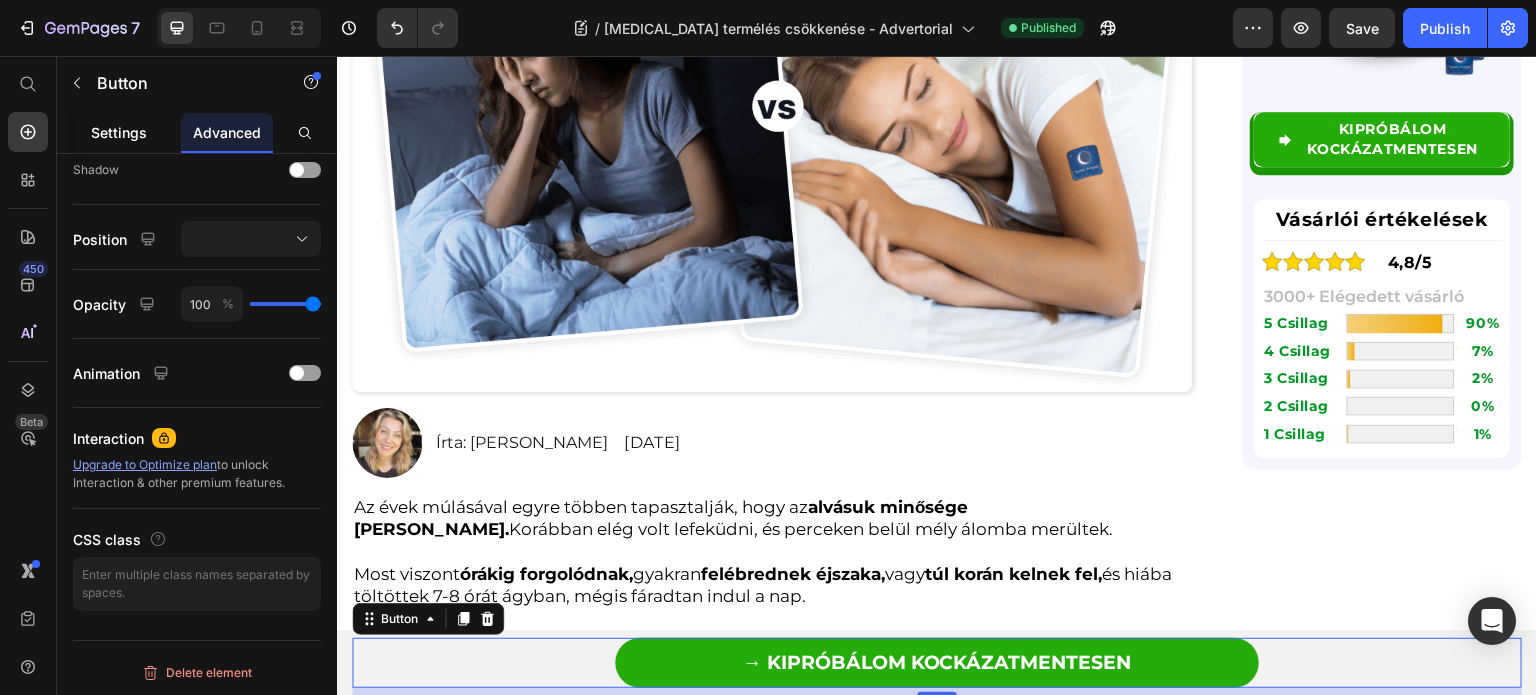click on "Settings" at bounding box center (119, 132) 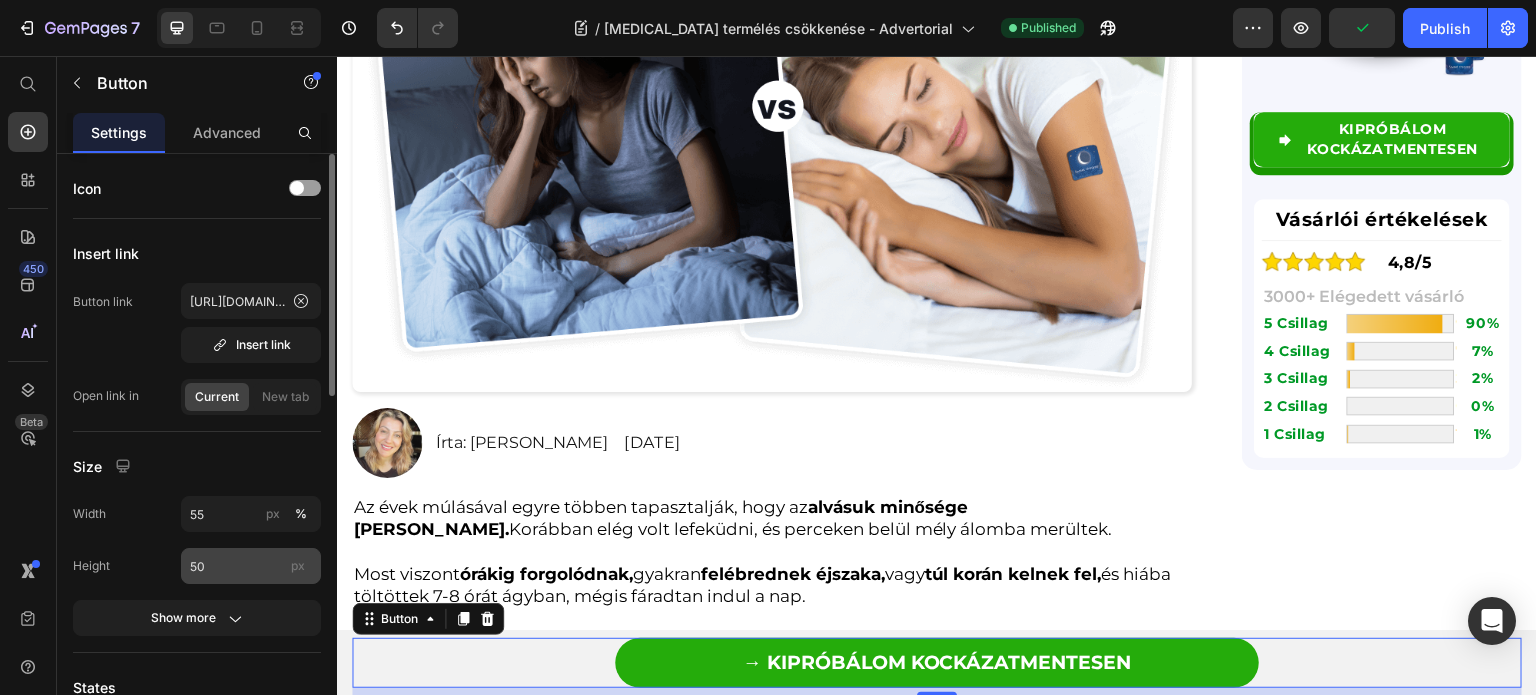 scroll, scrollTop: 200, scrollLeft: 0, axis: vertical 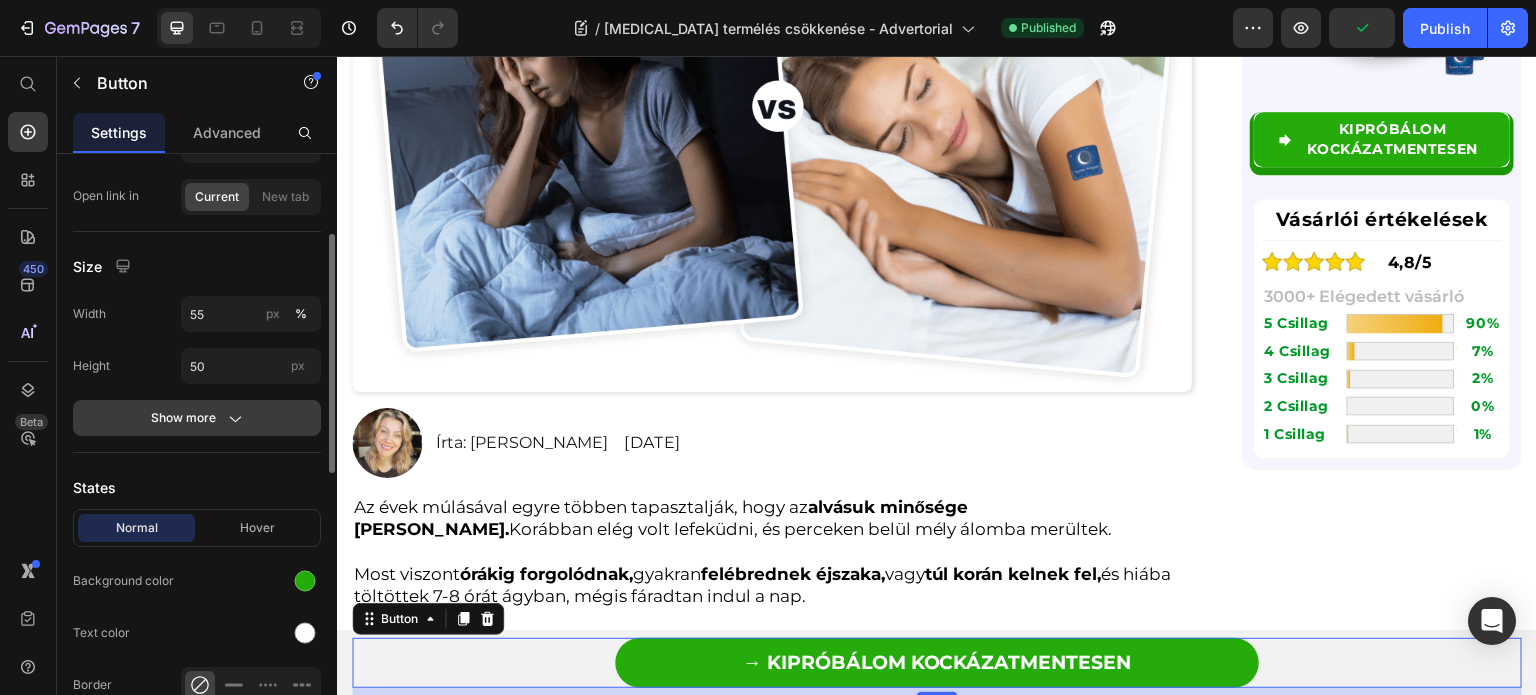 click on "Show more" 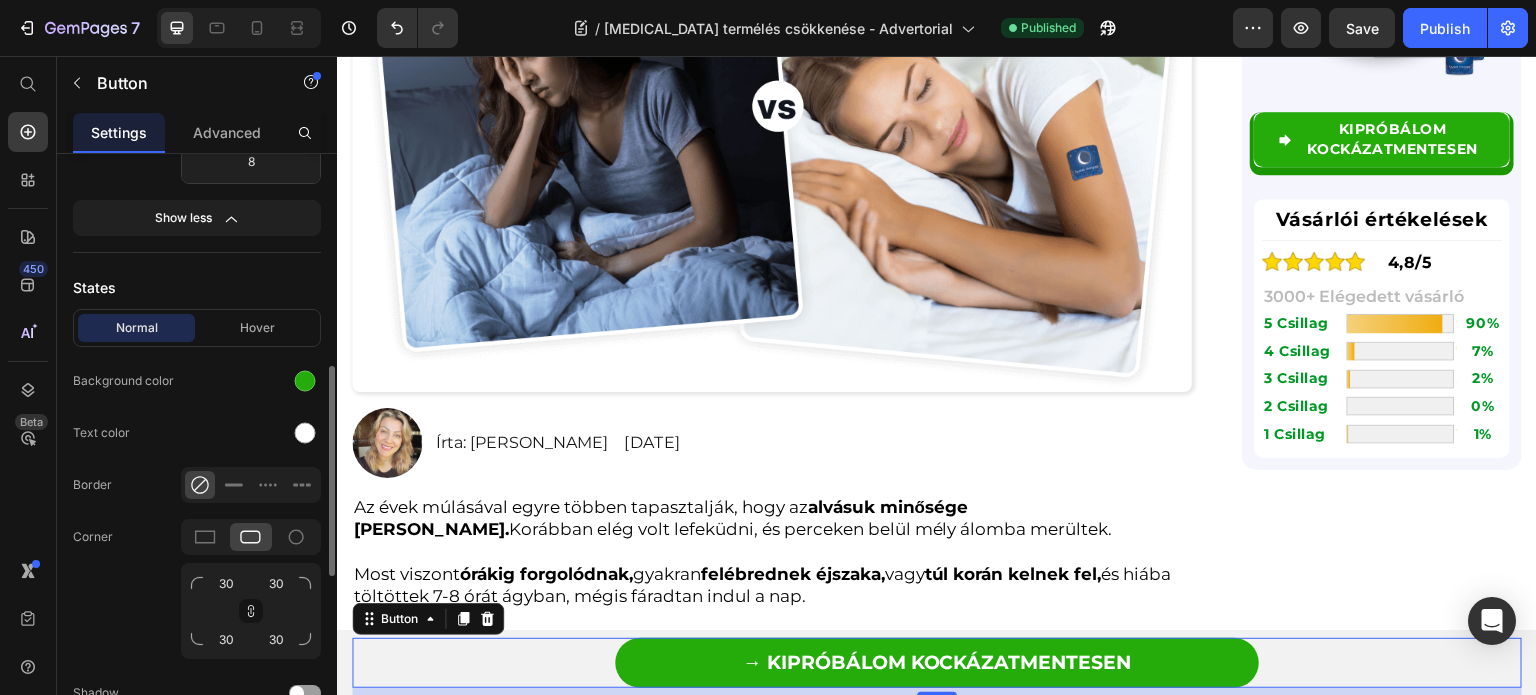 scroll, scrollTop: 800, scrollLeft: 0, axis: vertical 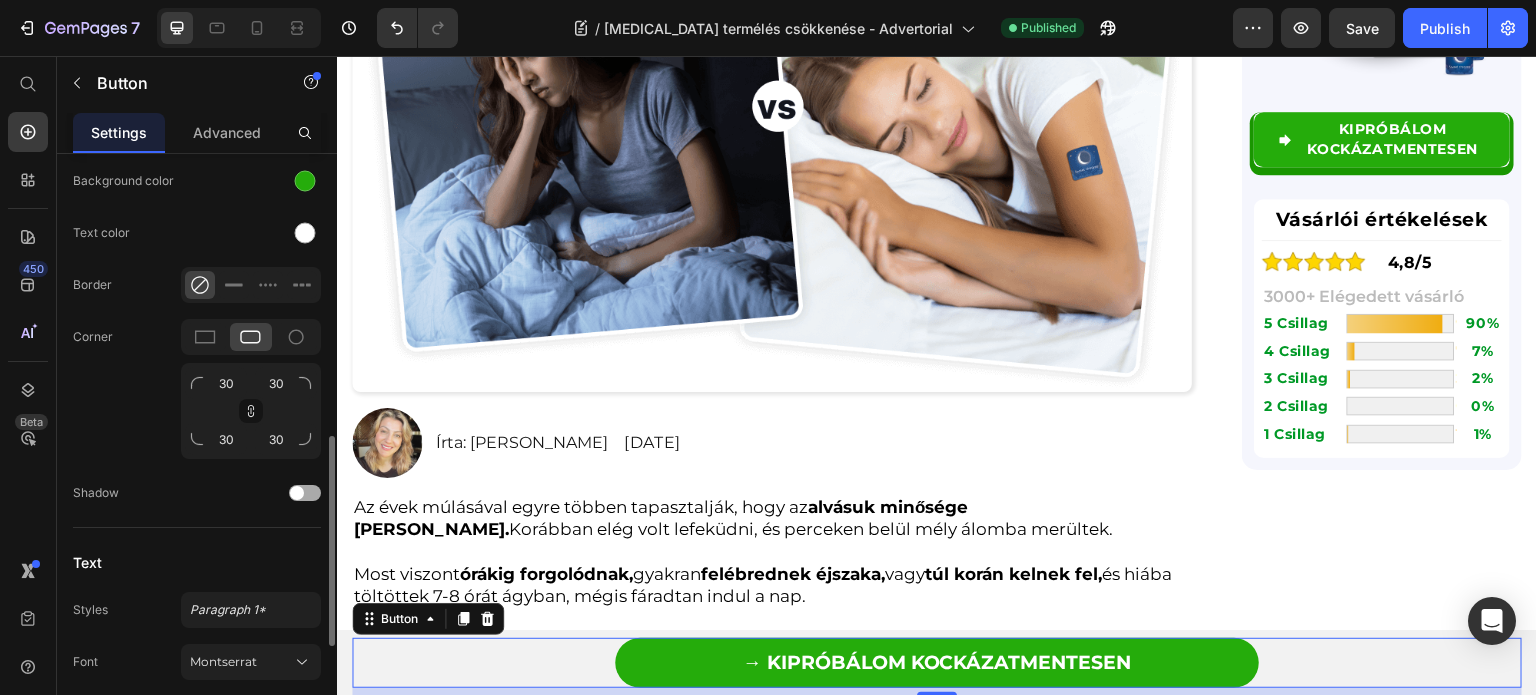 click on "Shadow" 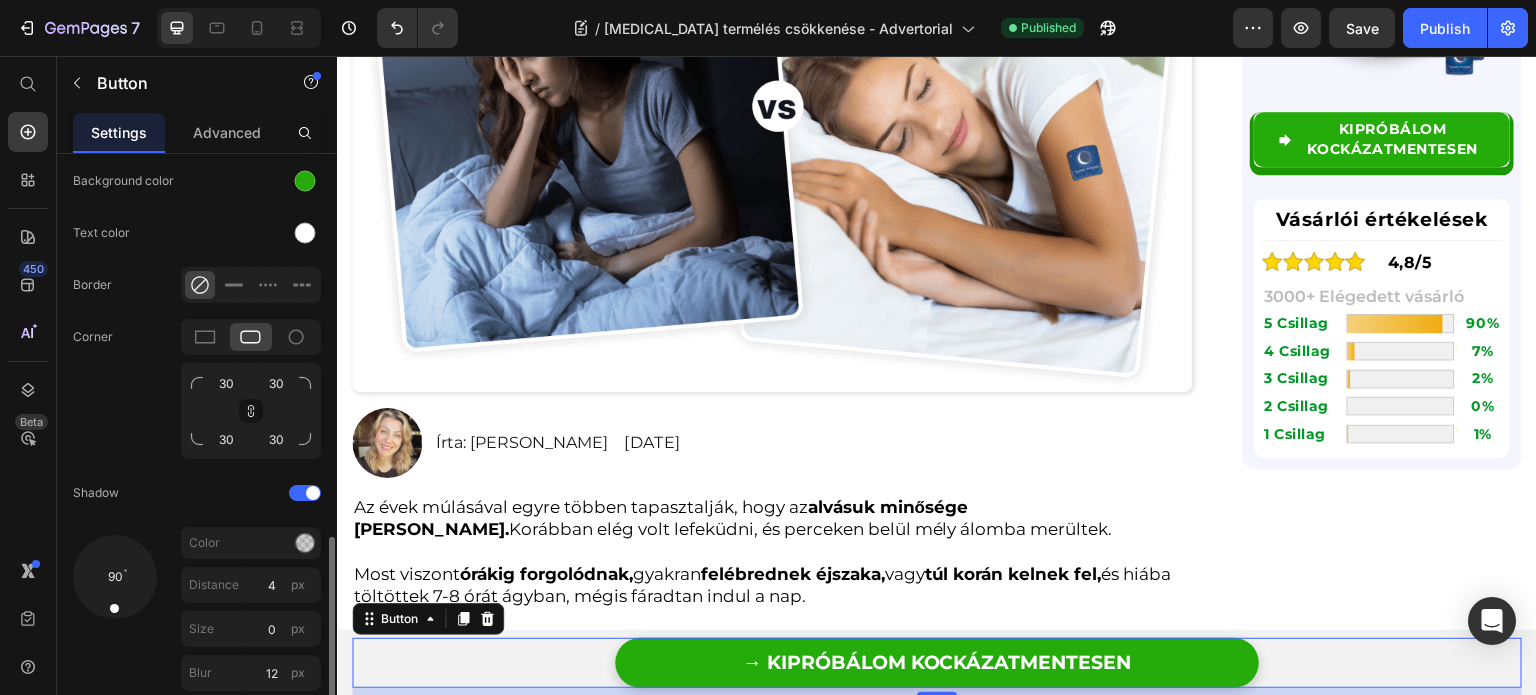 scroll, scrollTop: 900, scrollLeft: 0, axis: vertical 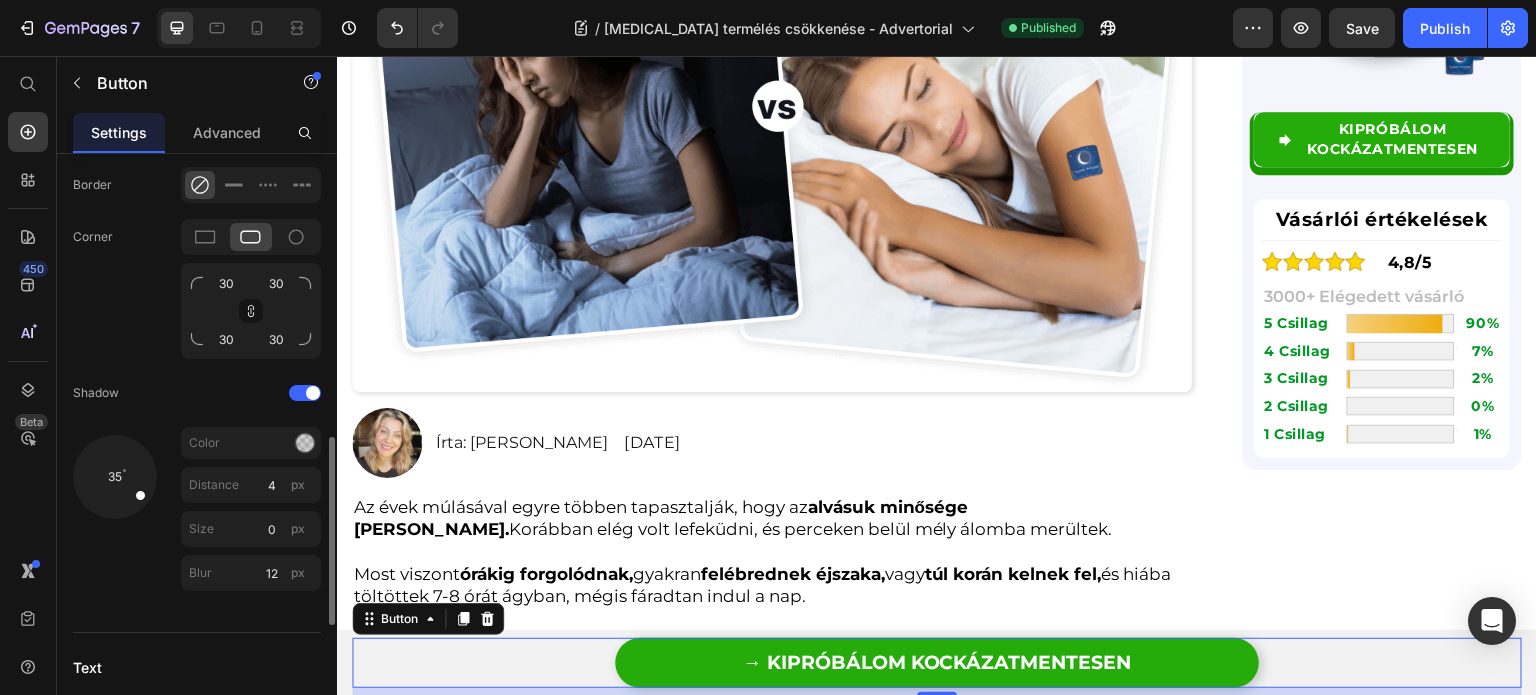 drag, startPoint x: 132, startPoint y: 495, endPoint x: 144, endPoint y: 495, distance: 12 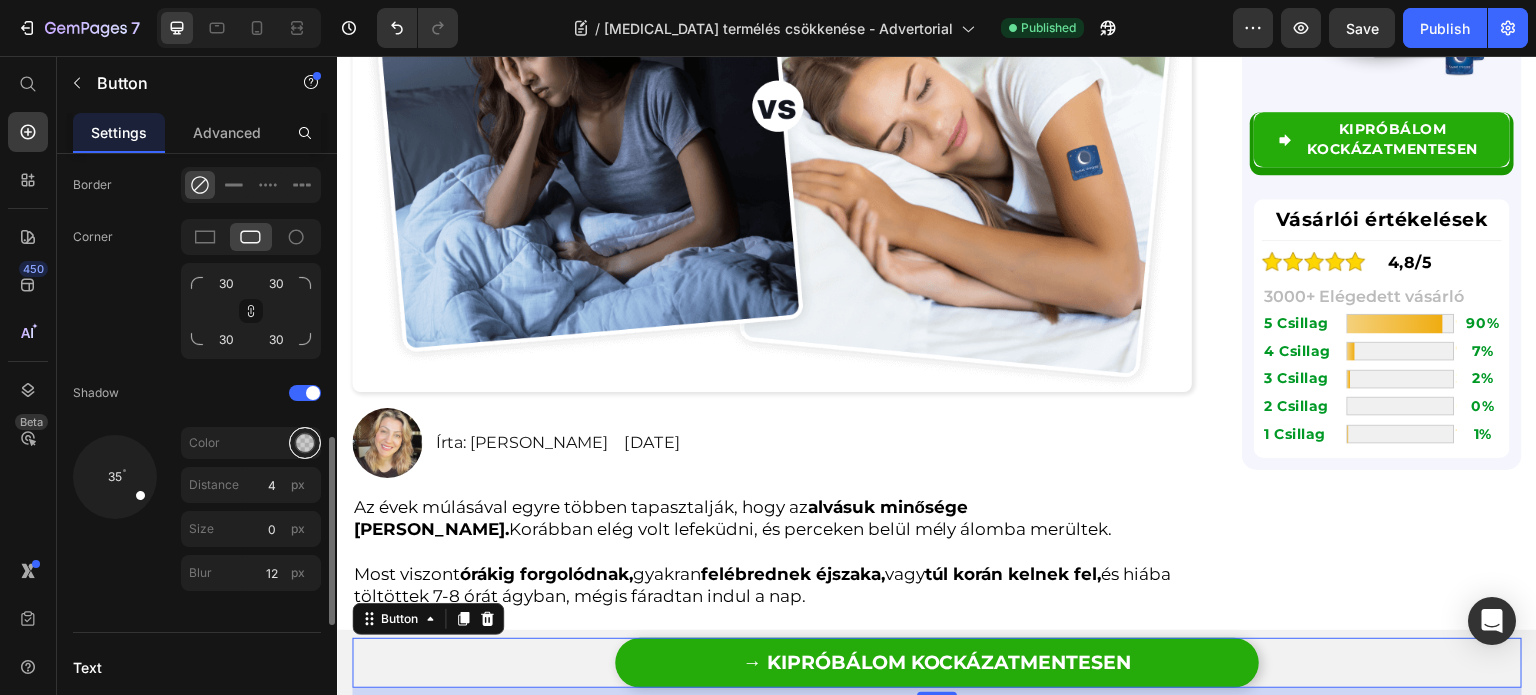 click at bounding box center [305, 443] 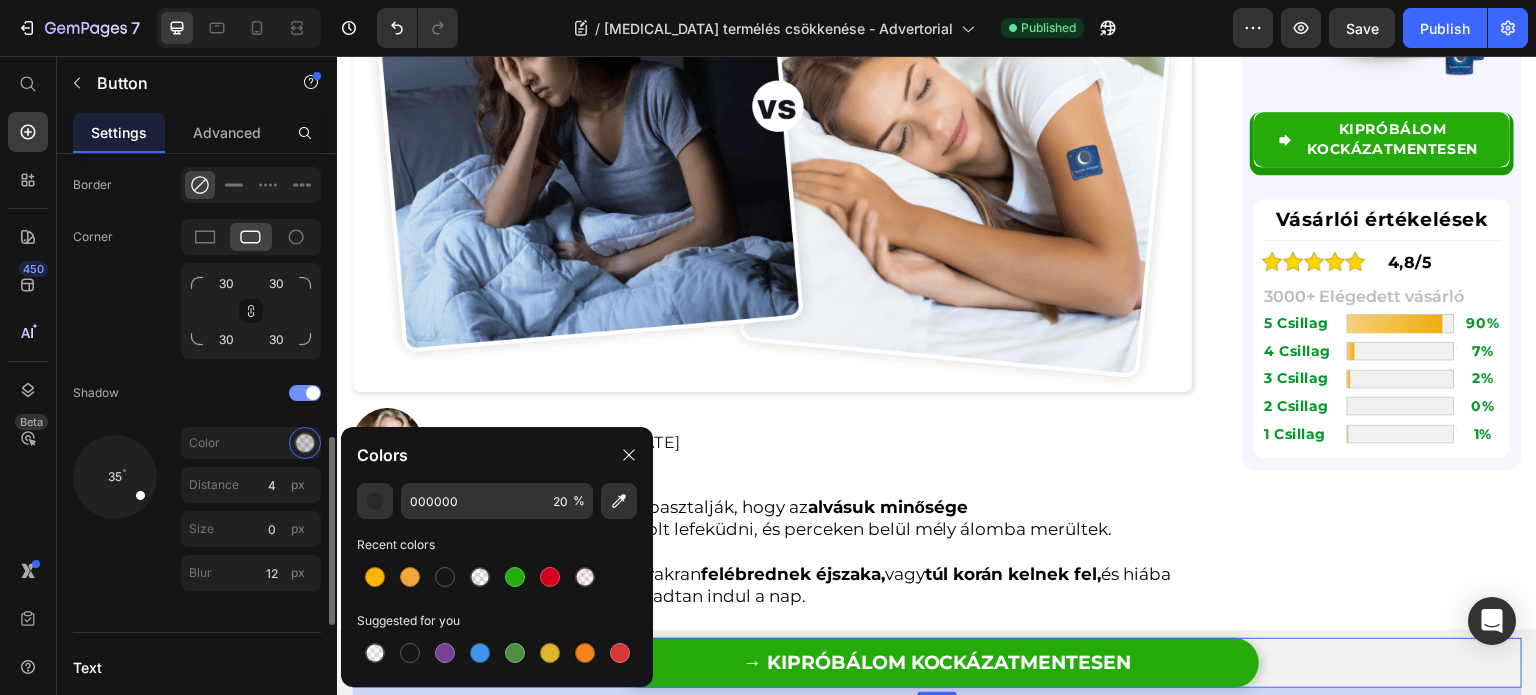 click on "Shadow" 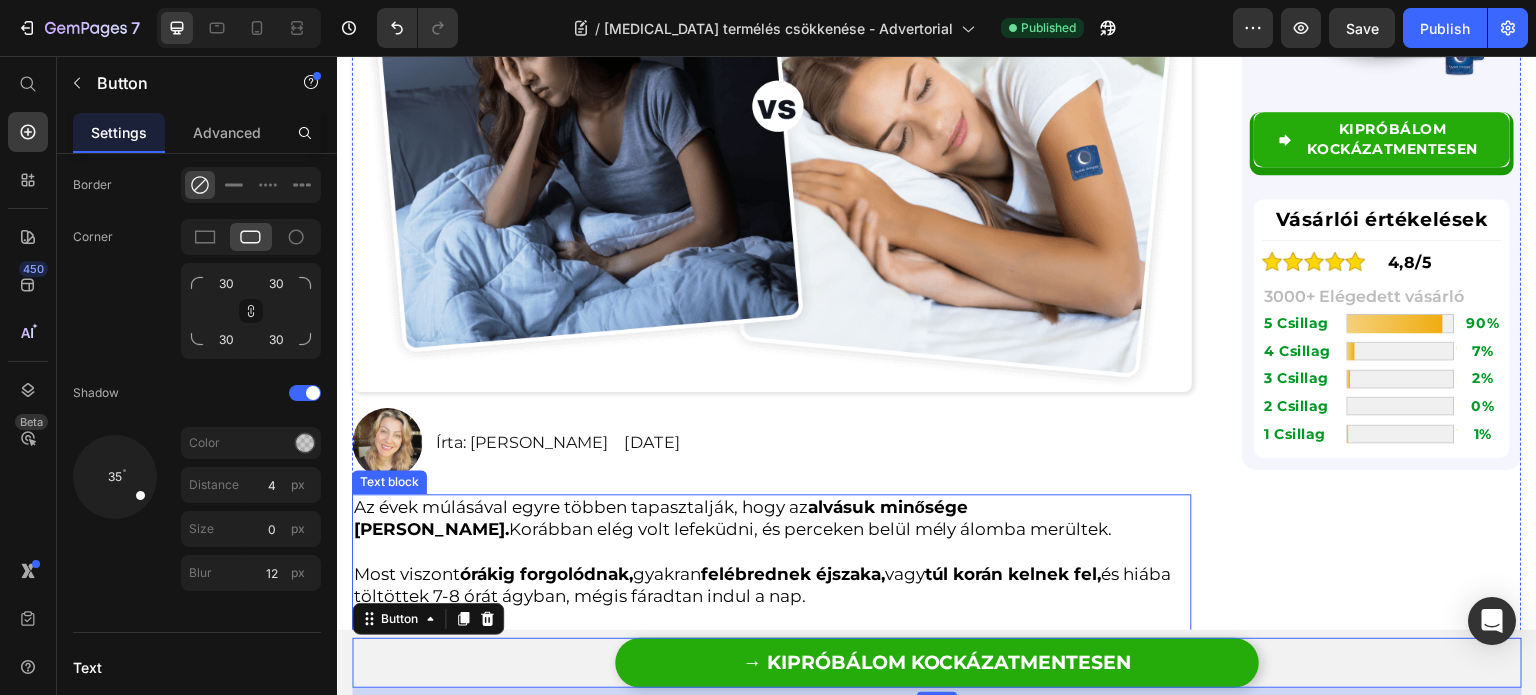 click on "Az évek múlásával egyre többen tapasztalják, hogy az  alvásuk minősége [PERSON_NAME].  Korábban elég volt lefeküdni, és perceken belül mély álomba merültek." at bounding box center (772, 518) 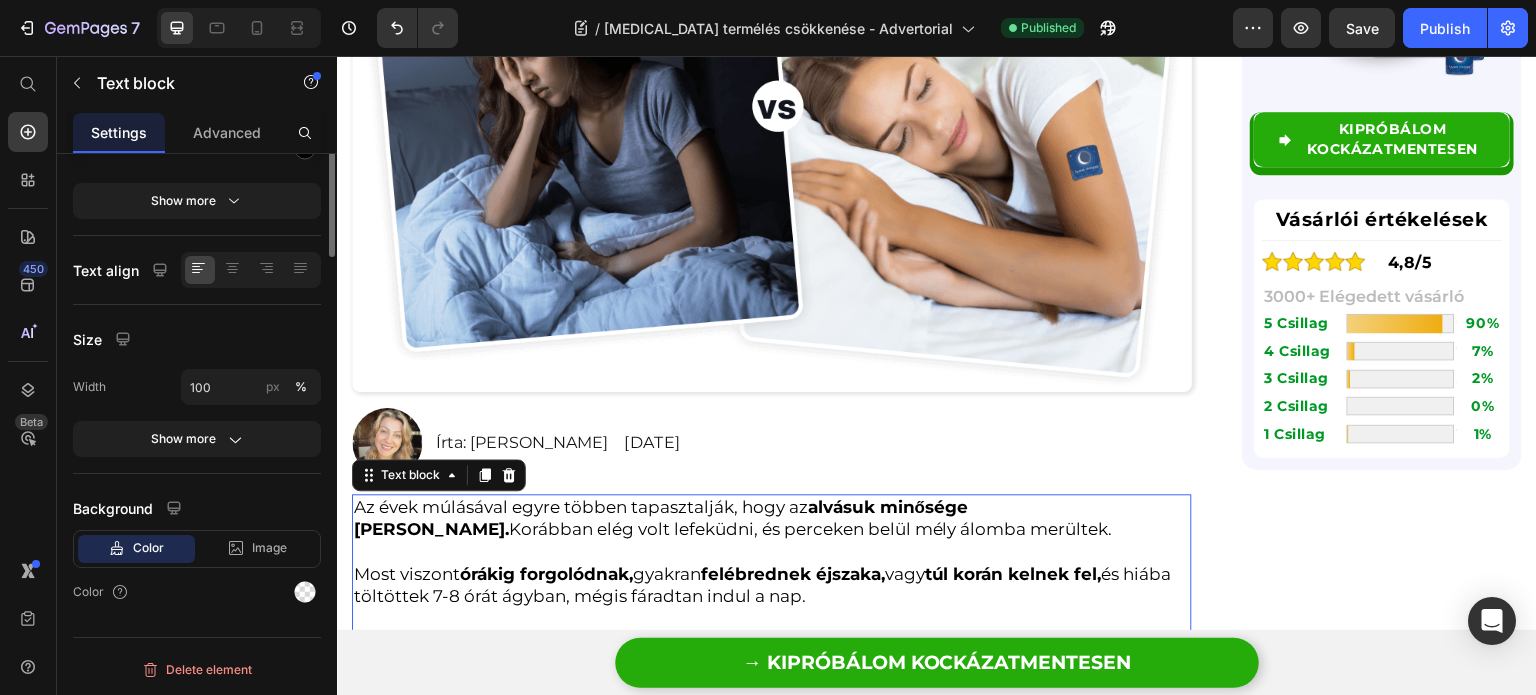 scroll, scrollTop: 0, scrollLeft: 0, axis: both 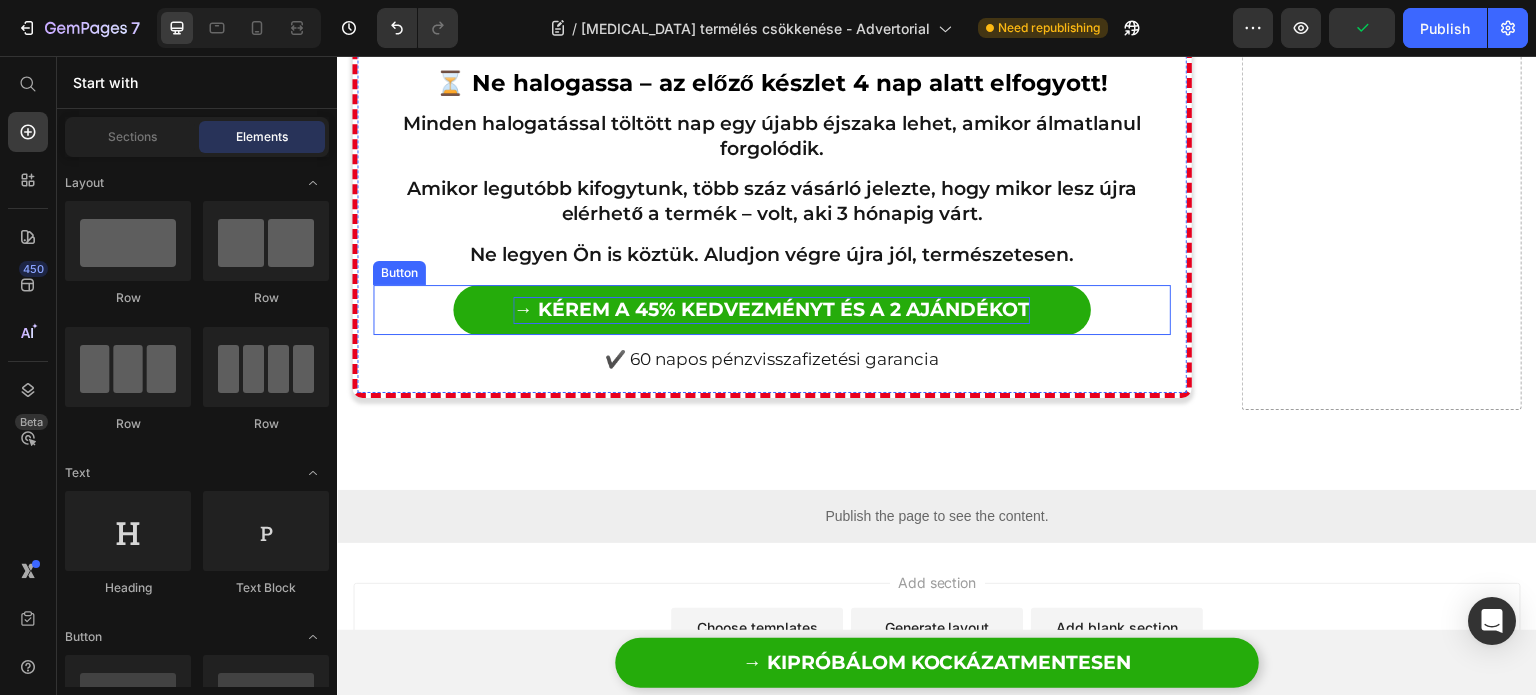 click on "→ KÉREM A 45% KEDVEZMÉNYT ÉS A 2 AJÁNDÉKOT" at bounding box center (771, 309) 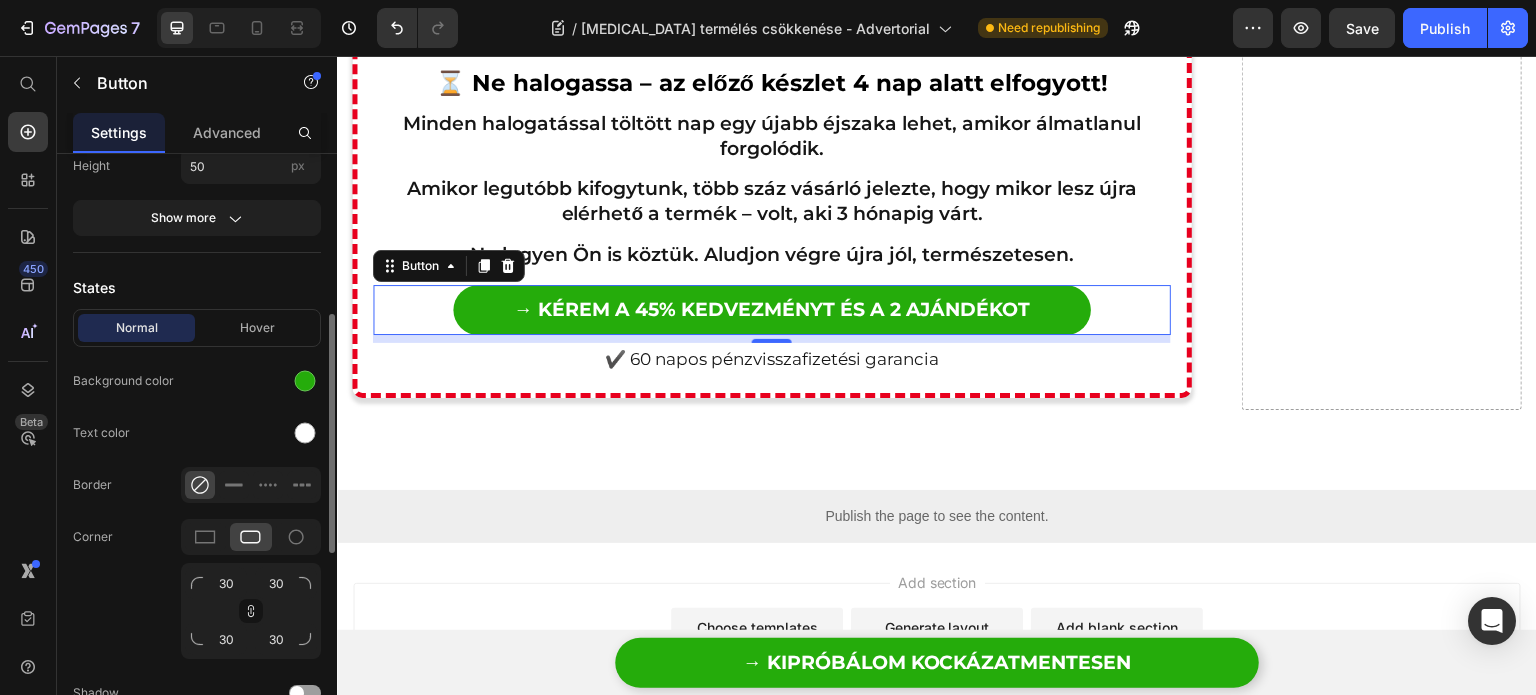 scroll, scrollTop: 600, scrollLeft: 0, axis: vertical 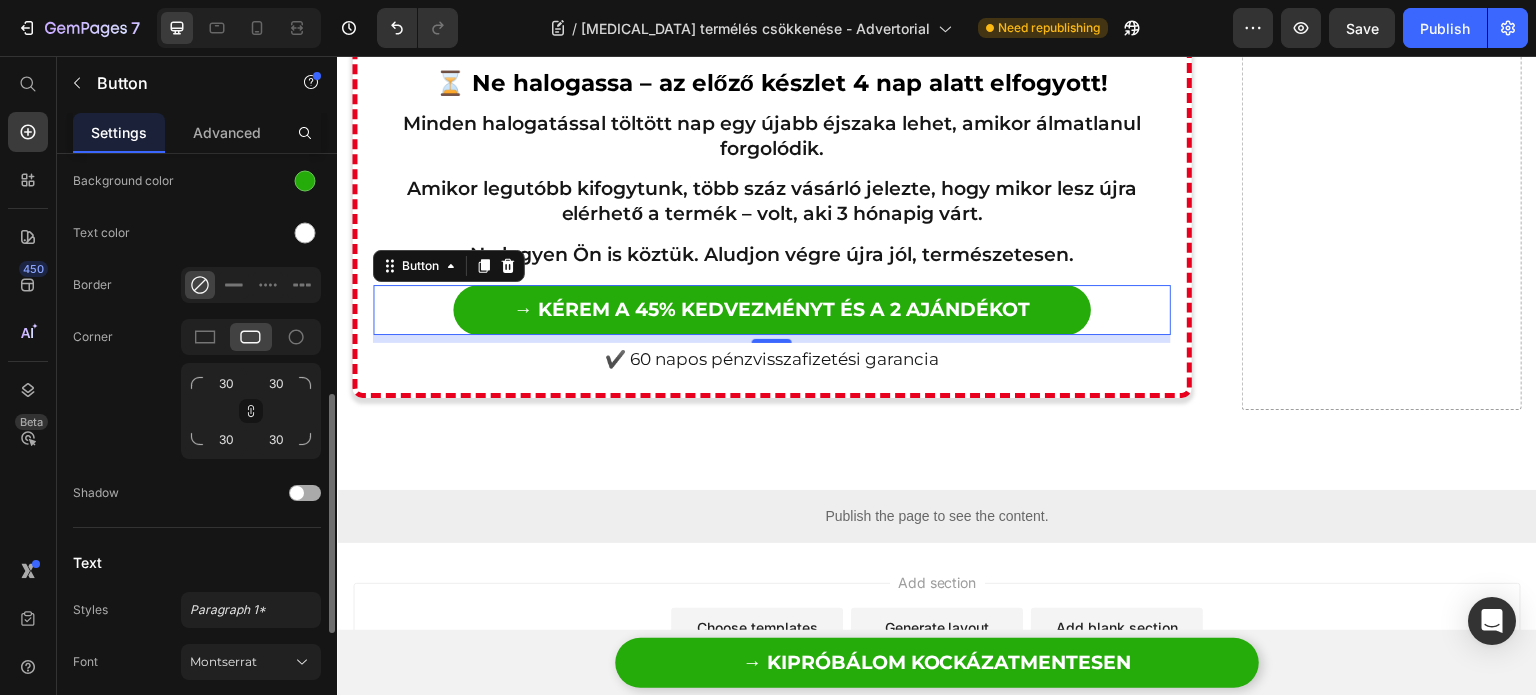 click at bounding box center [297, 493] 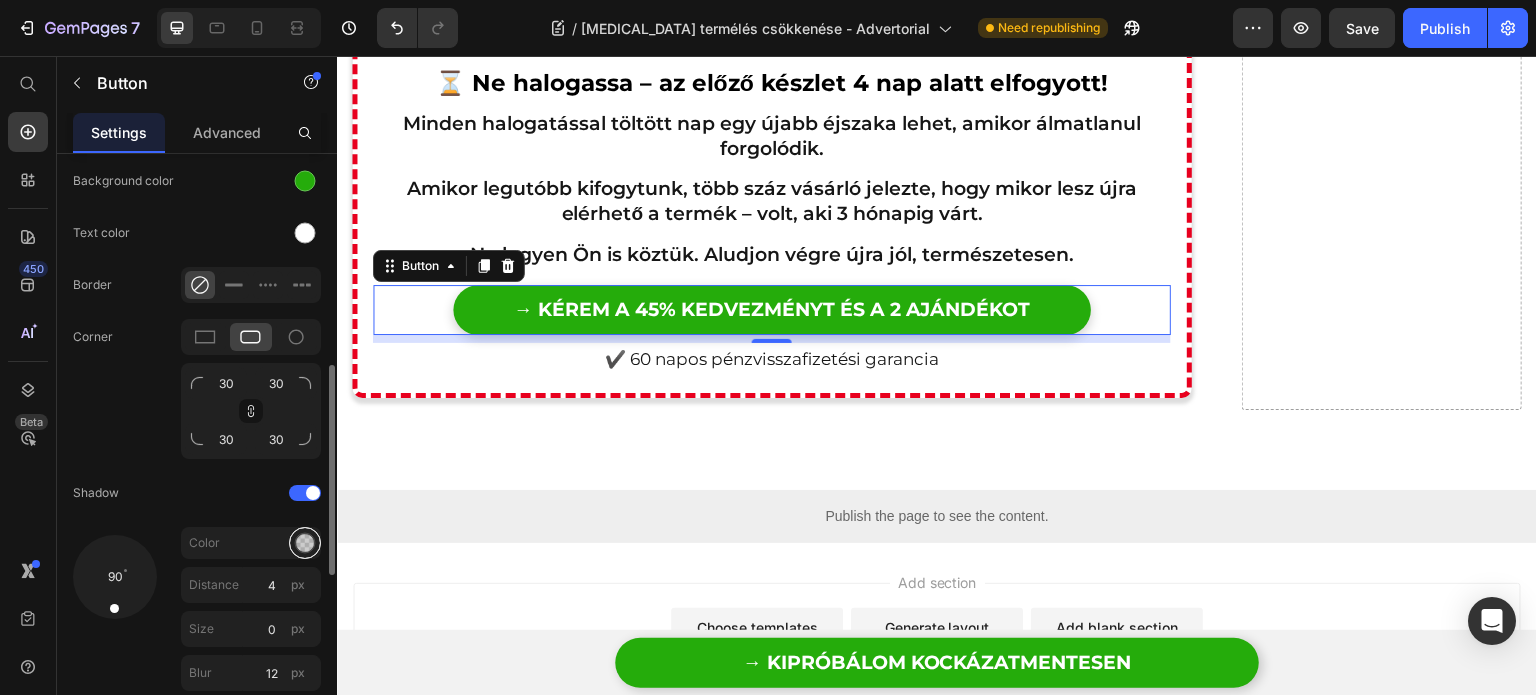 click at bounding box center (305, 543) 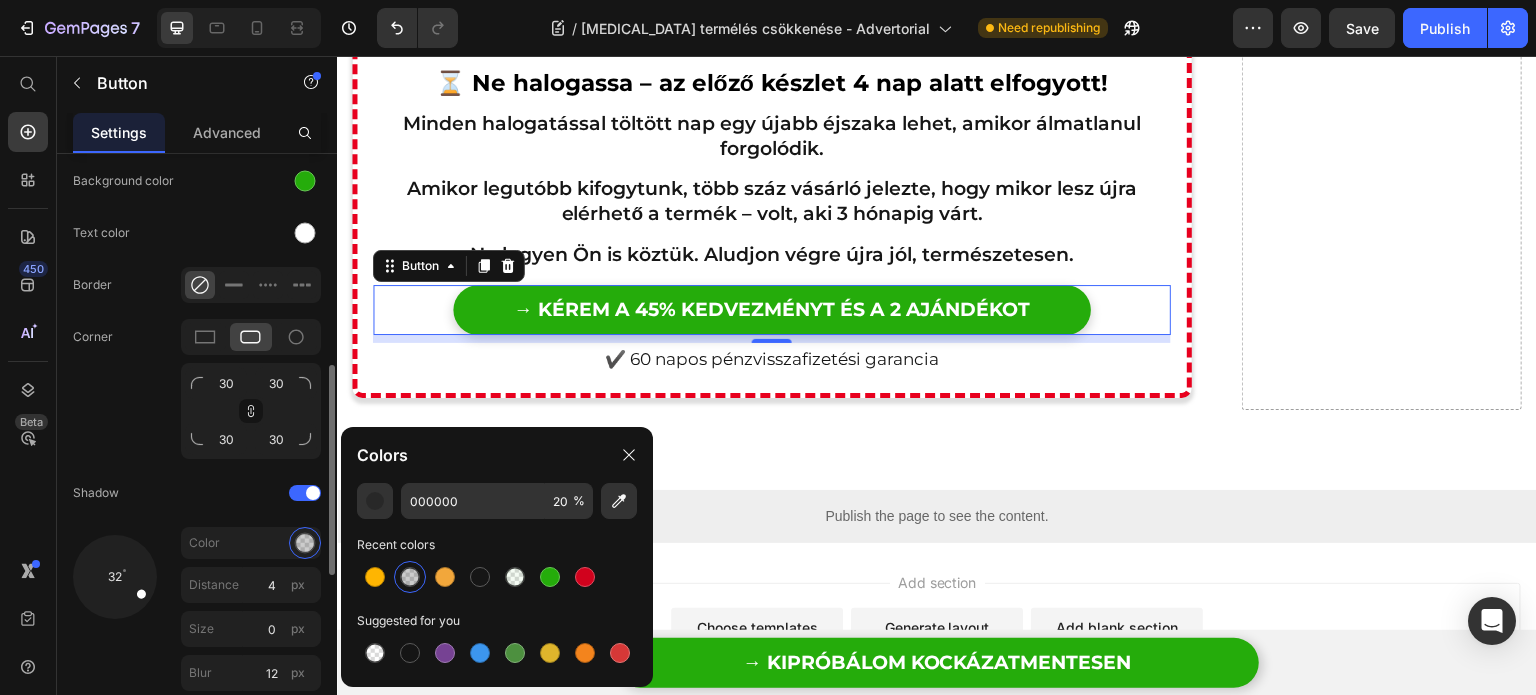 click at bounding box center (114, 576) 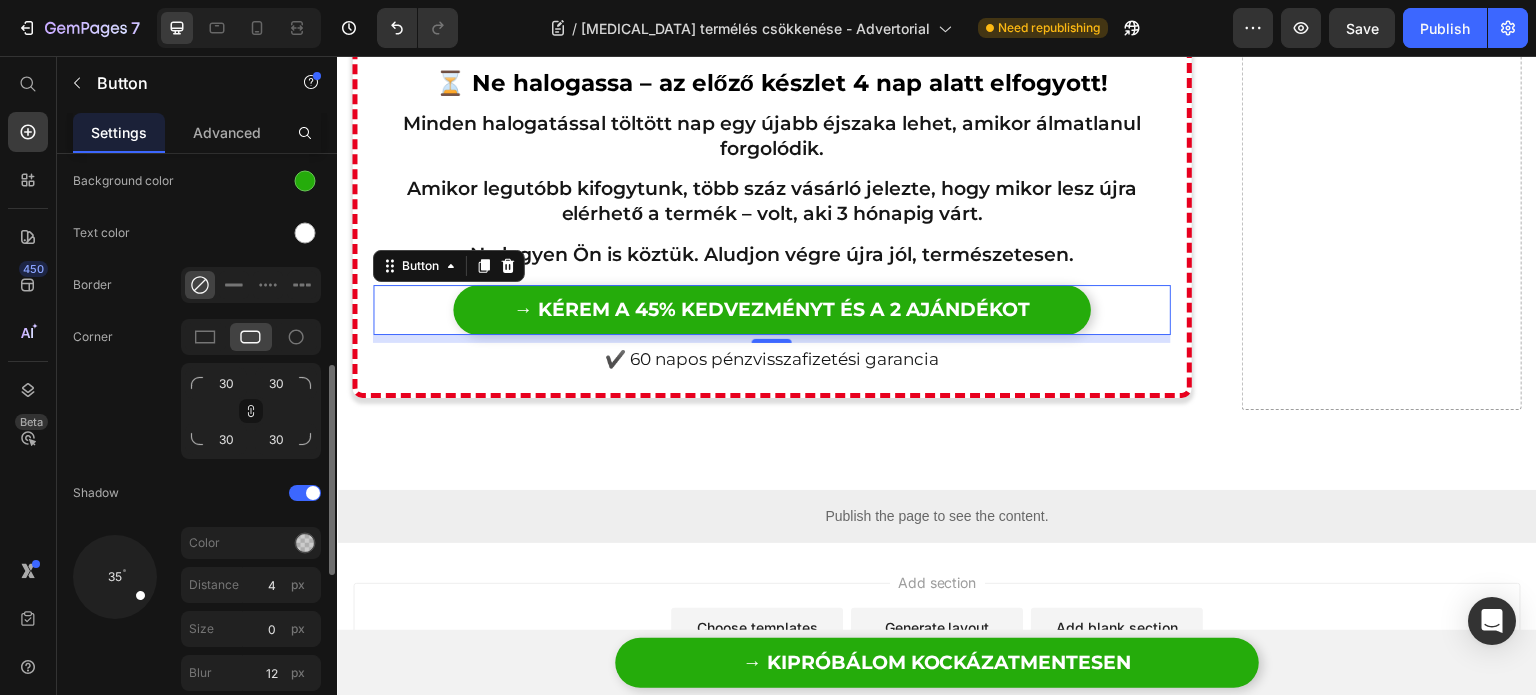 click at bounding box center (115, 577) 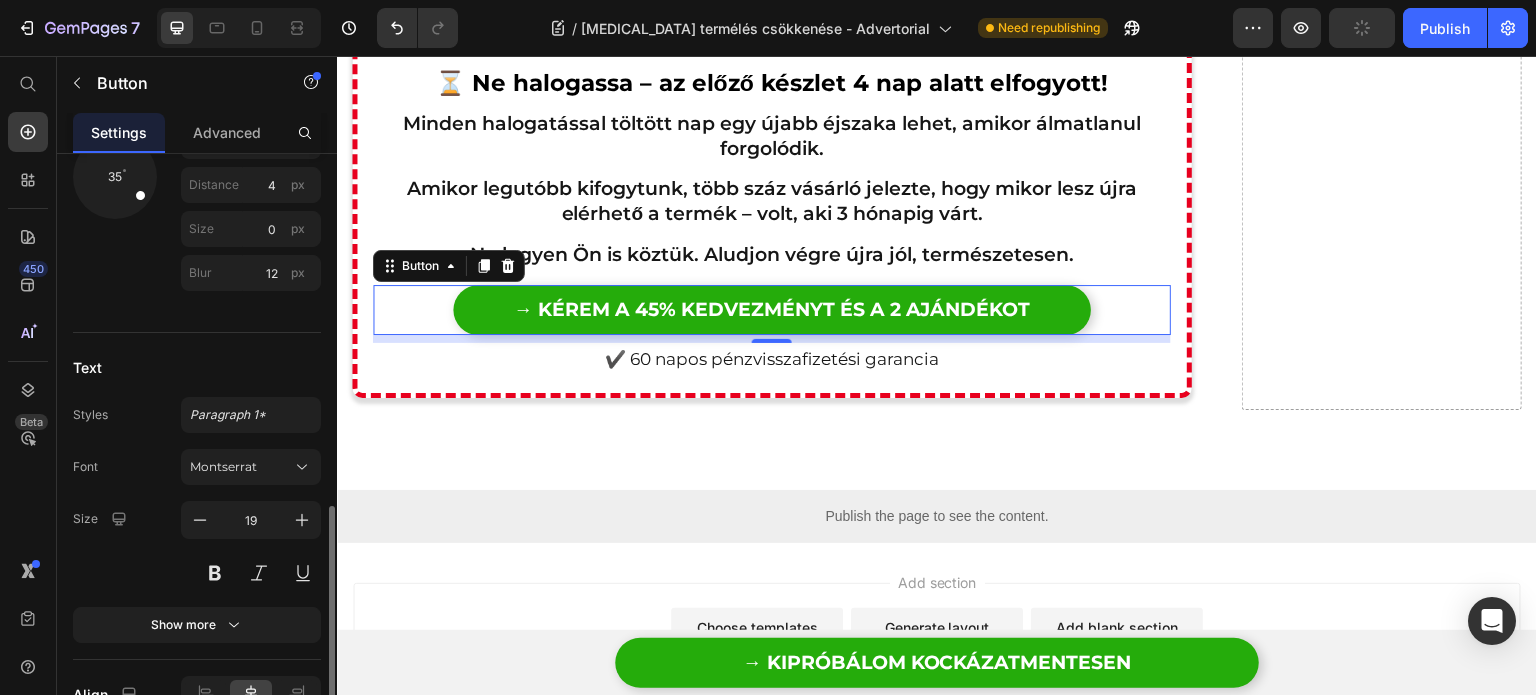 scroll, scrollTop: 800, scrollLeft: 0, axis: vertical 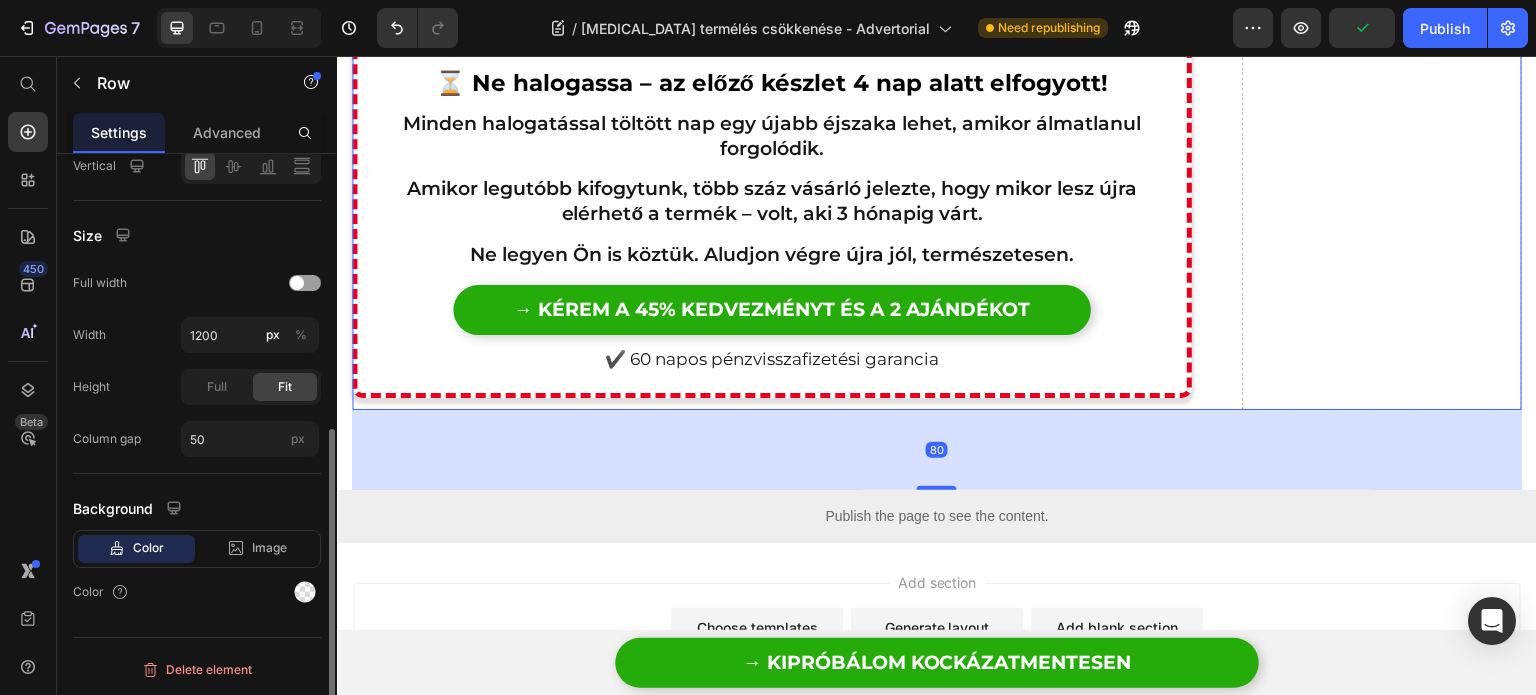 click on "🎁 [DATE] a rendelése mellé 2 AJÁNDÉK is jár! Heading A [MEDICAL_DATA] most nemcsak 45% kedvezménnyel, hanem 2 különleges bónusszal érhető el, kizárólag a mai napon: Text block 12 Óra 13 Perc 26 Másodperc Countdown Timer Image 1. Ajándék Text block E-könyv – 10+1 Tipp a Nyugodtabb Alvásért! Text block Tudományosan alátámasztott tanácsok és egyszerű rutinok, amelyek segítenek gyorsan, természetes módon elérni a pihentetőbb alvást. Text block Értéke: 5 .990 Ft Text block CSAK [DATE]: INGYENES Text block Row Image 2. Ajándék Text block Lefekvési Rutin Csekklista Text block Praktikus ellenőrzőlista a jobb esti rutin kialakításához – univerzális módszerek a nyugodtabb elalváshoz.  Text block Értéke: 9 .990 Ft Text block CSAK [DATE]: INGYENES Text block Row ⏳ Ne halogassa – az előző készlet 4 nap alatt elfogyott! Heading Minden halogatással töltött nap egy újabb éjszaka lehet, amikor álmatlanul forgolódik. Text block Text block Text block Button Text block Row" at bounding box center (937, -125) 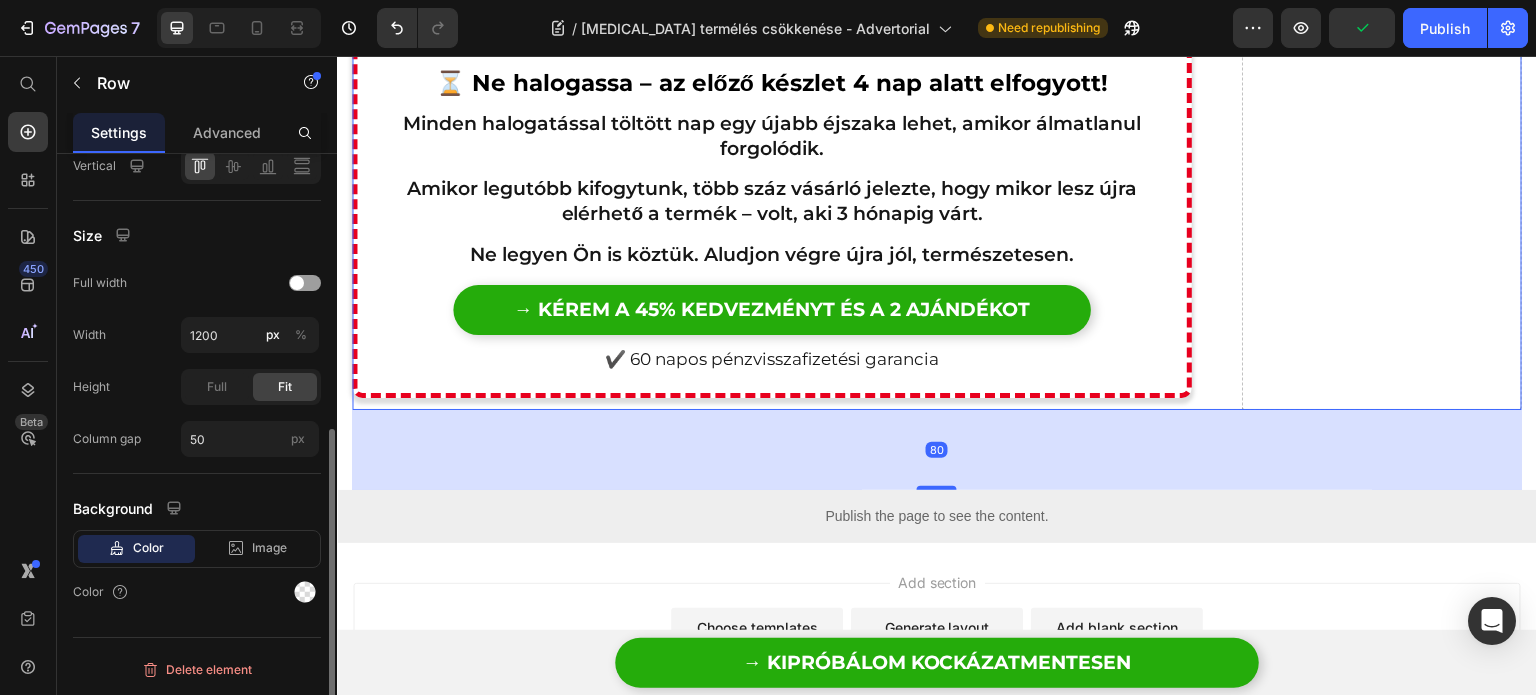 scroll, scrollTop: 0, scrollLeft: 0, axis: both 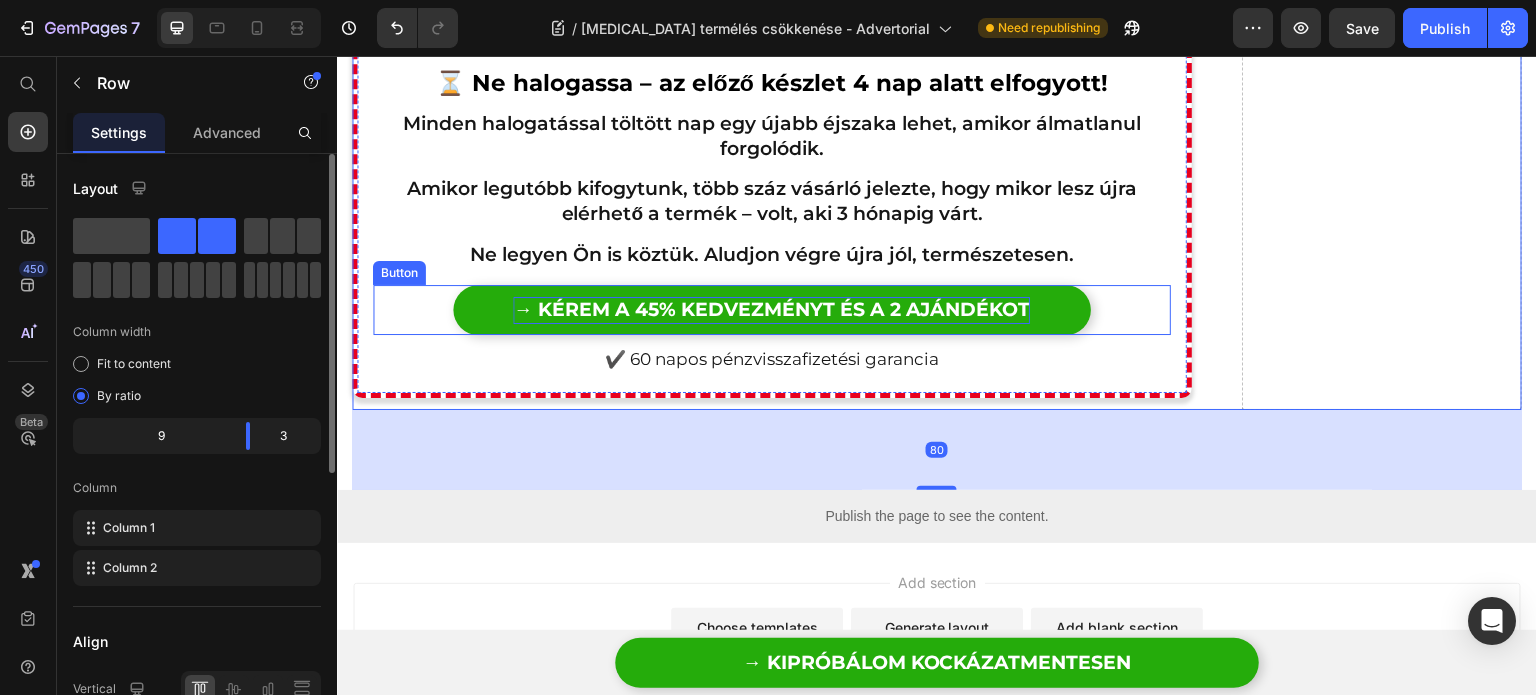 click on "→ KÉREM A 45% KEDVEZMÉNYT ÉS A 2 AJÁNDÉKOT" at bounding box center [771, 309] 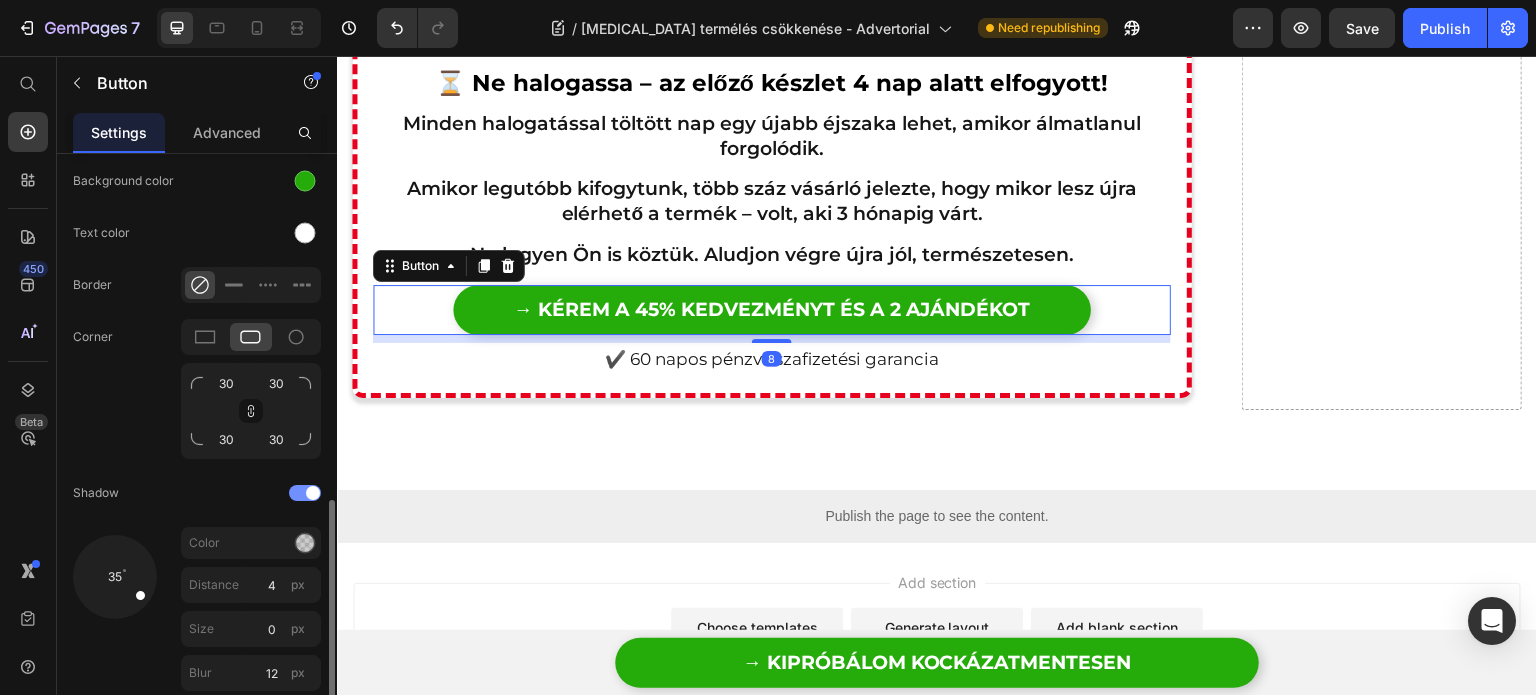 scroll, scrollTop: 700, scrollLeft: 0, axis: vertical 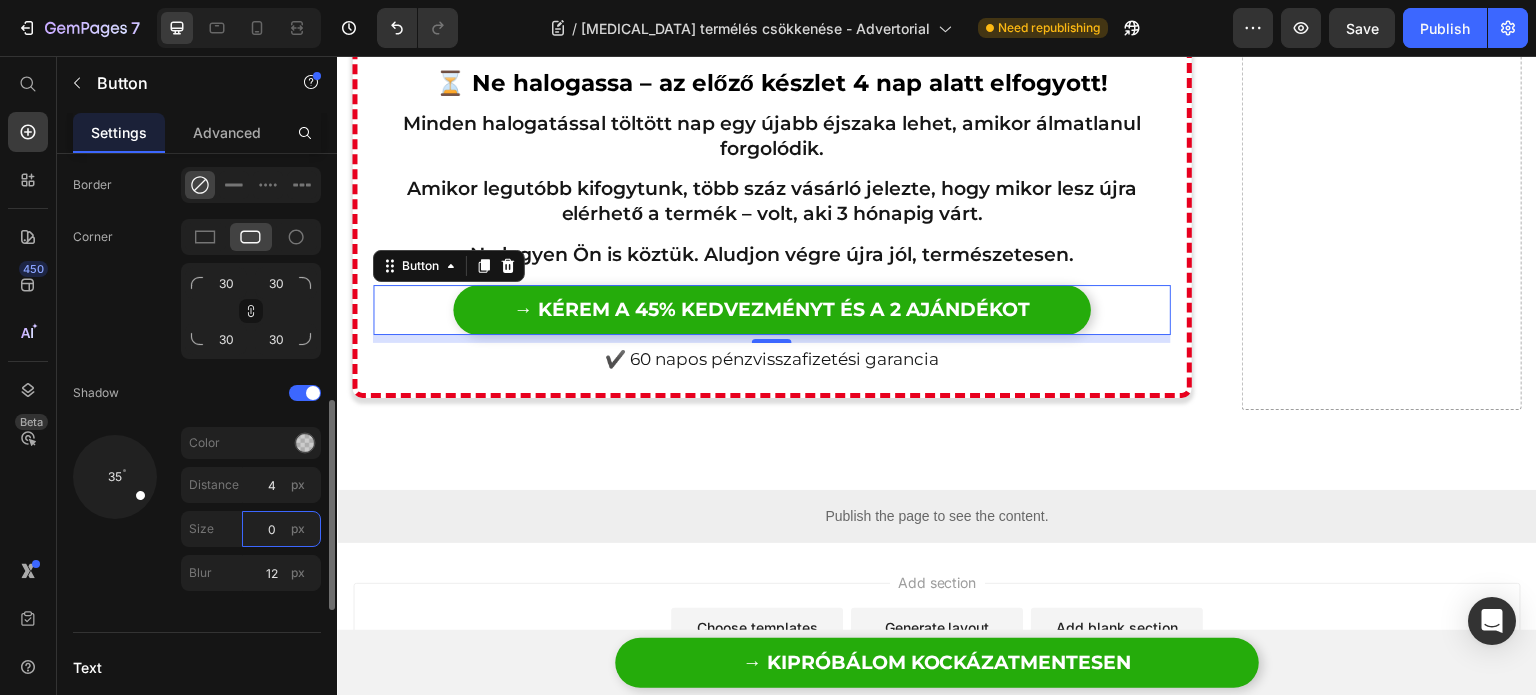 click on "0" at bounding box center (281, 529) 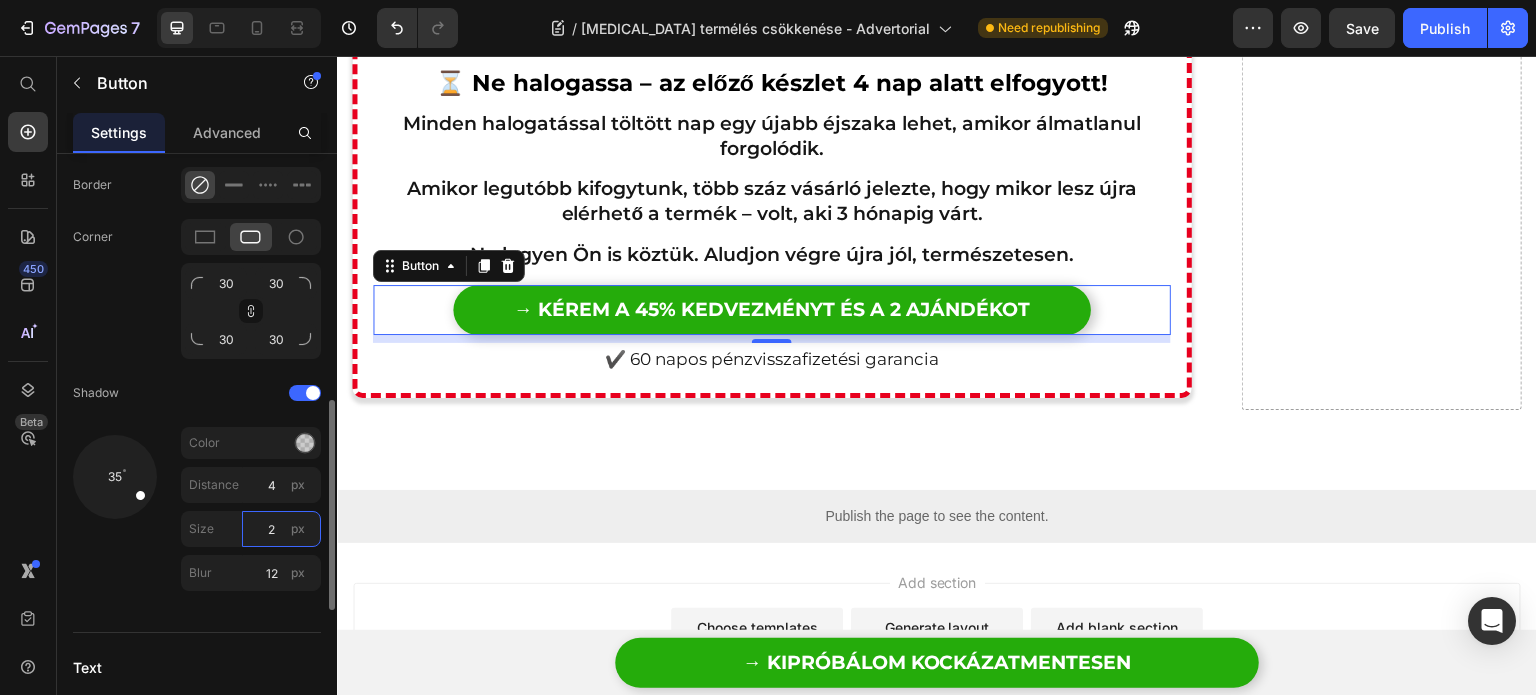 type on "2" 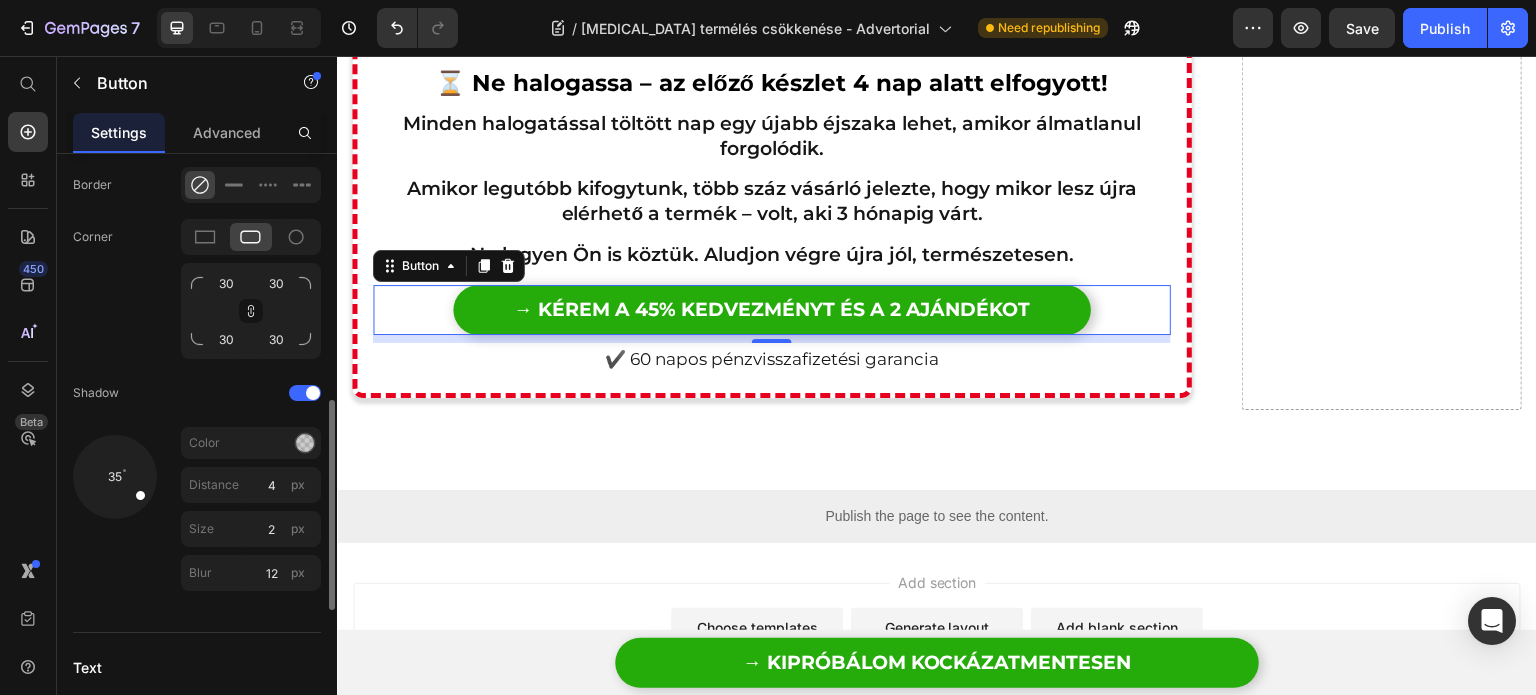 click on "35 Color Distance 4 px Size 2 px Blur 12 px" 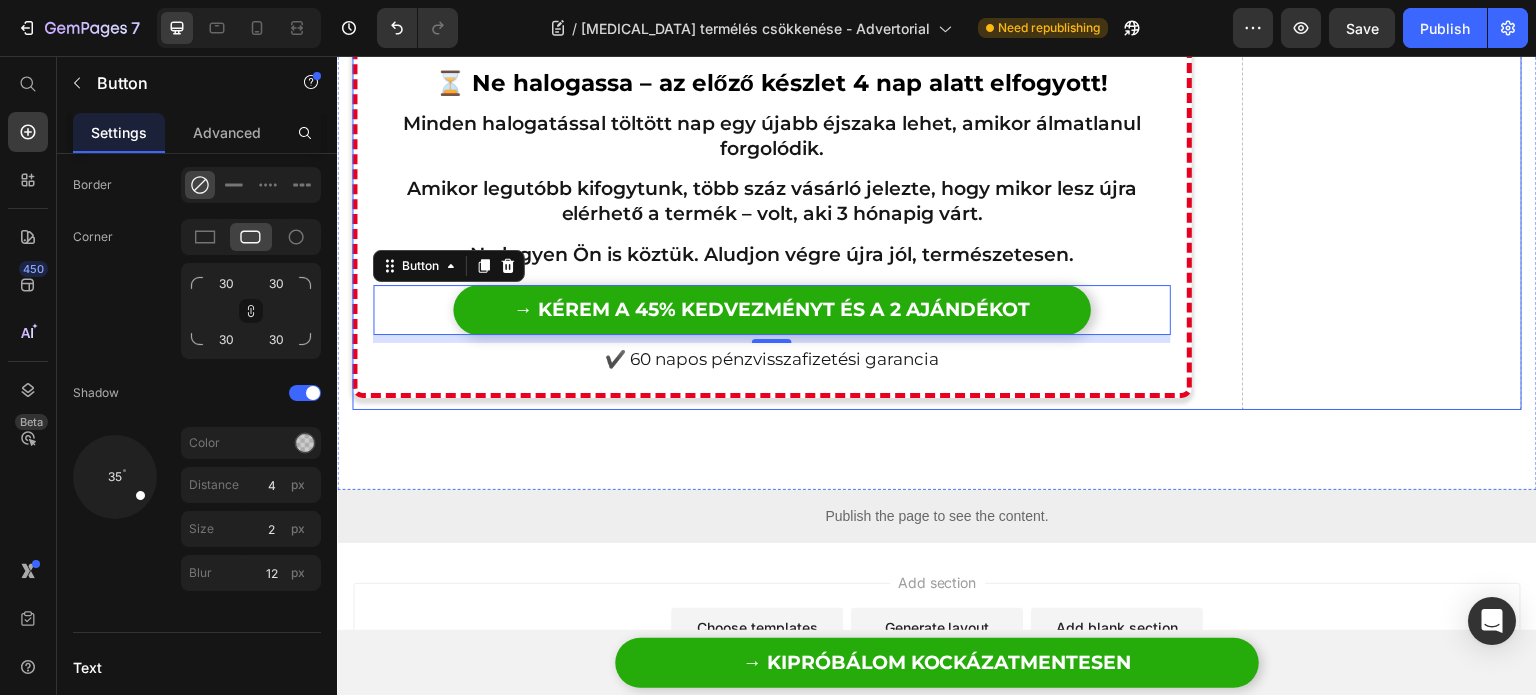 click on "Drop element here" at bounding box center [1382, -125] 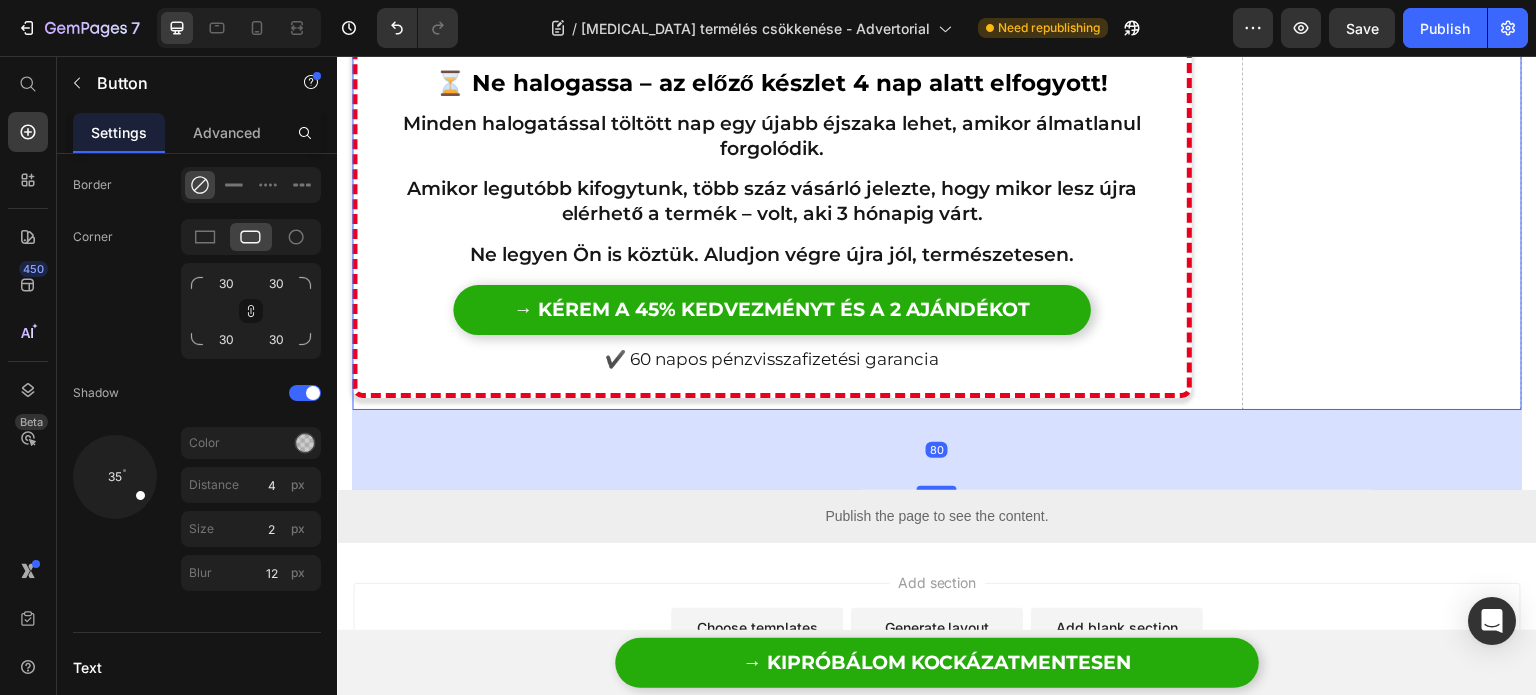 scroll, scrollTop: 0, scrollLeft: 0, axis: both 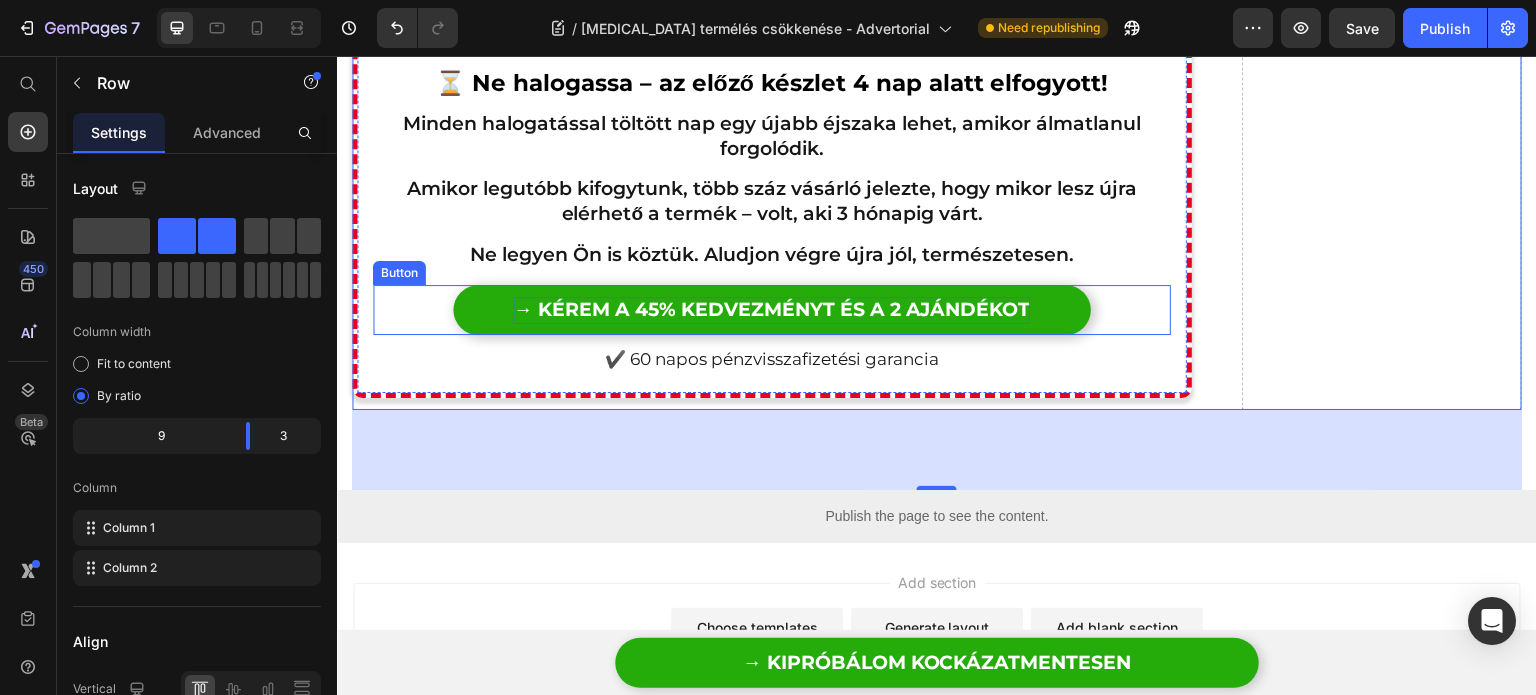 click on "→ KÉREM A 45% KEDVEZMÉNYT ÉS A 2 AJÁNDÉKOT" at bounding box center [771, 309] 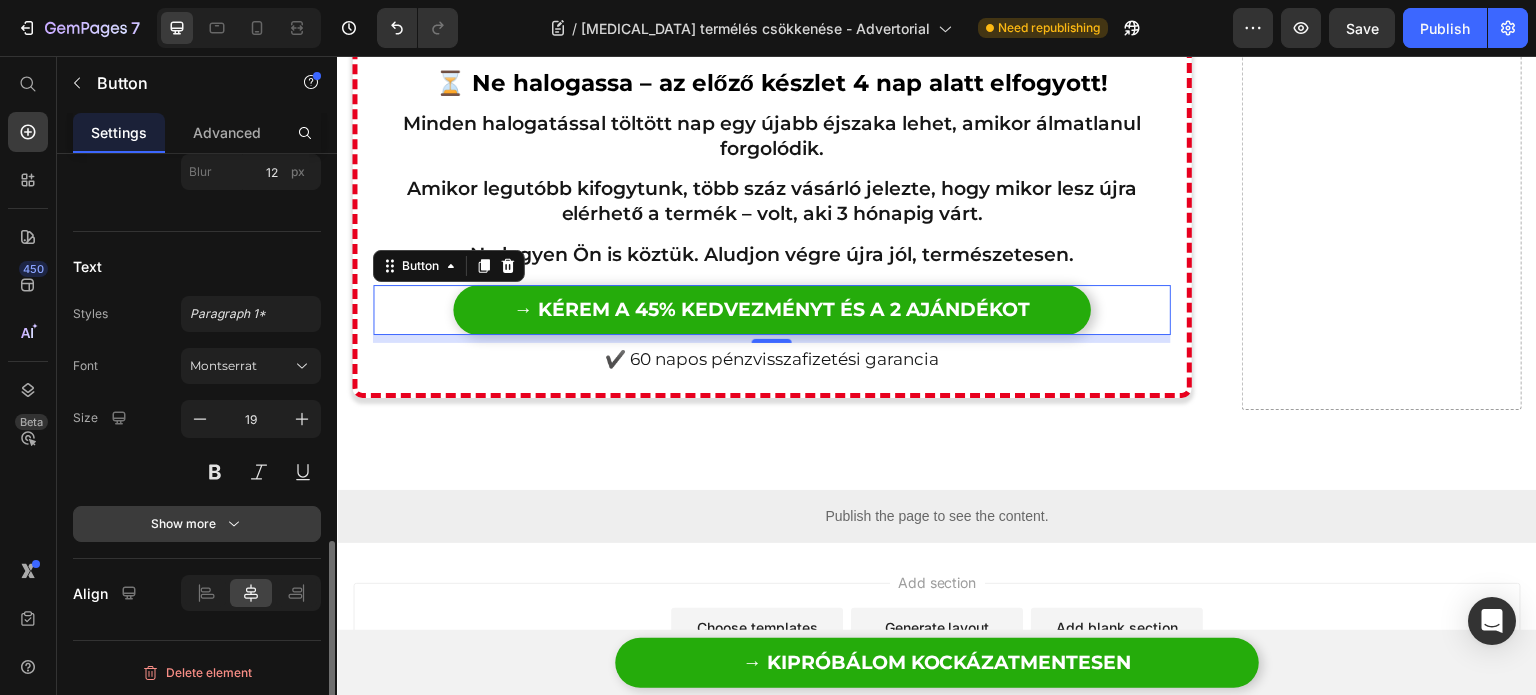 click on "Show more" at bounding box center (197, 524) 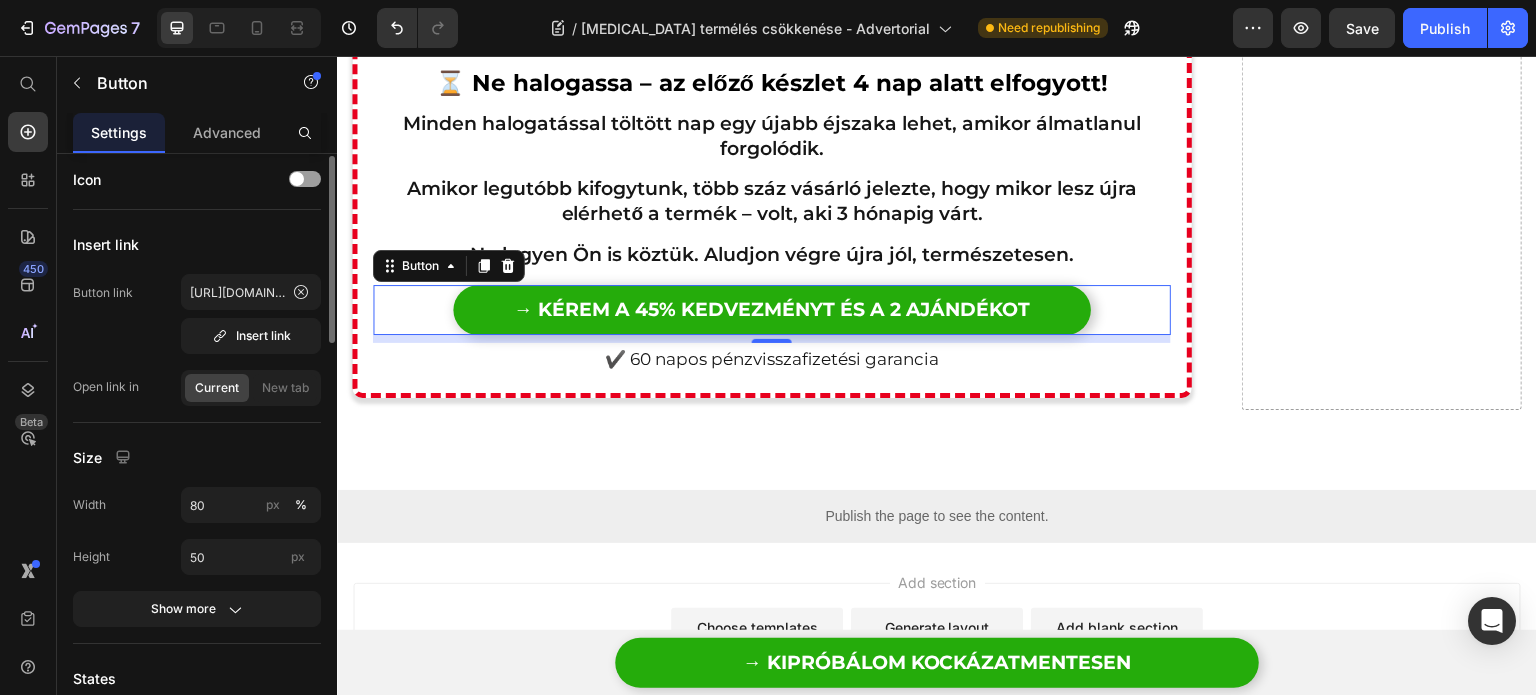 scroll, scrollTop: 0, scrollLeft: 0, axis: both 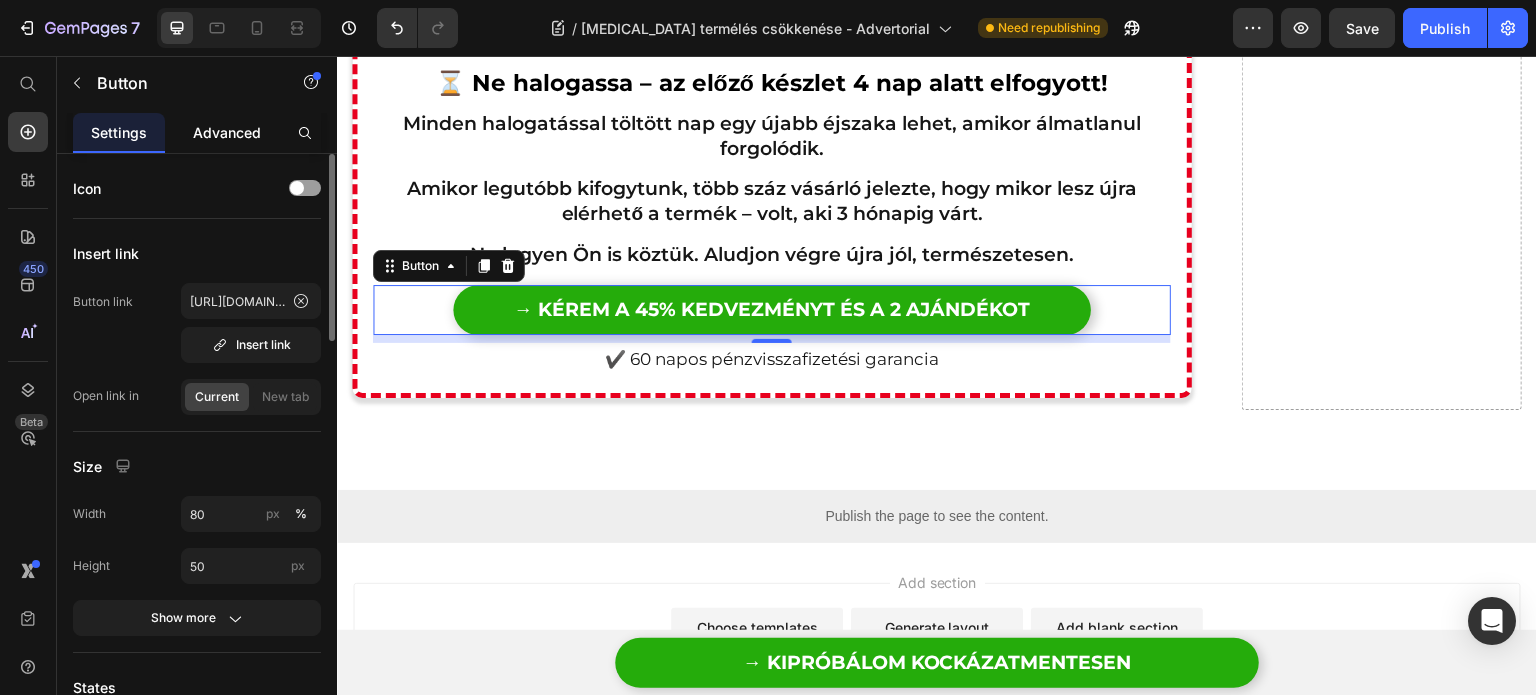 click on "Advanced" at bounding box center [227, 132] 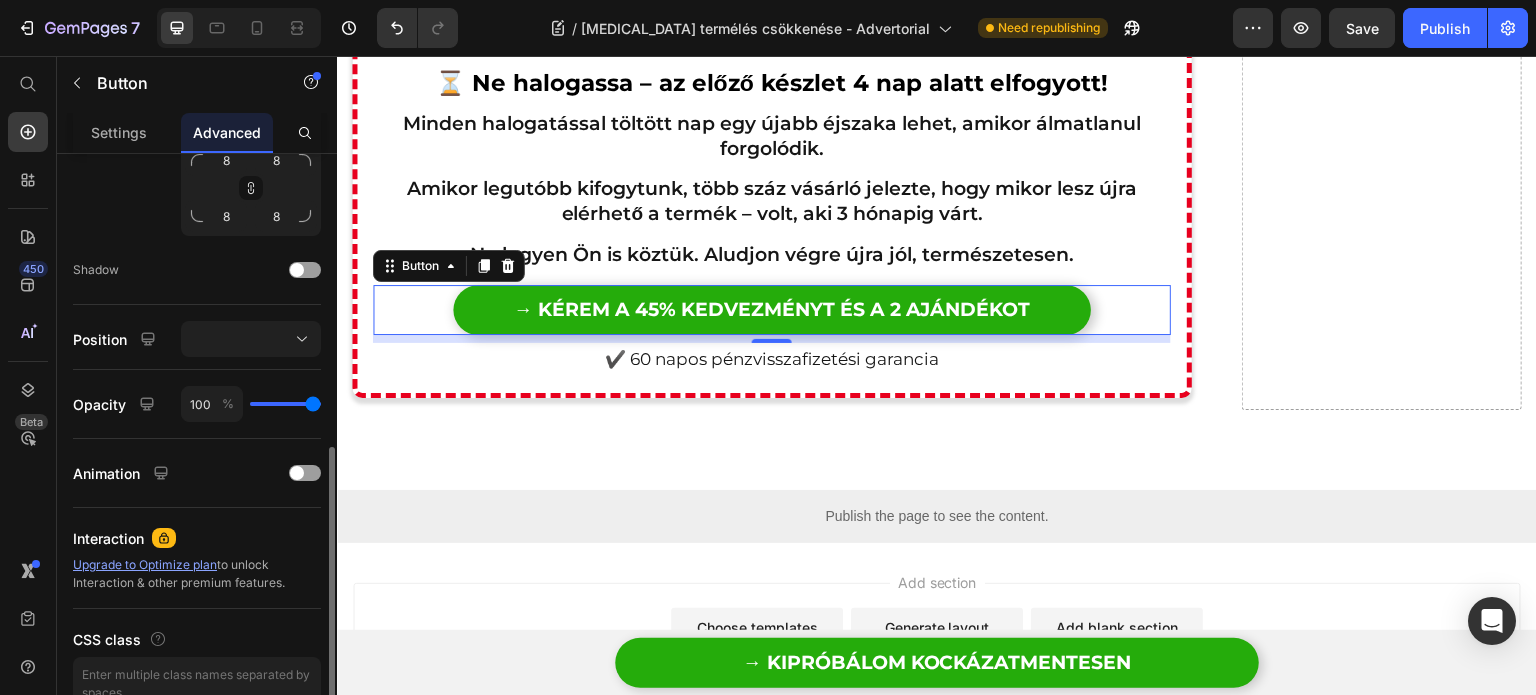 scroll, scrollTop: 772, scrollLeft: 0, axis: vertical 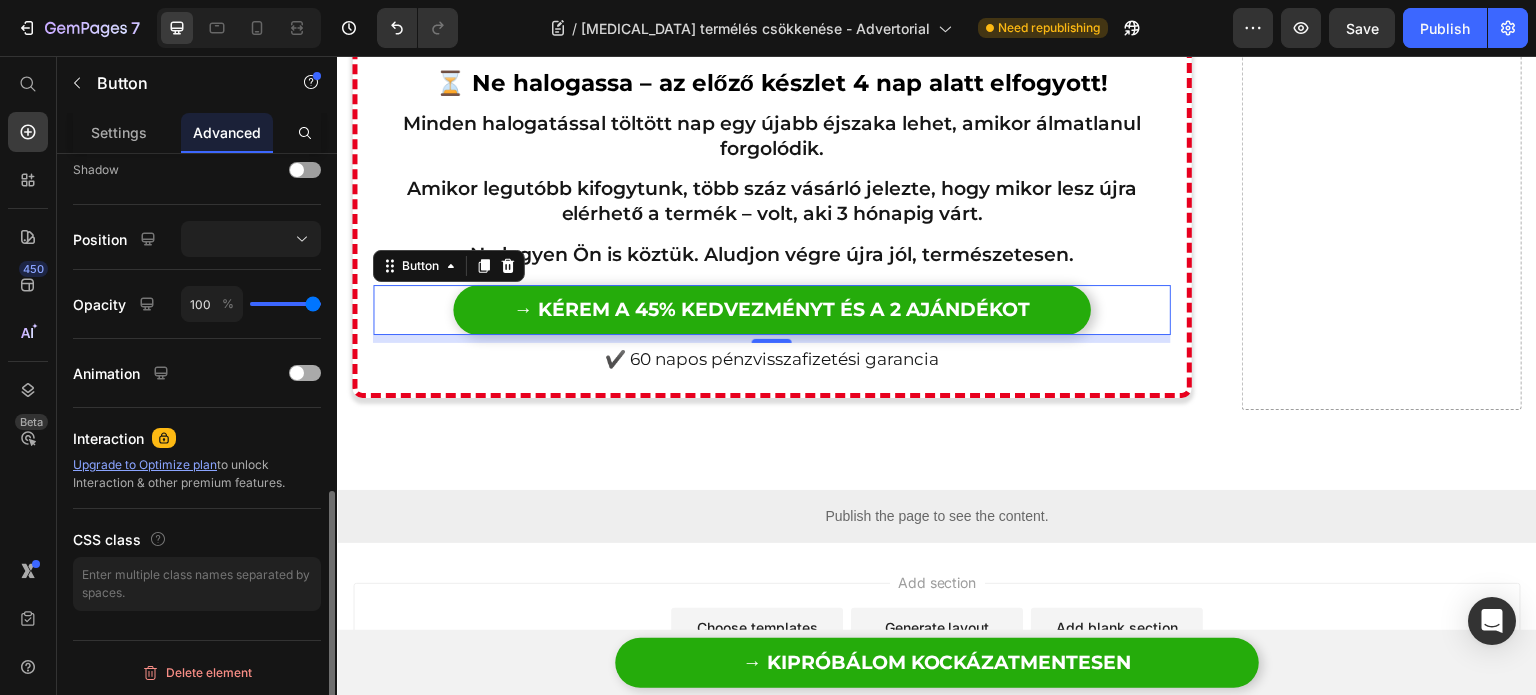 click at bounding box center [297, 373] 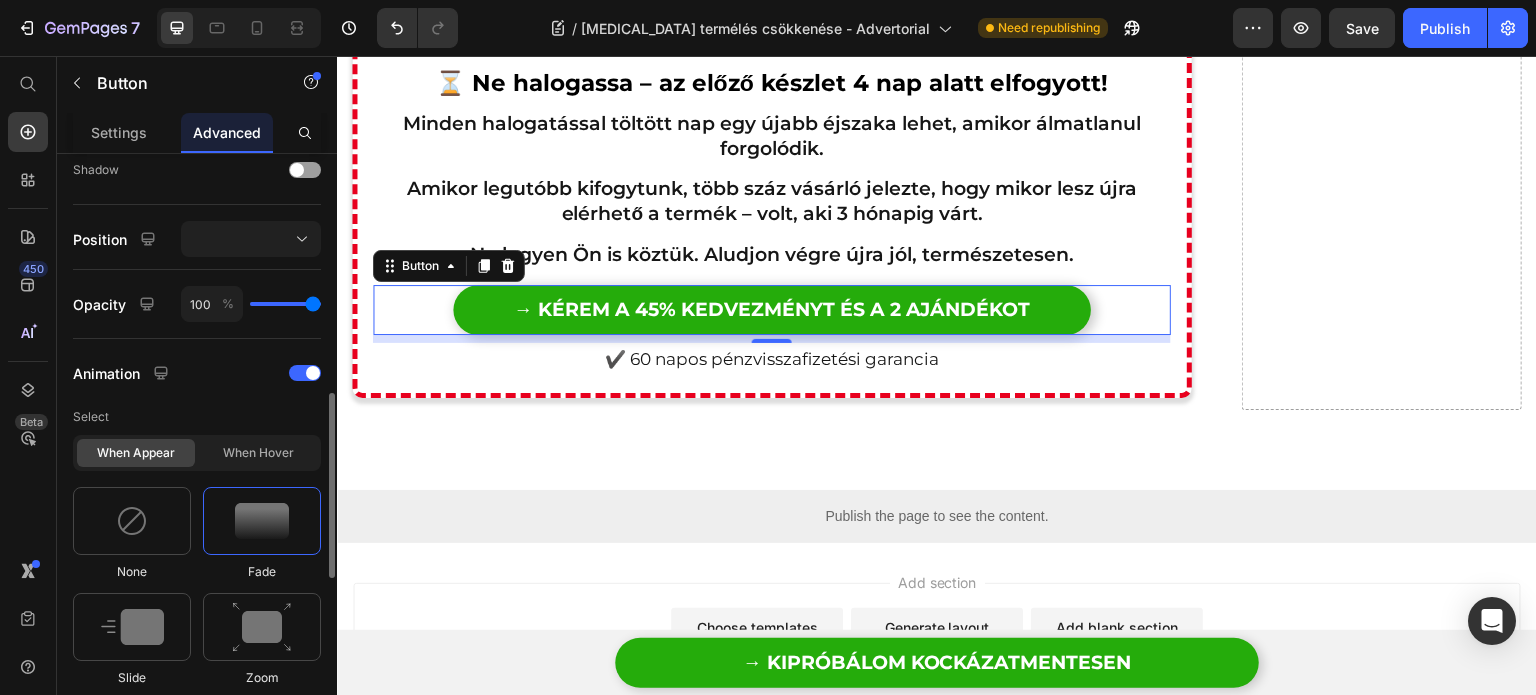 scroll, scrollTop: 872, scrollLeft: 0, axis: vertical 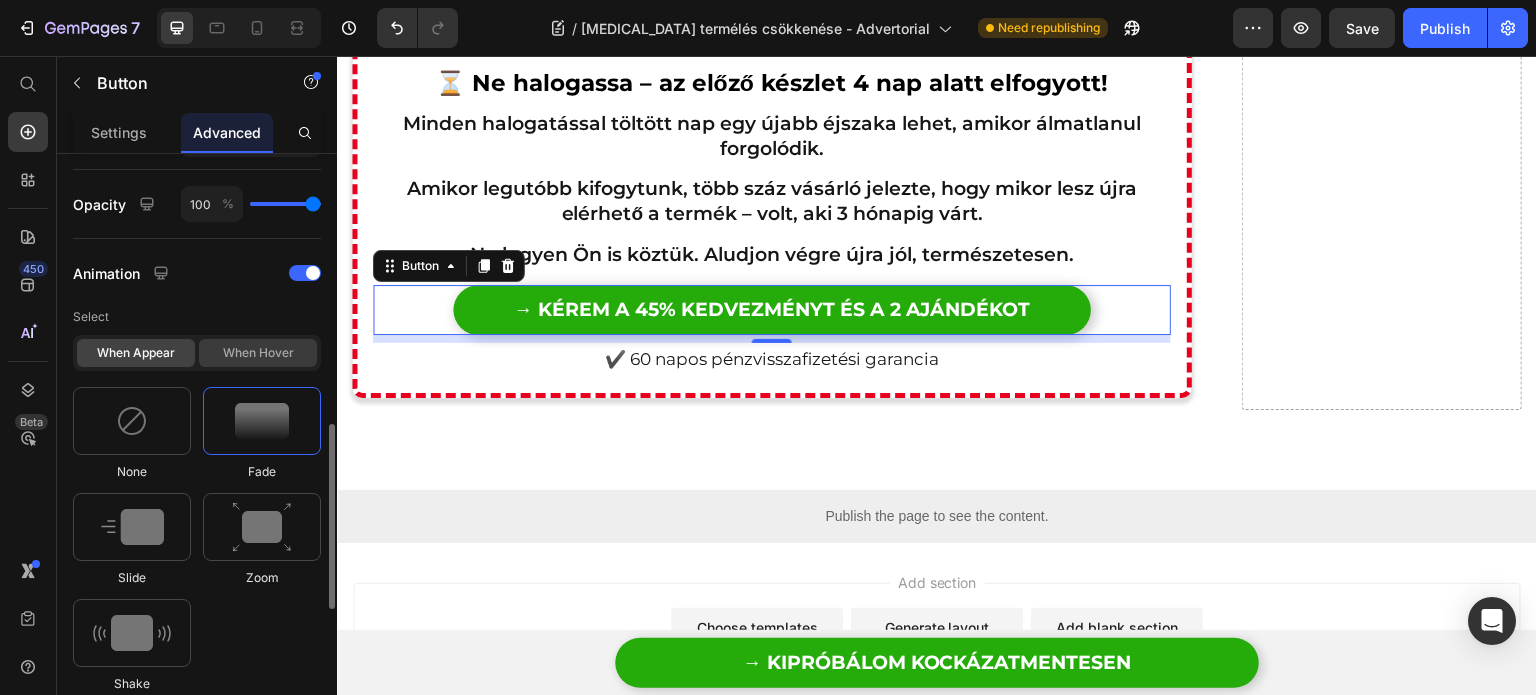 click on "When hover" 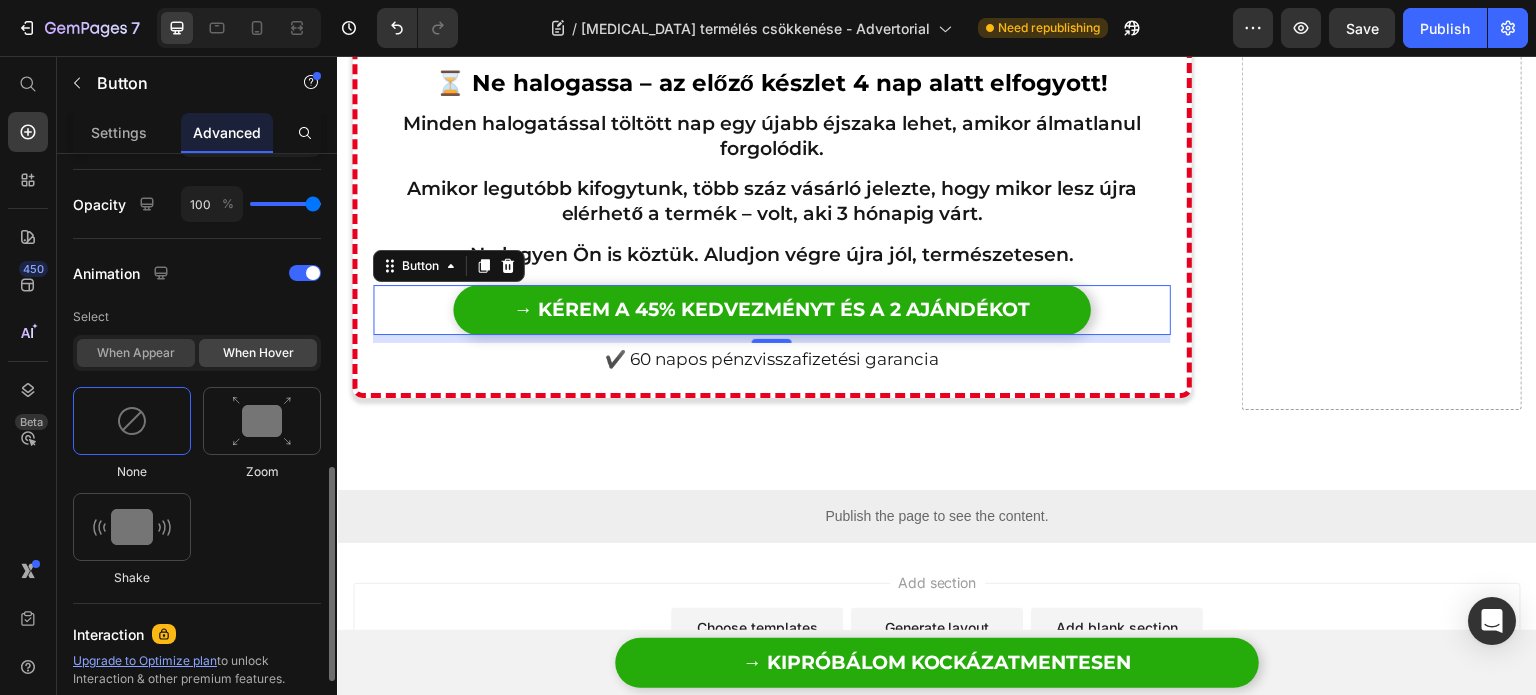 click on "When appear" 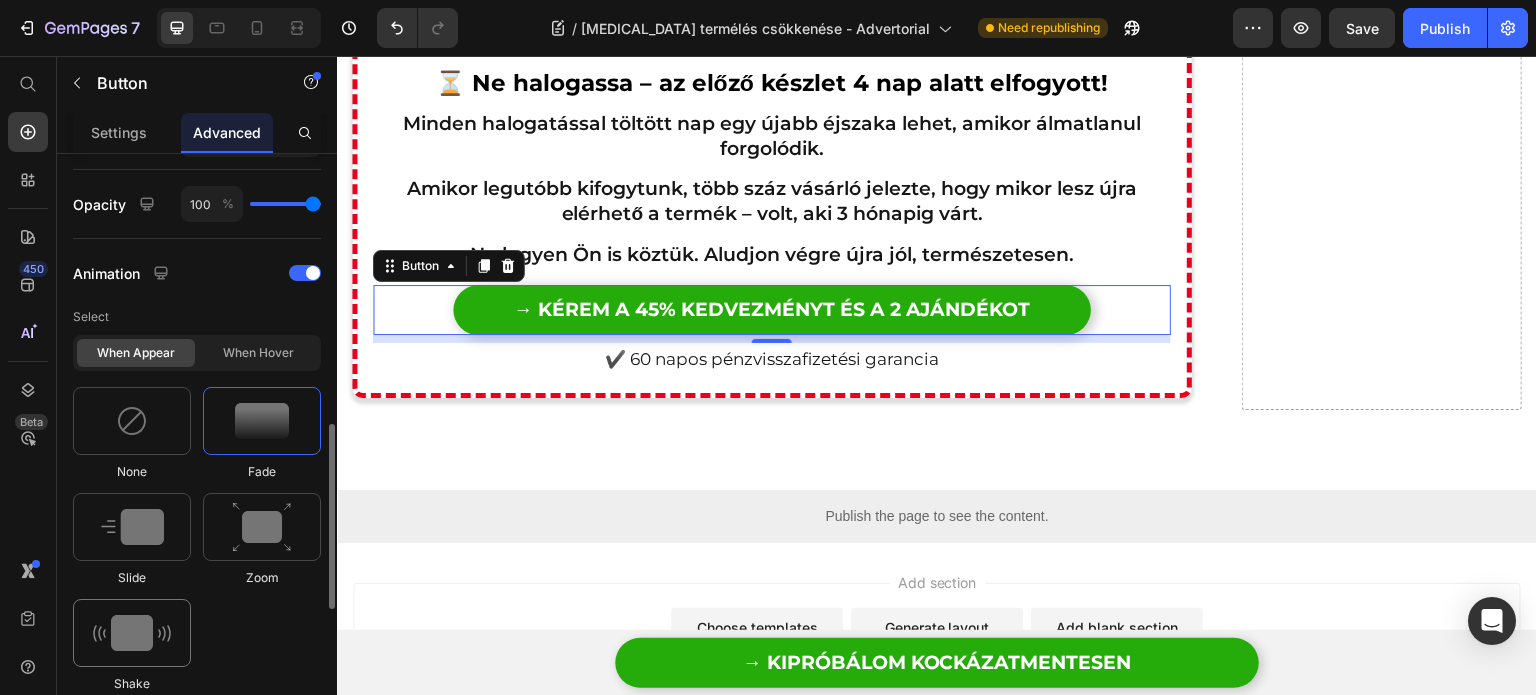 click at bounding box center [132, 633] 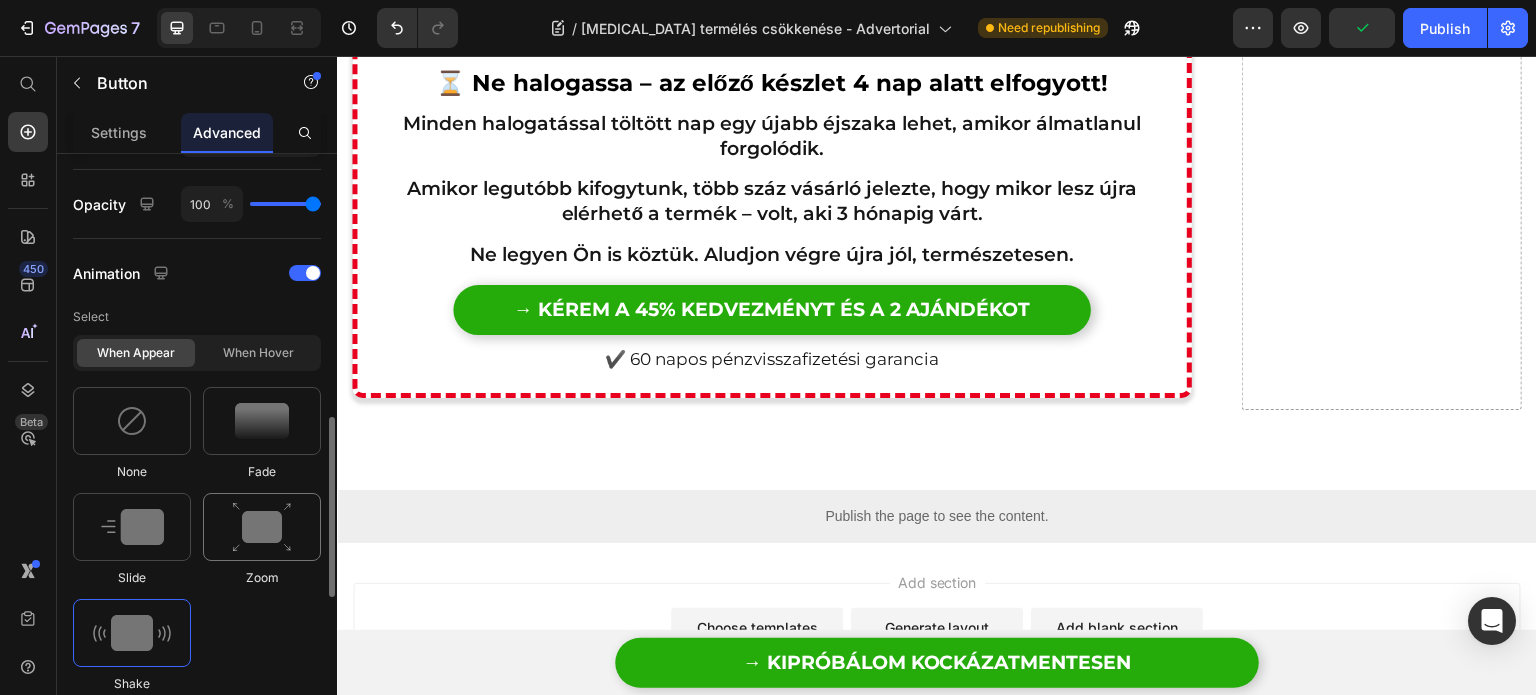 click at bounding box center (262, 527) 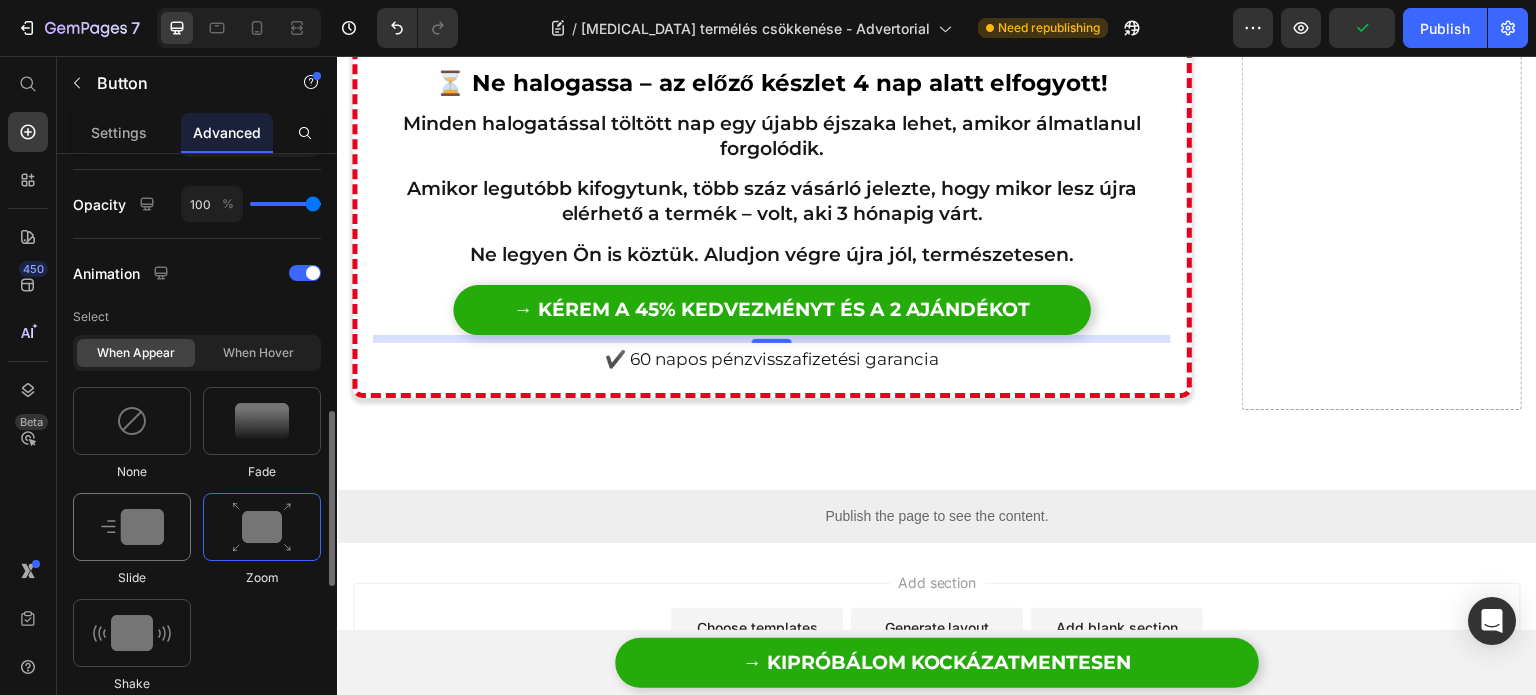 click at bounding box center (132, 527) 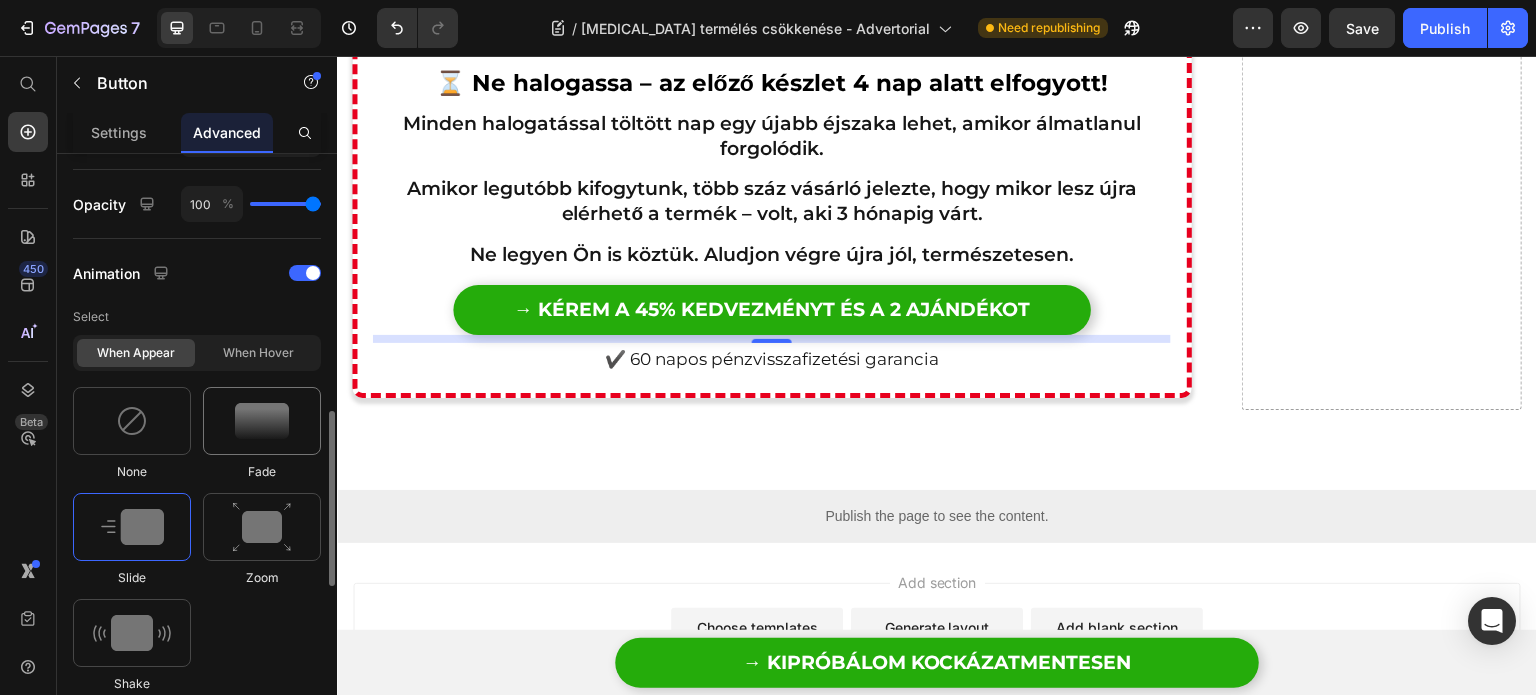 click at bounding box center [262, 421] 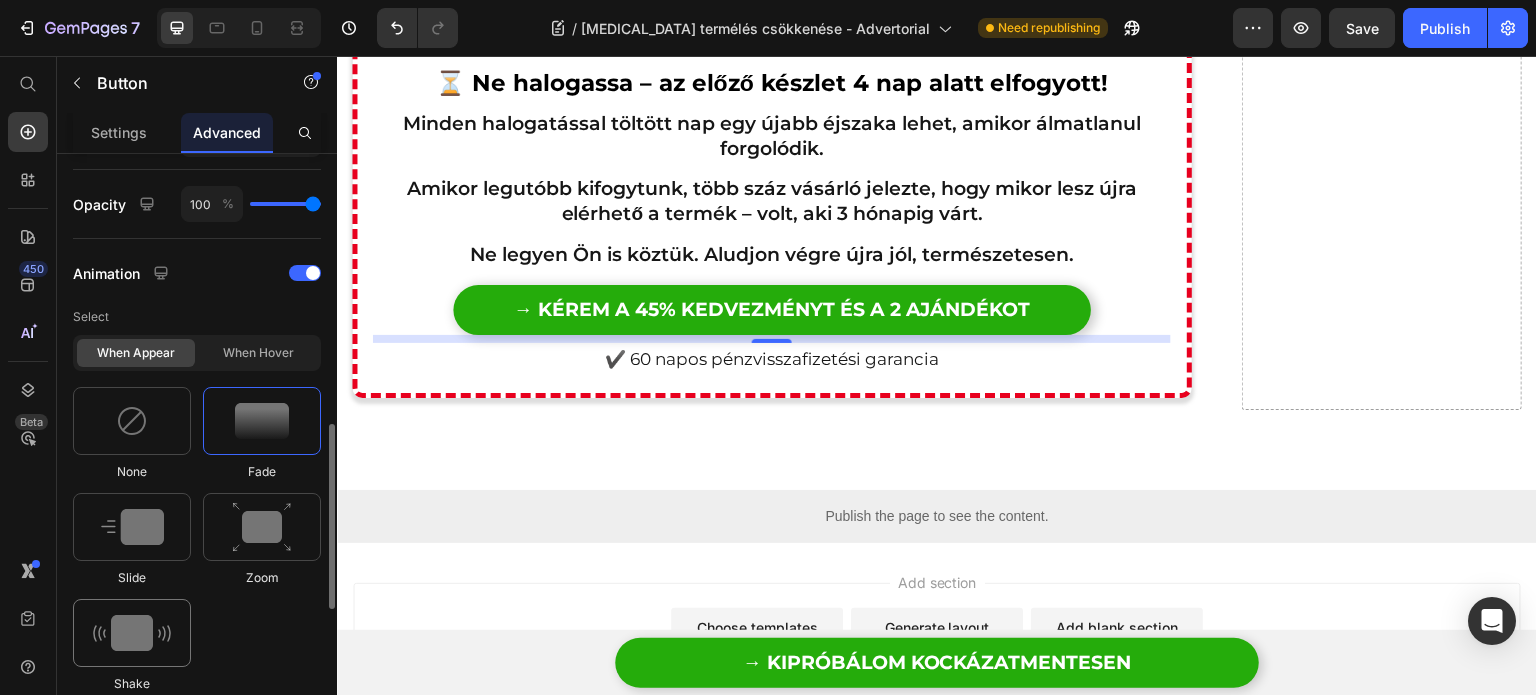 click at bounding box center (132, 633) 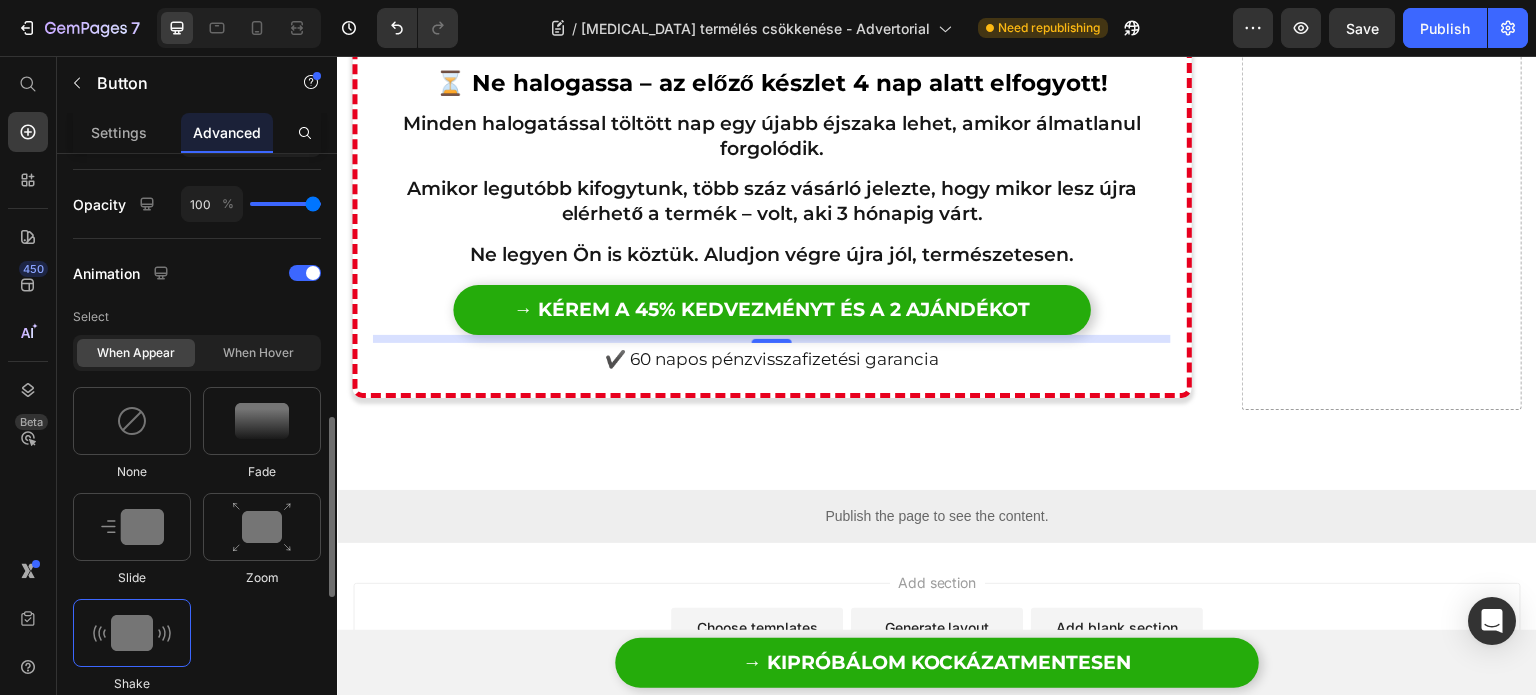 scroll, scrollTop: 1172, scrollLeft: 0, axis: vertical 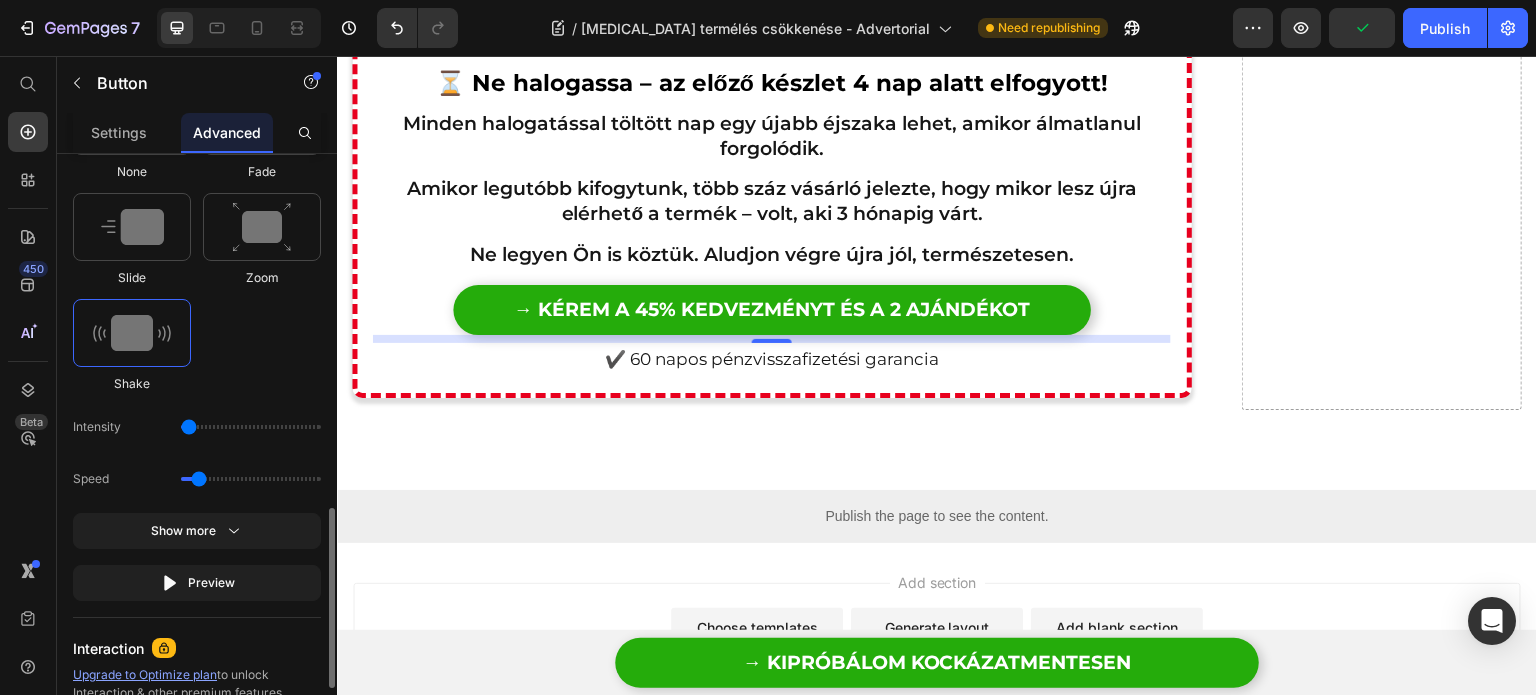 click at bounding box center (251, 427) 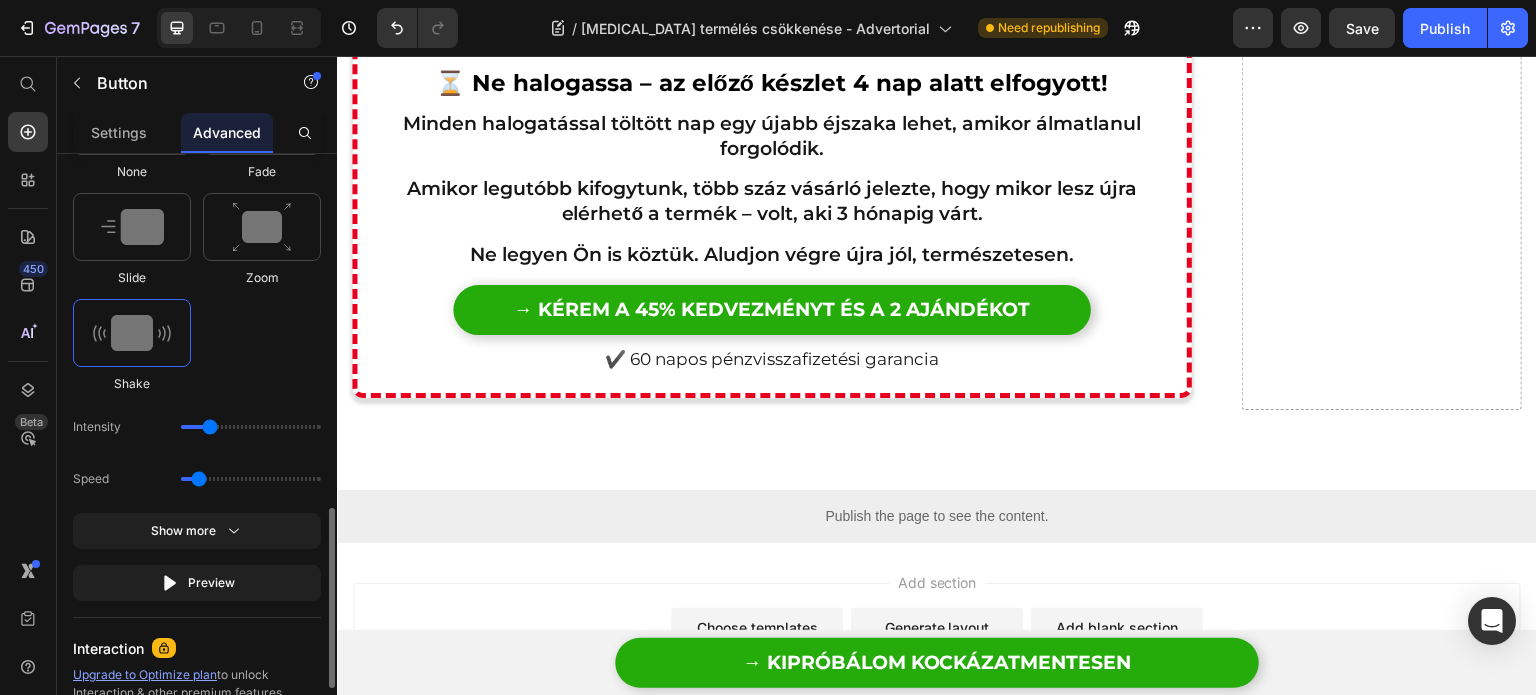 drag, startPoint x: 192, startPoint y: 428, endPoint x: 204, endPoint y: 431, distance: 12.369317 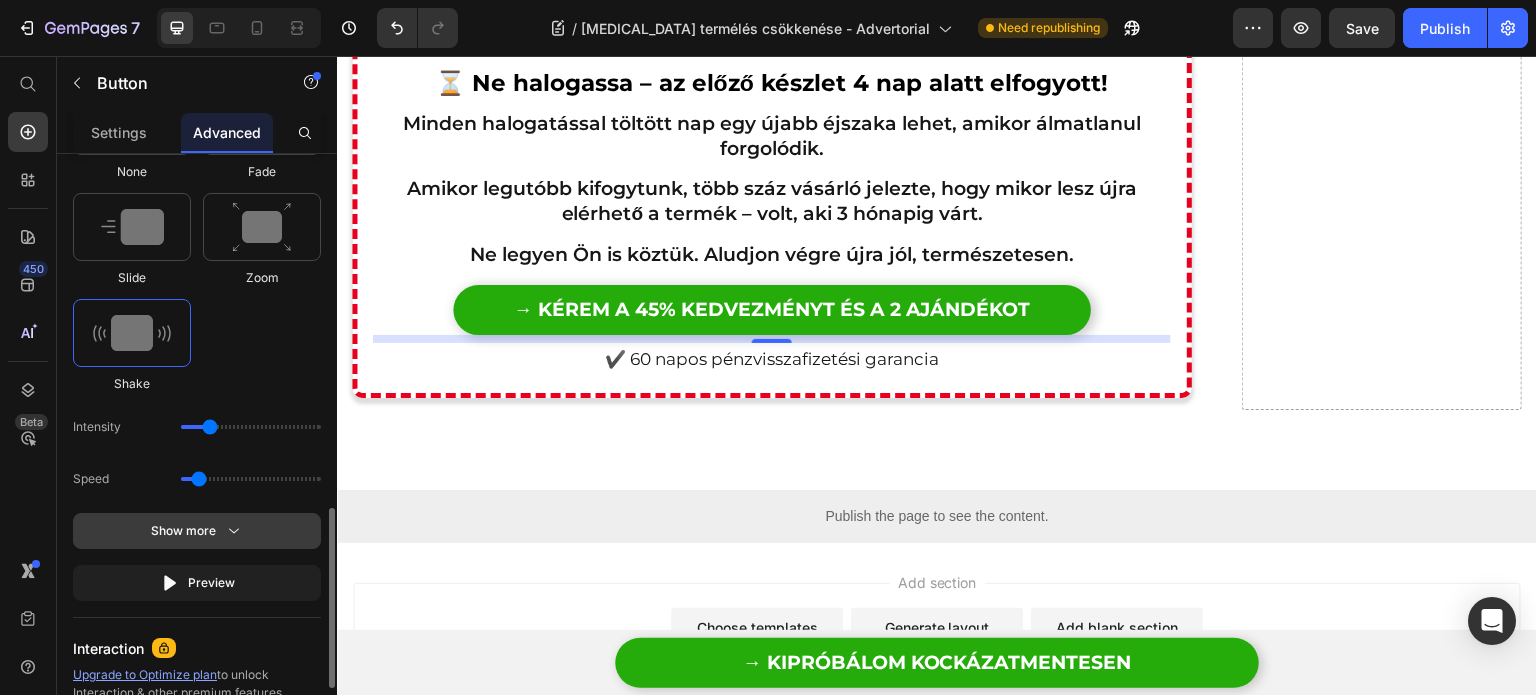 click 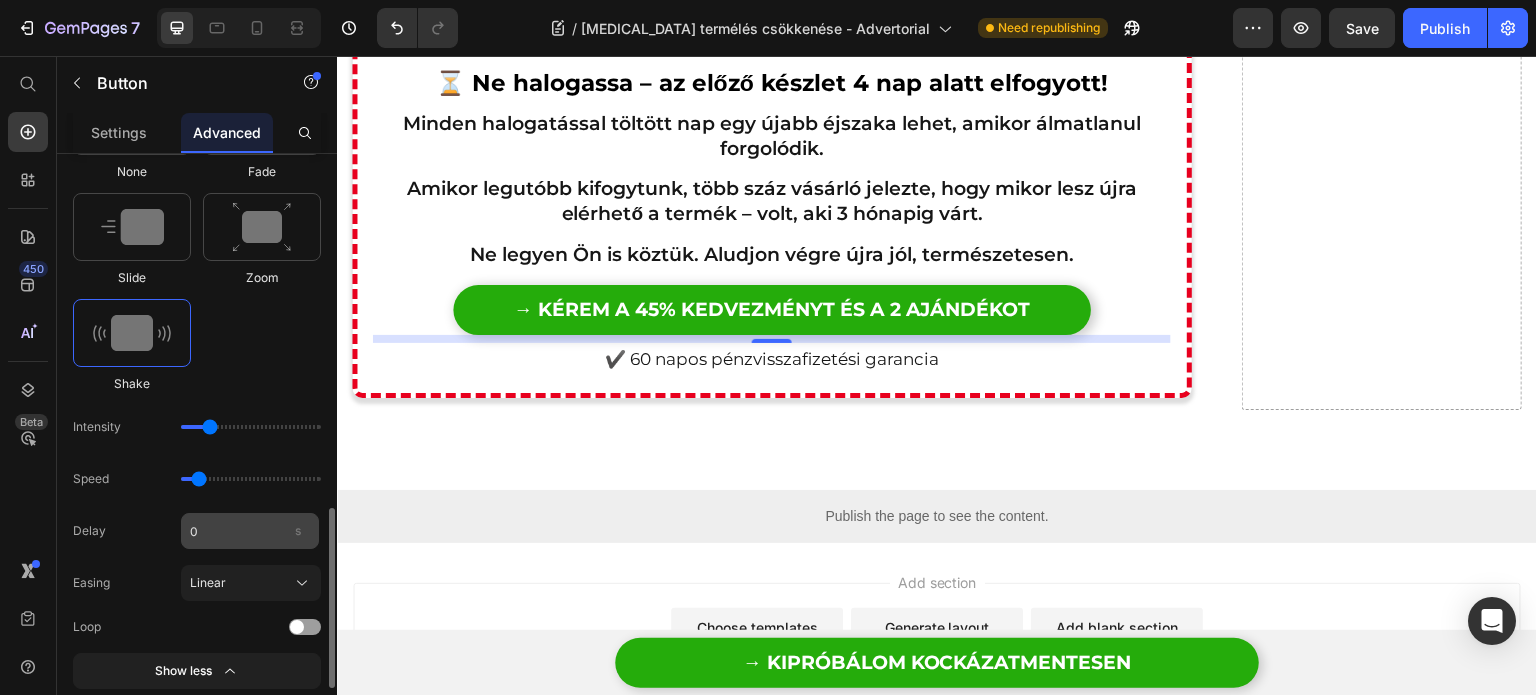 scroll, scrollTop: 1372, scrollLeft: 0, axis: vertical 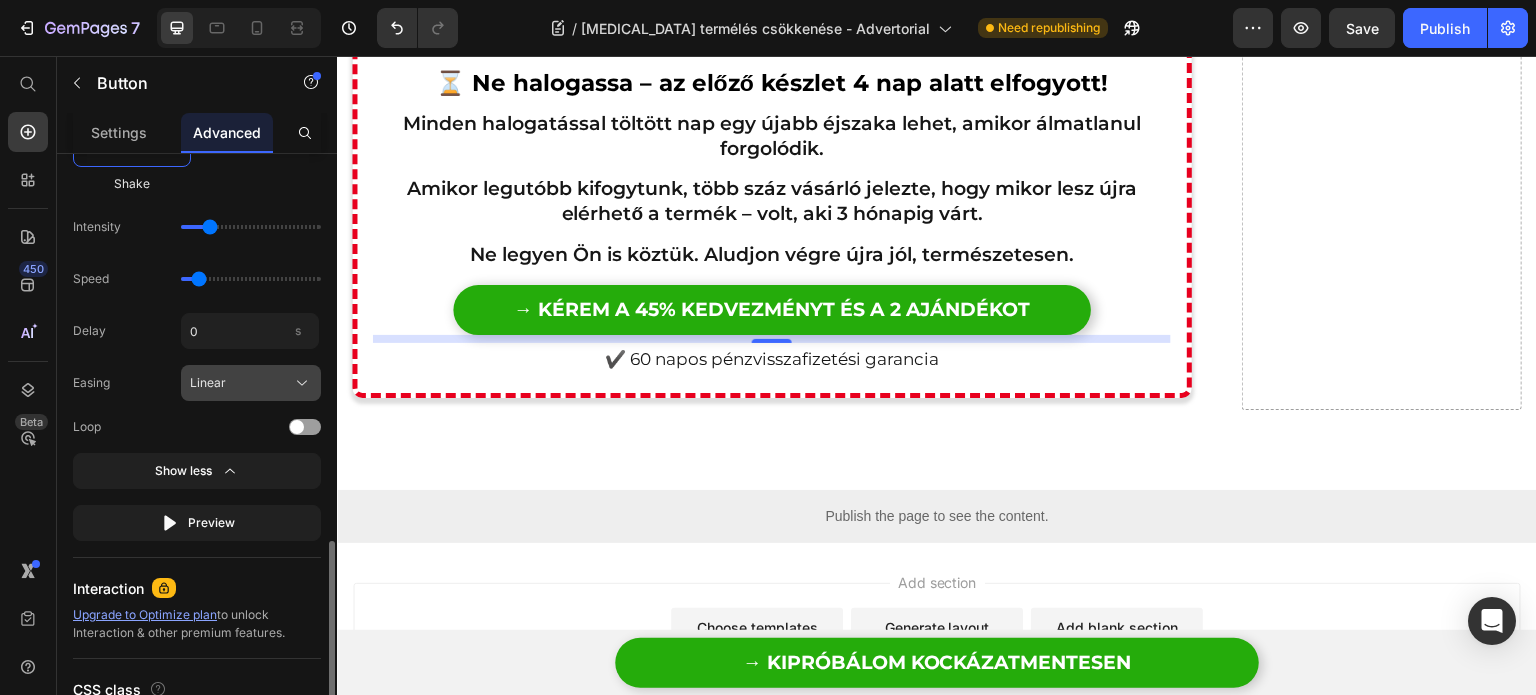 click on "Linear" 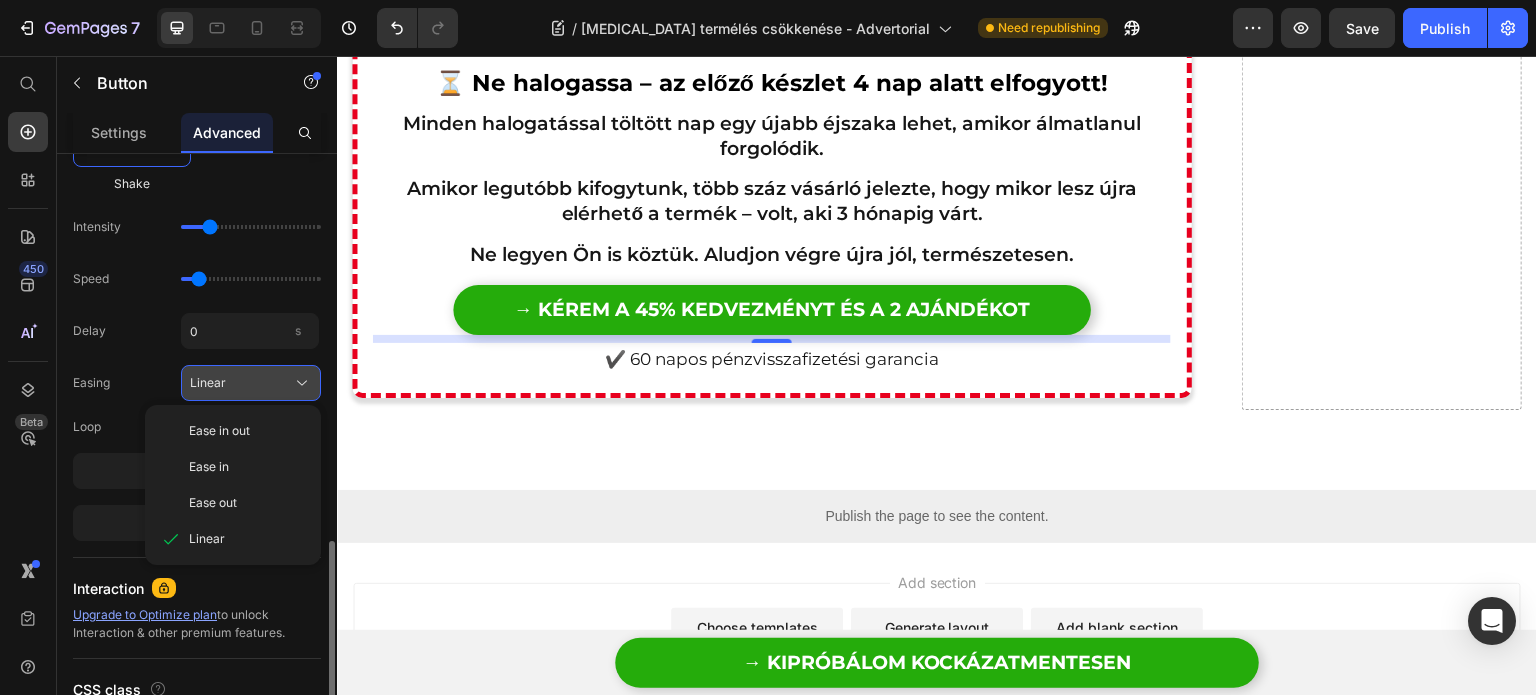 click on "Linear" 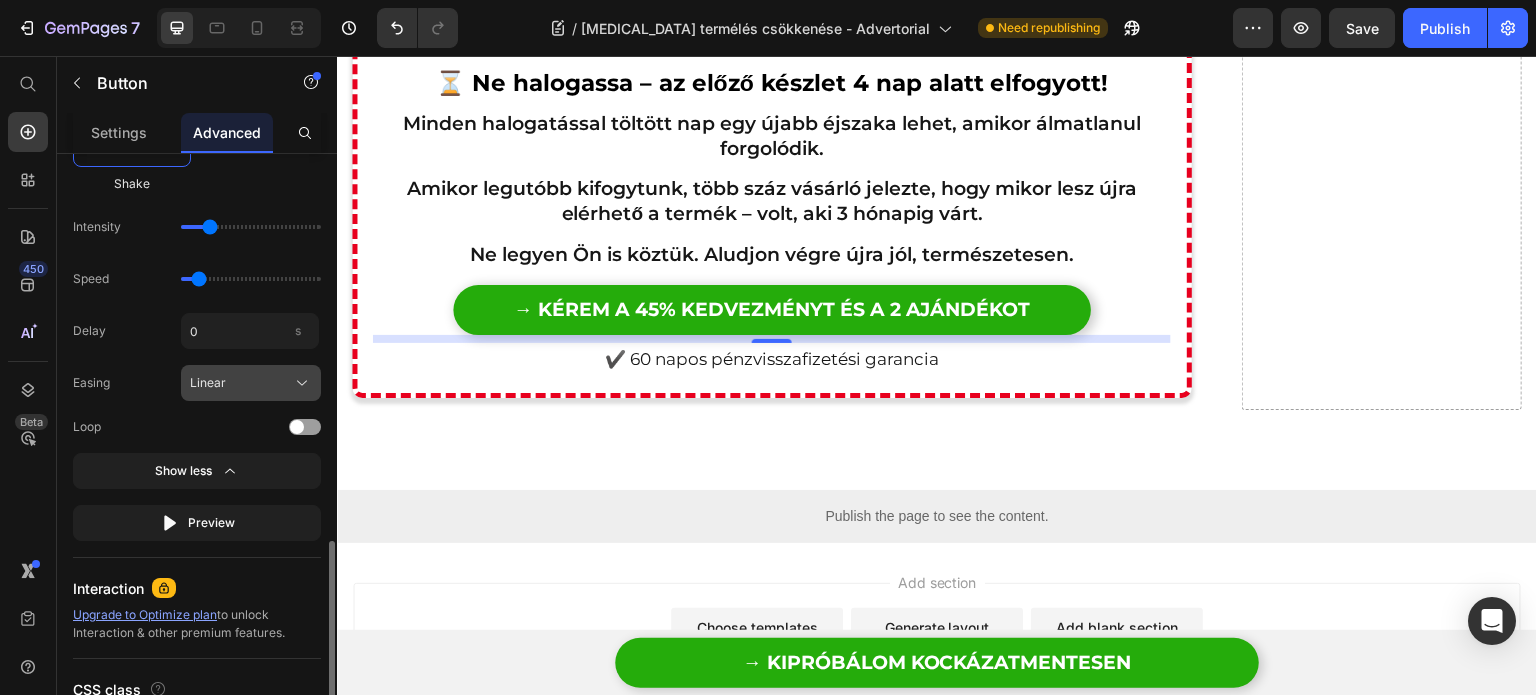 click on "Linear" 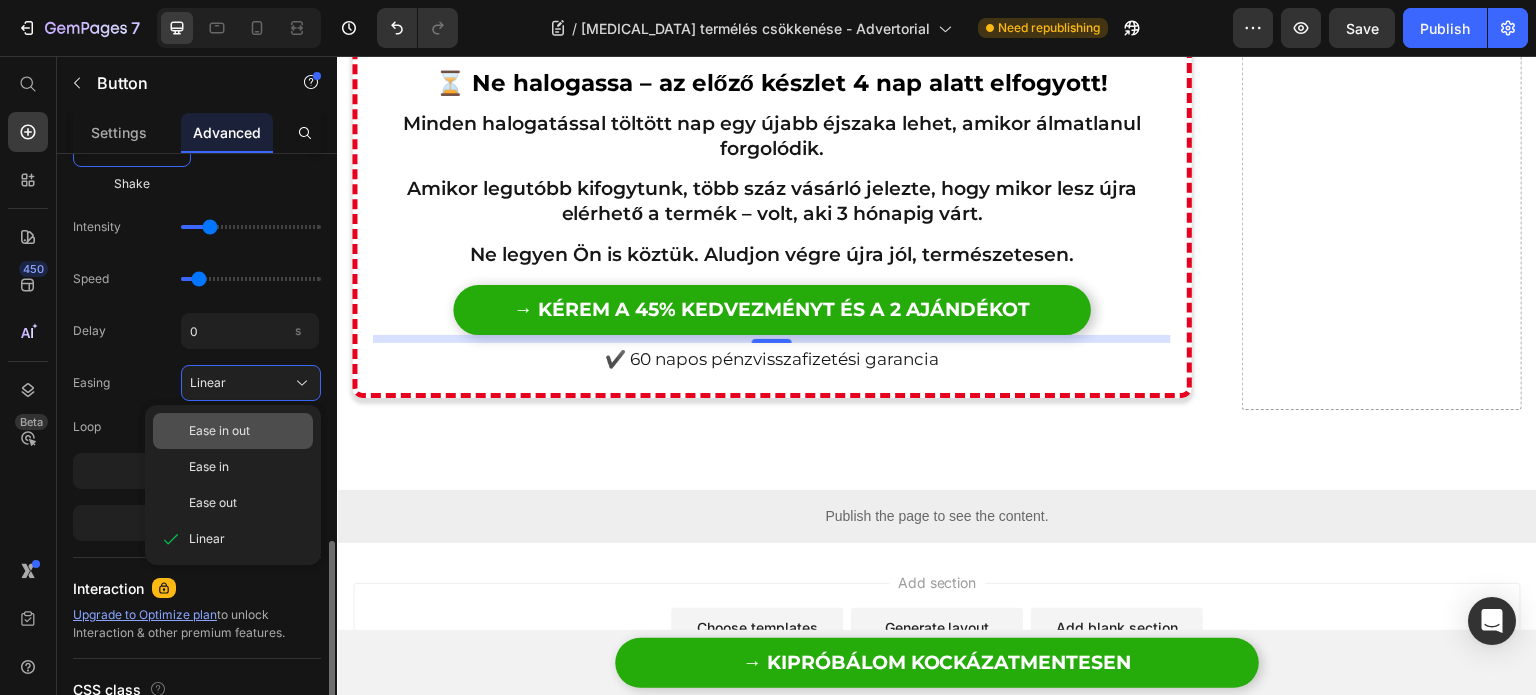 click on "Ease in out" 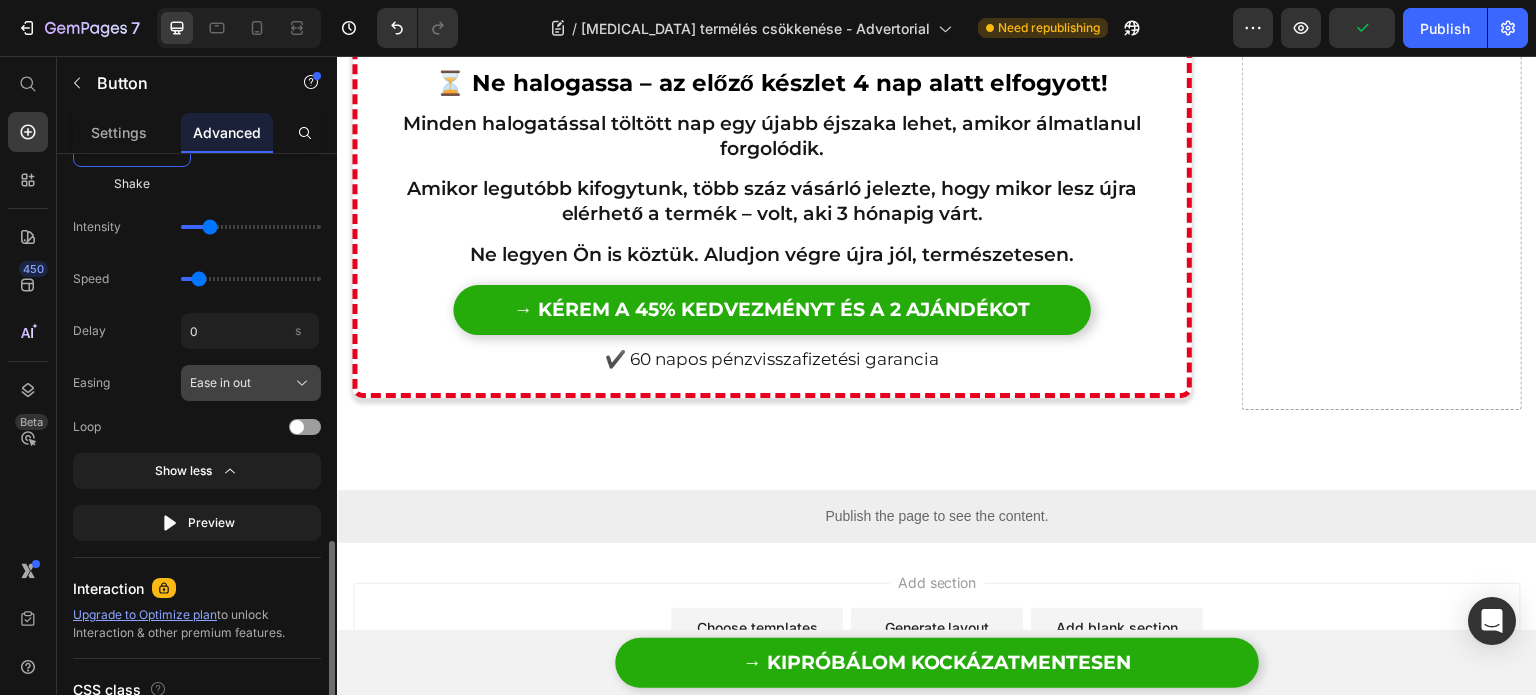 click on "Ease in out" at bounding box center (251, 383) 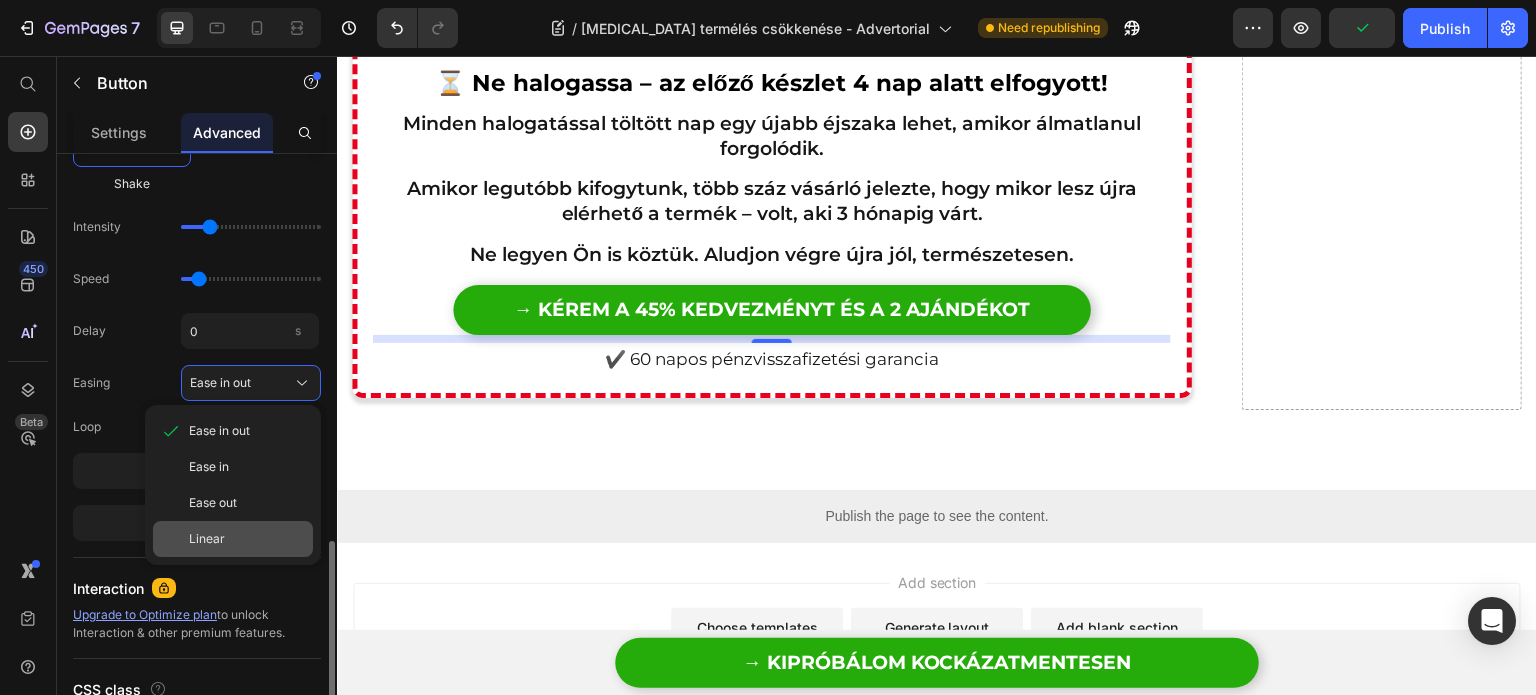click on "Linear" at bounding box center [247, 539] 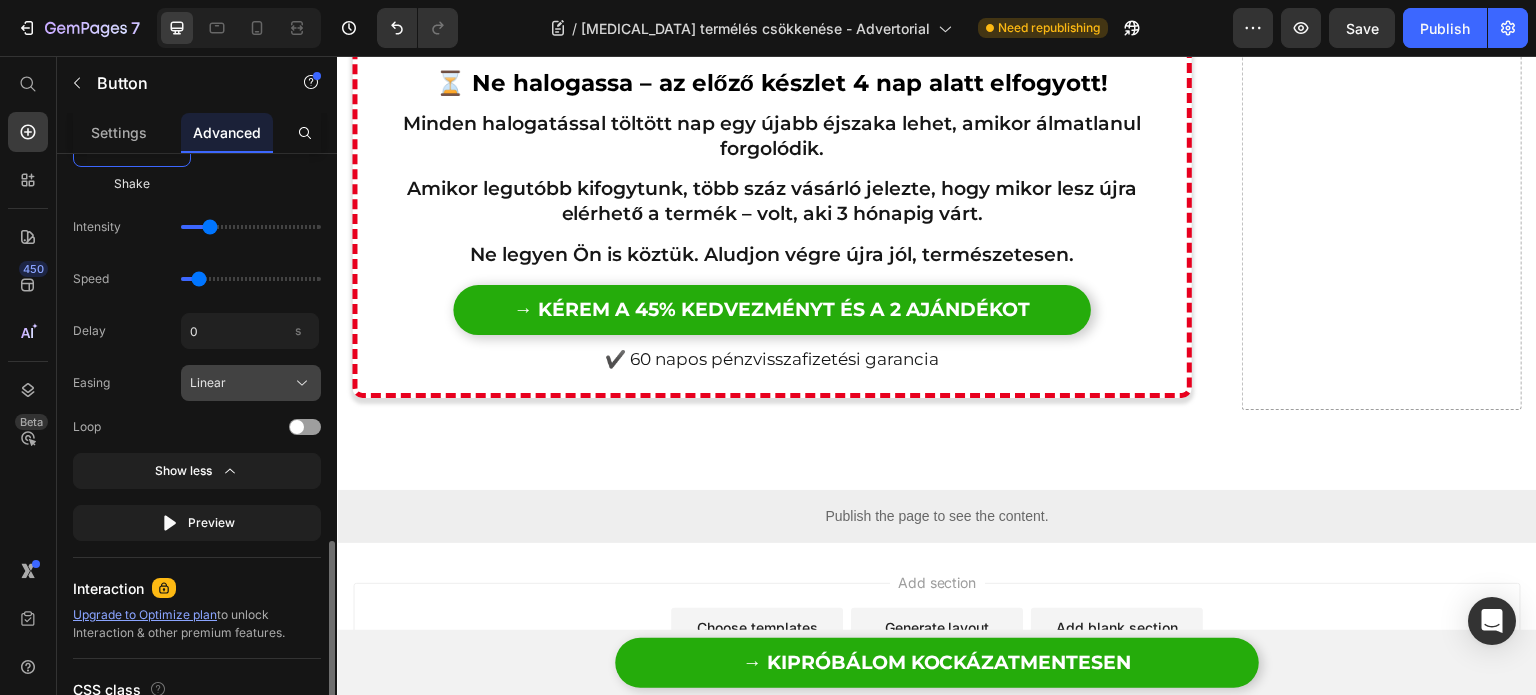 click on "Linear" 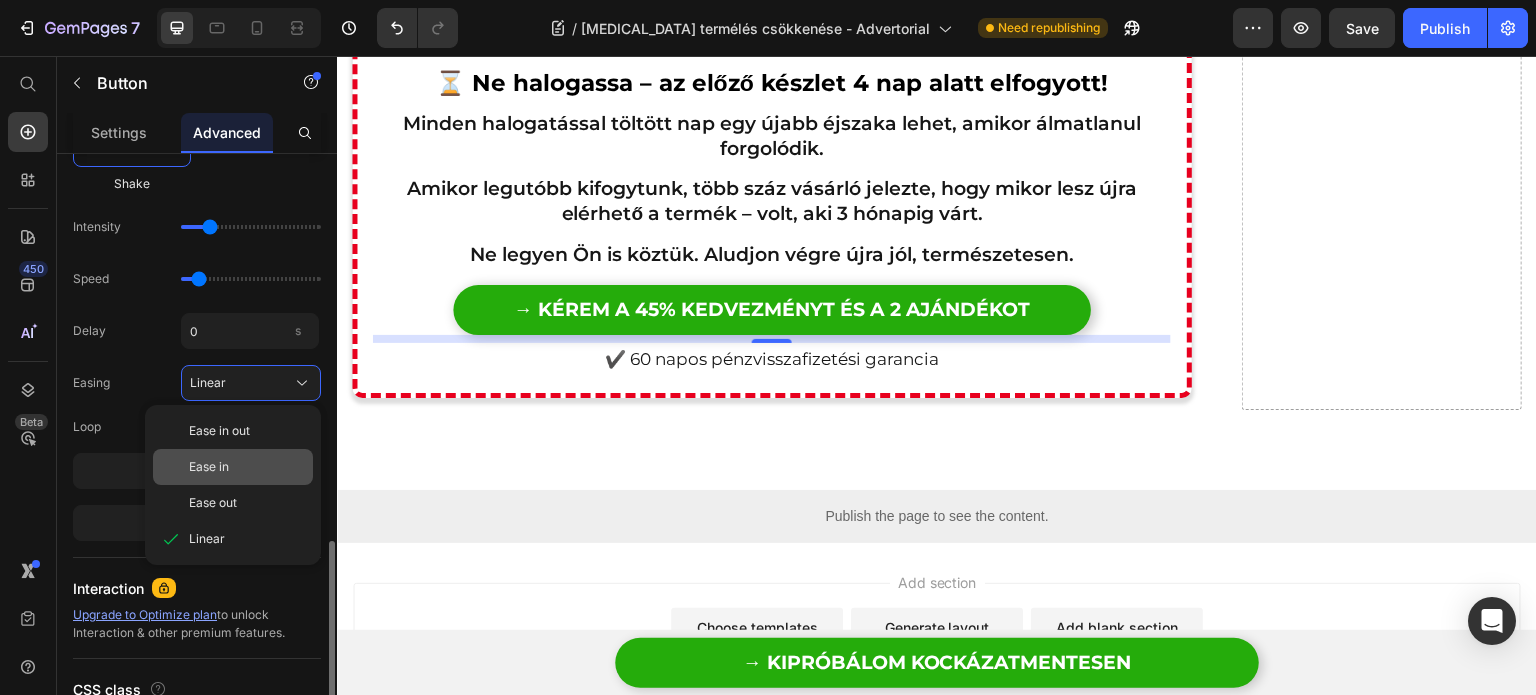 click on "Ease in" at bounding box center (247, 467) 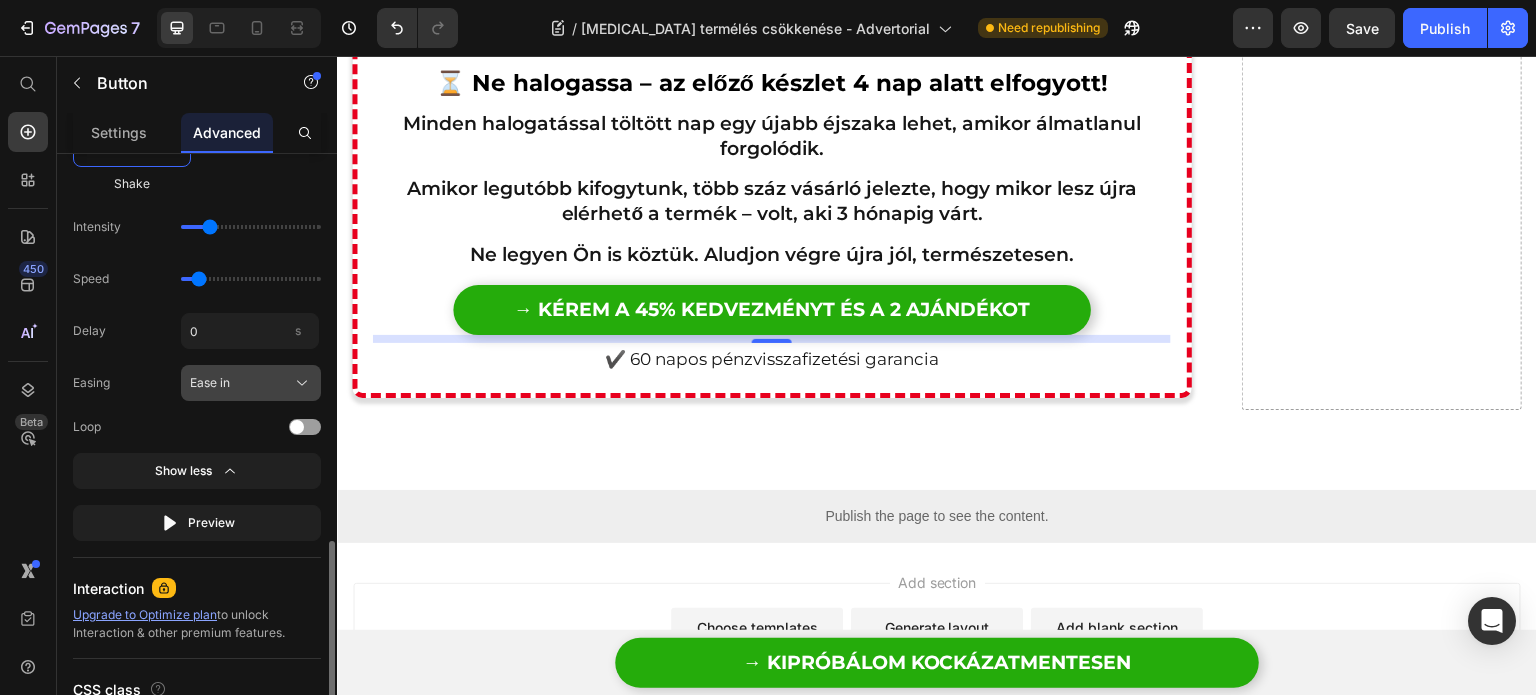 click on "Ease in" 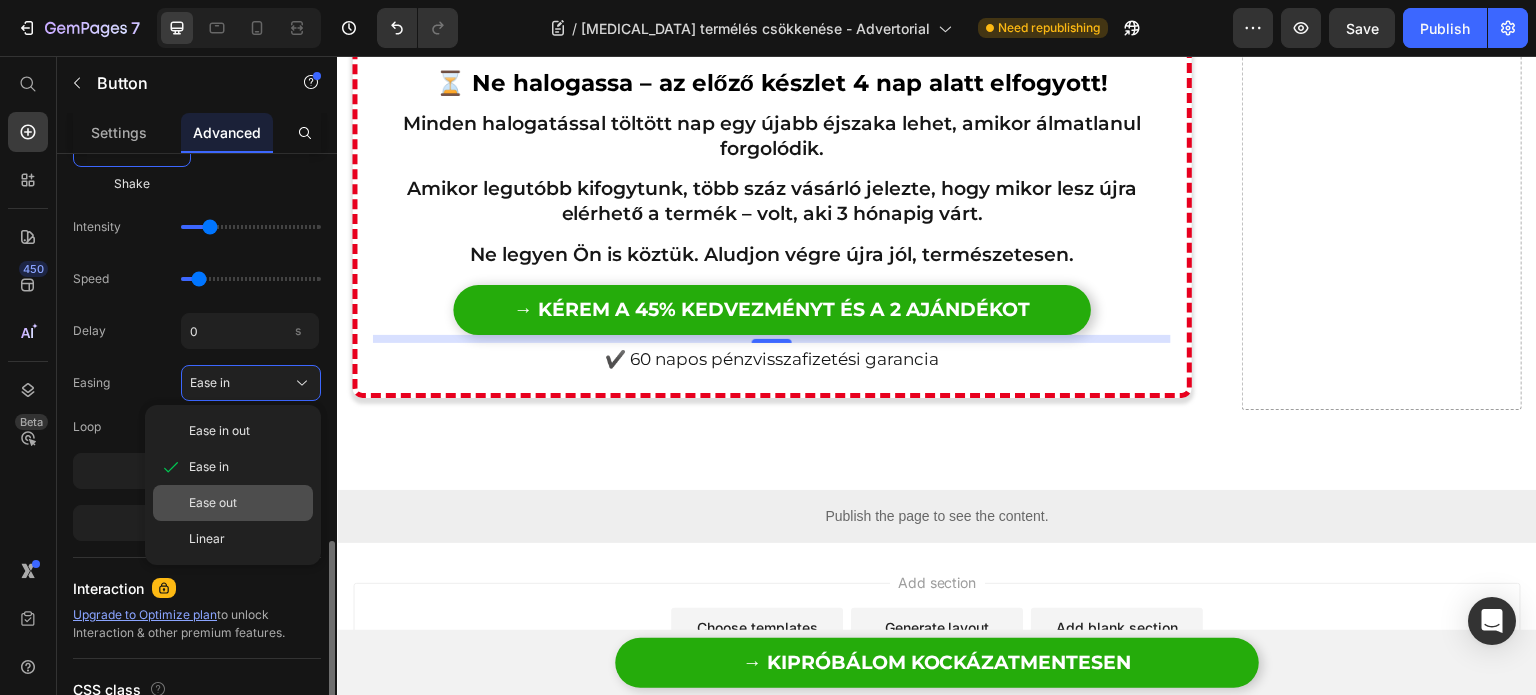 click on "Ease out" at bounding box center [247, 503] 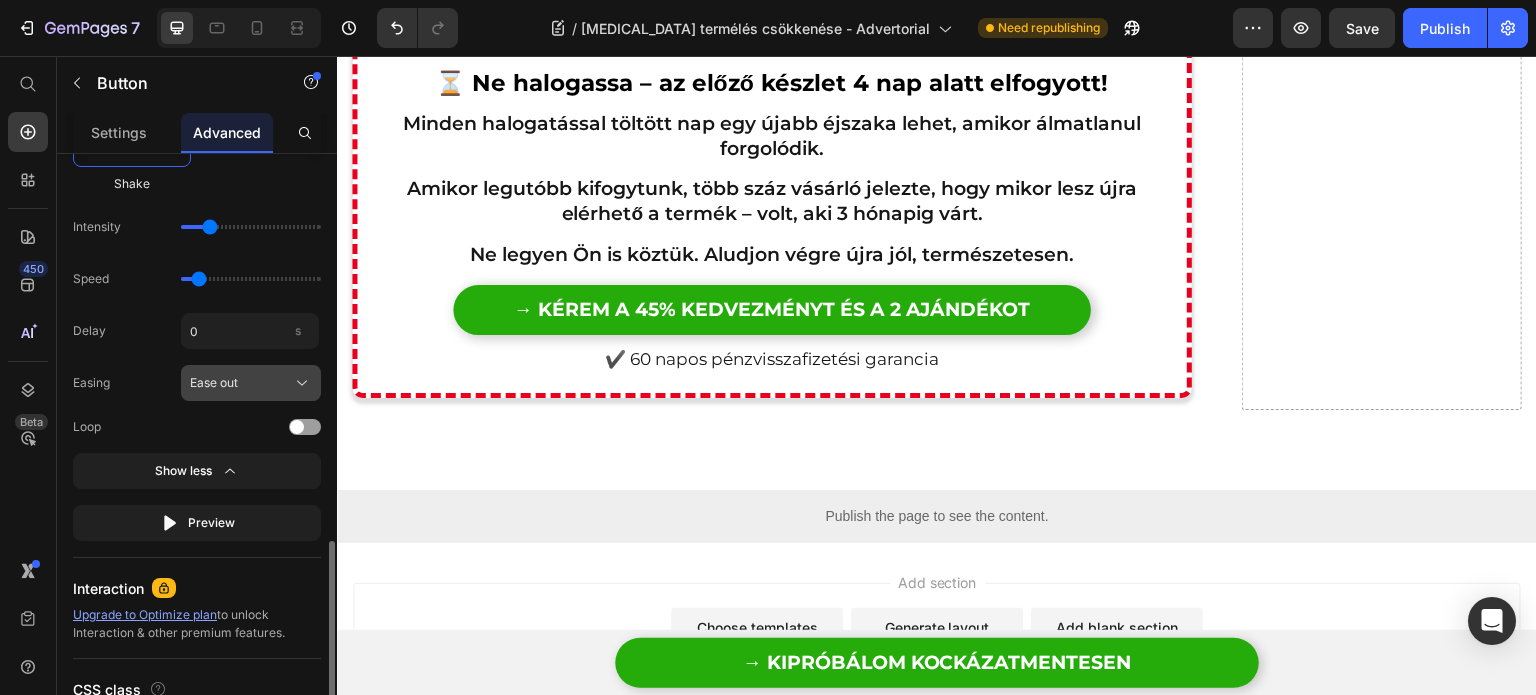 click on "Ease out" 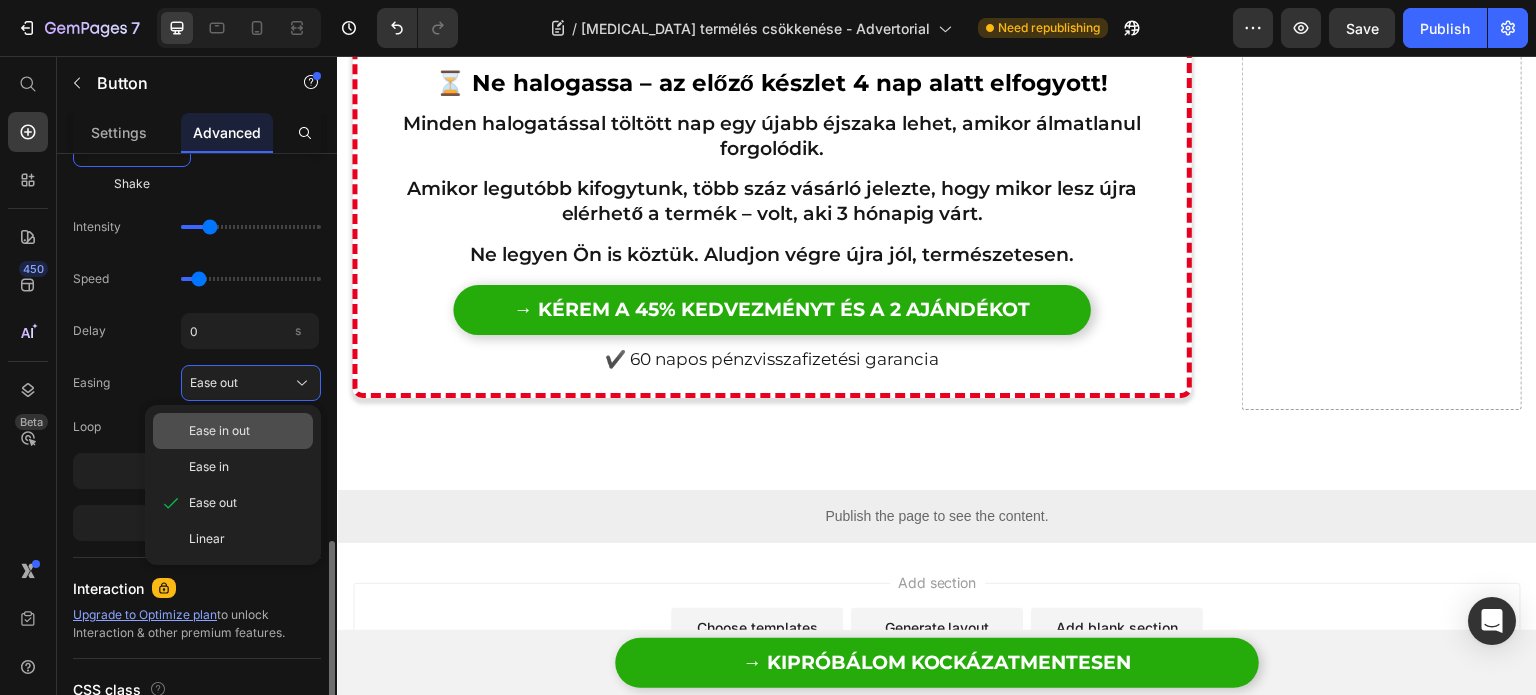 click on "Ease in out" 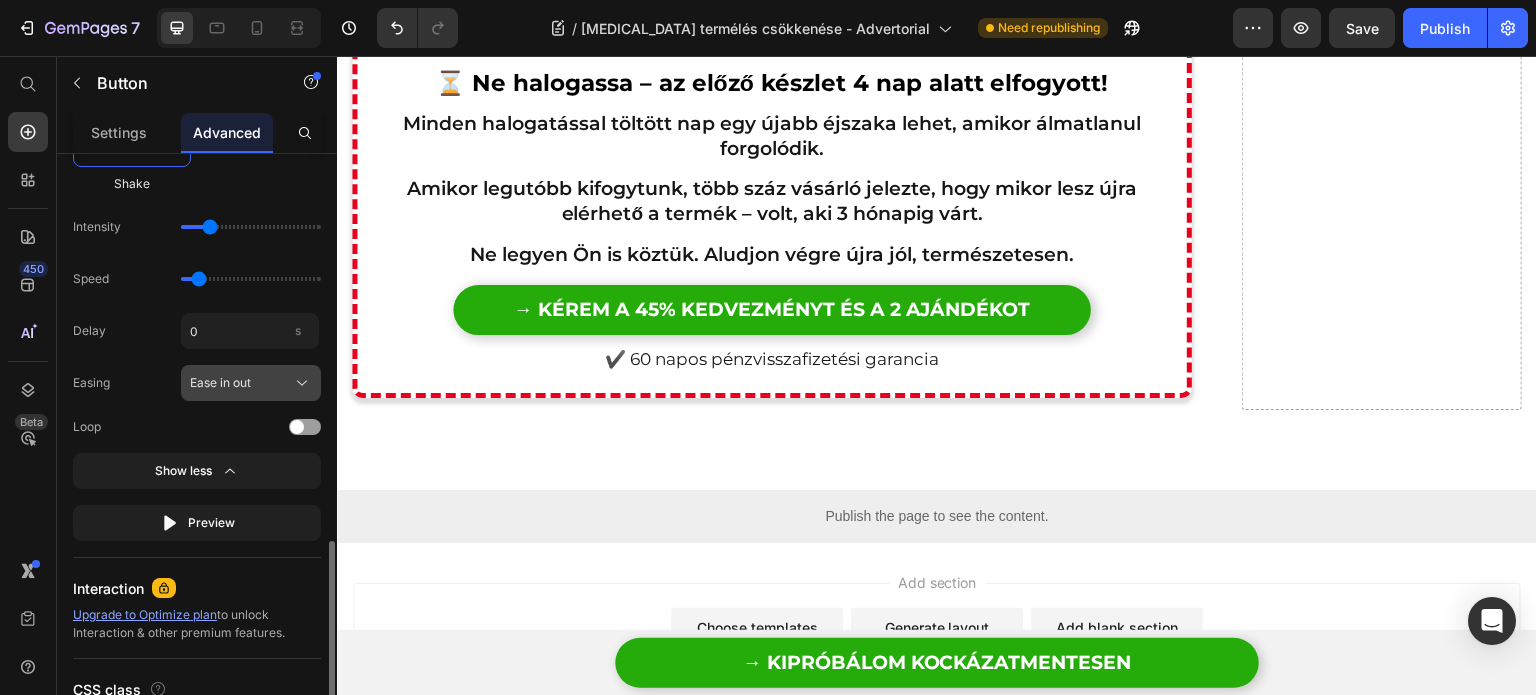 click on "Ease in out" at bounding box center (251, 383) 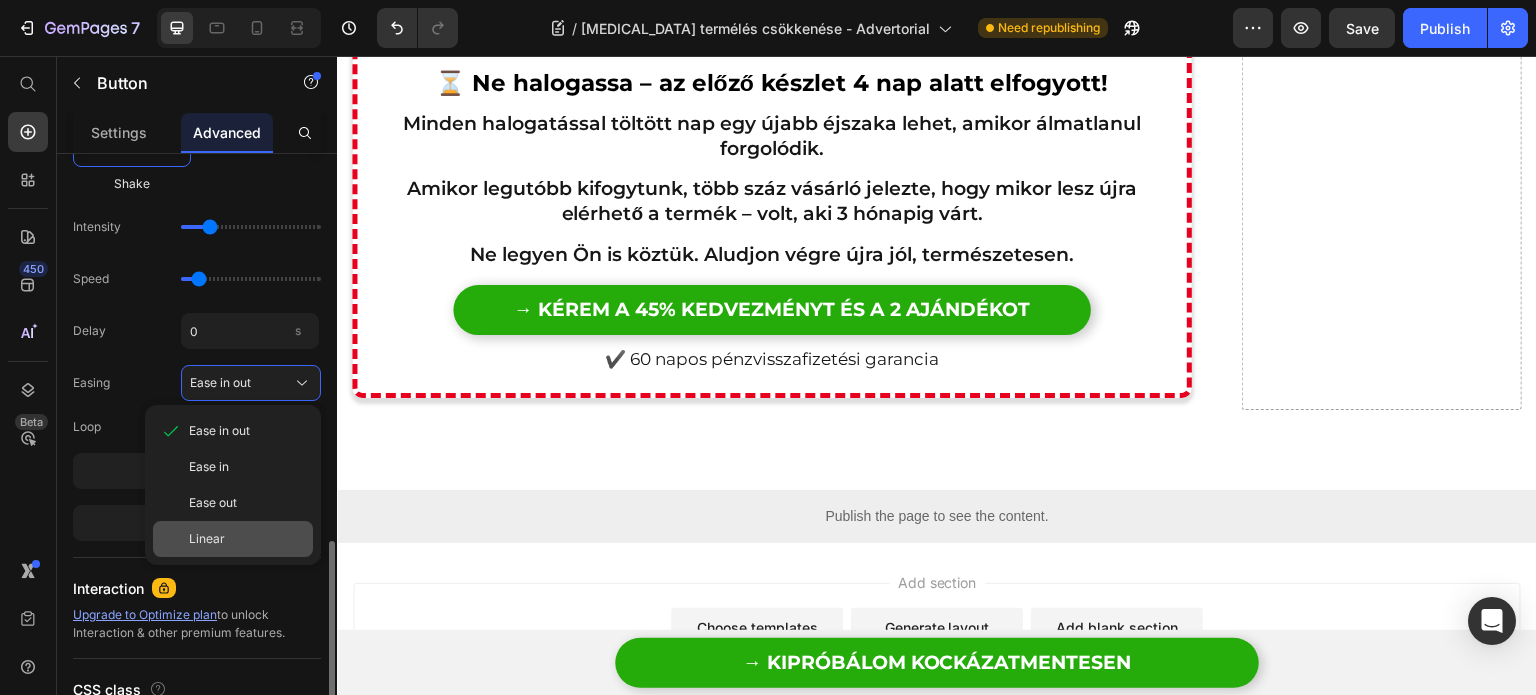 click on "Linear" 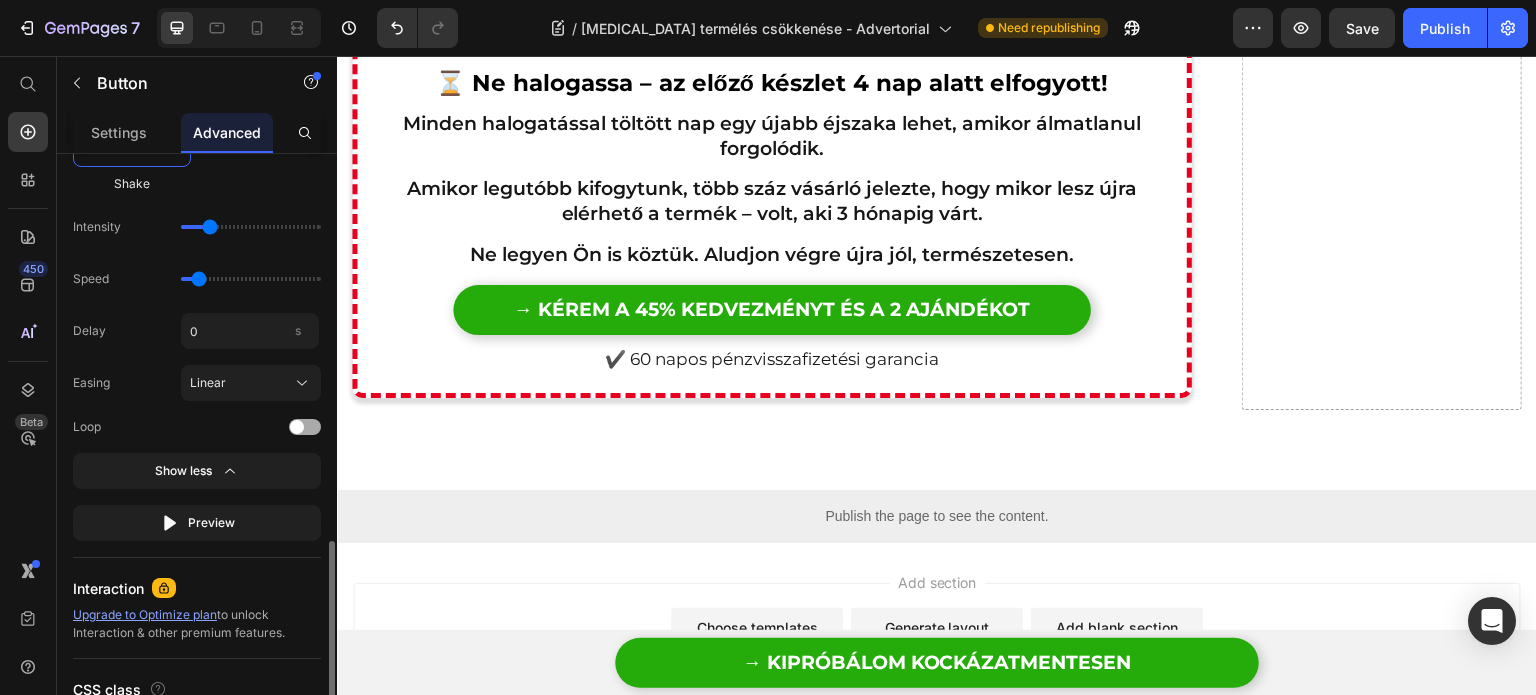 click at bounding box center (305, 427) 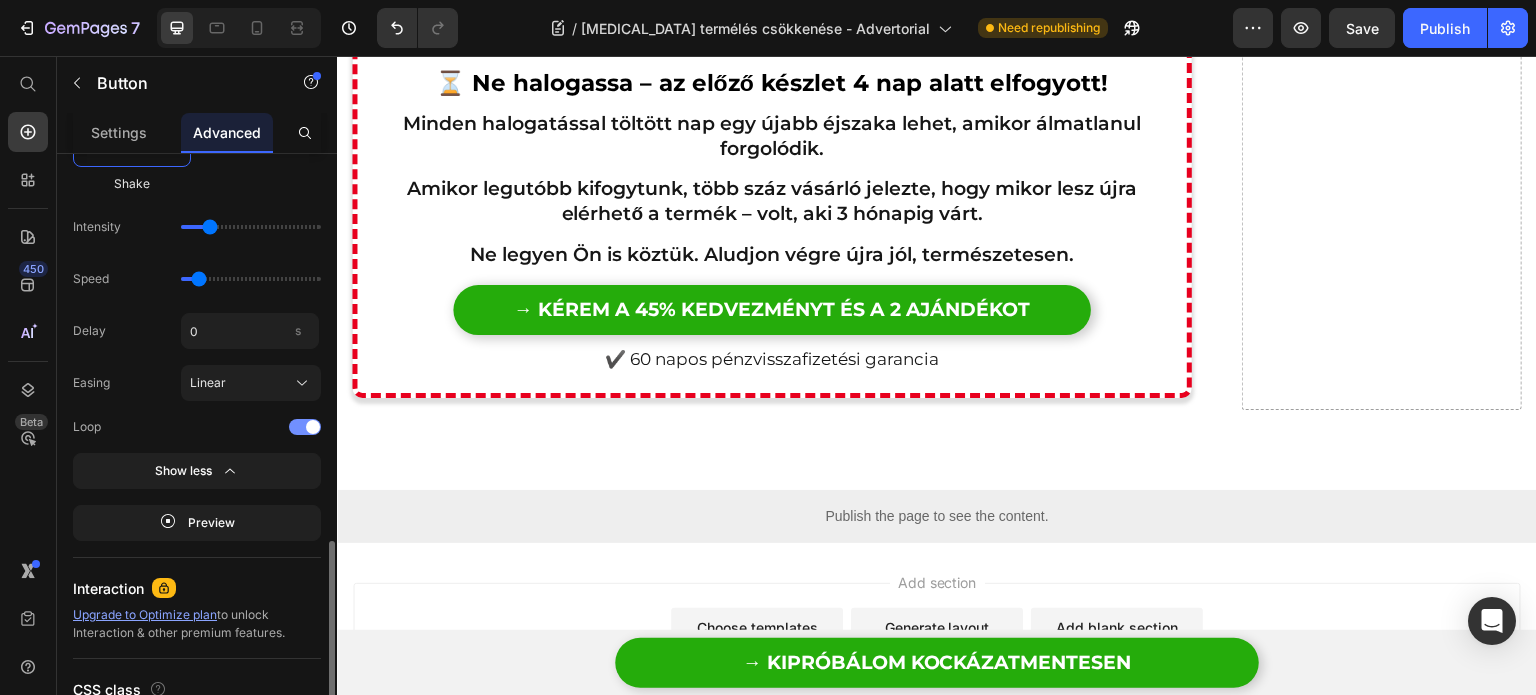 click at bounding box center (305, 427) 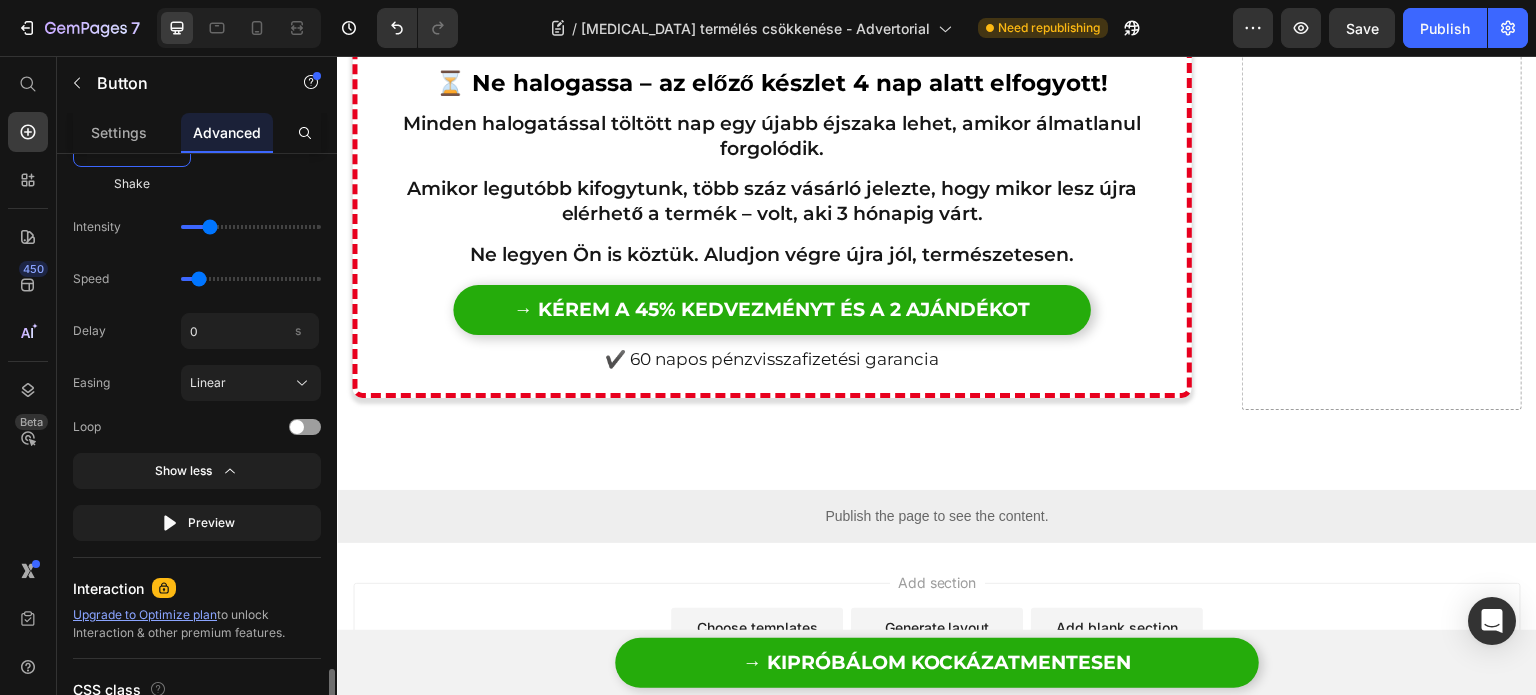 scroll, scrollTop: 1522, scrollLeft: 0, axis: vertical 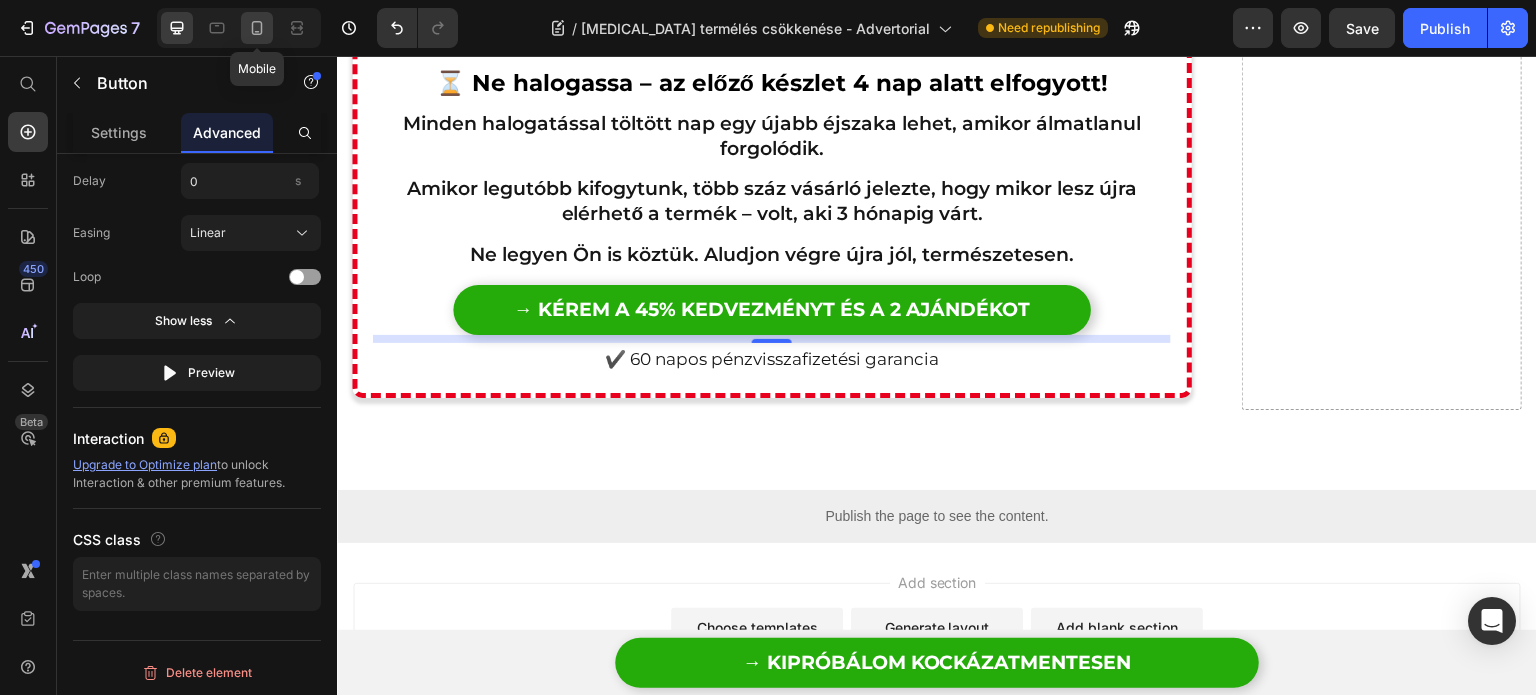 click 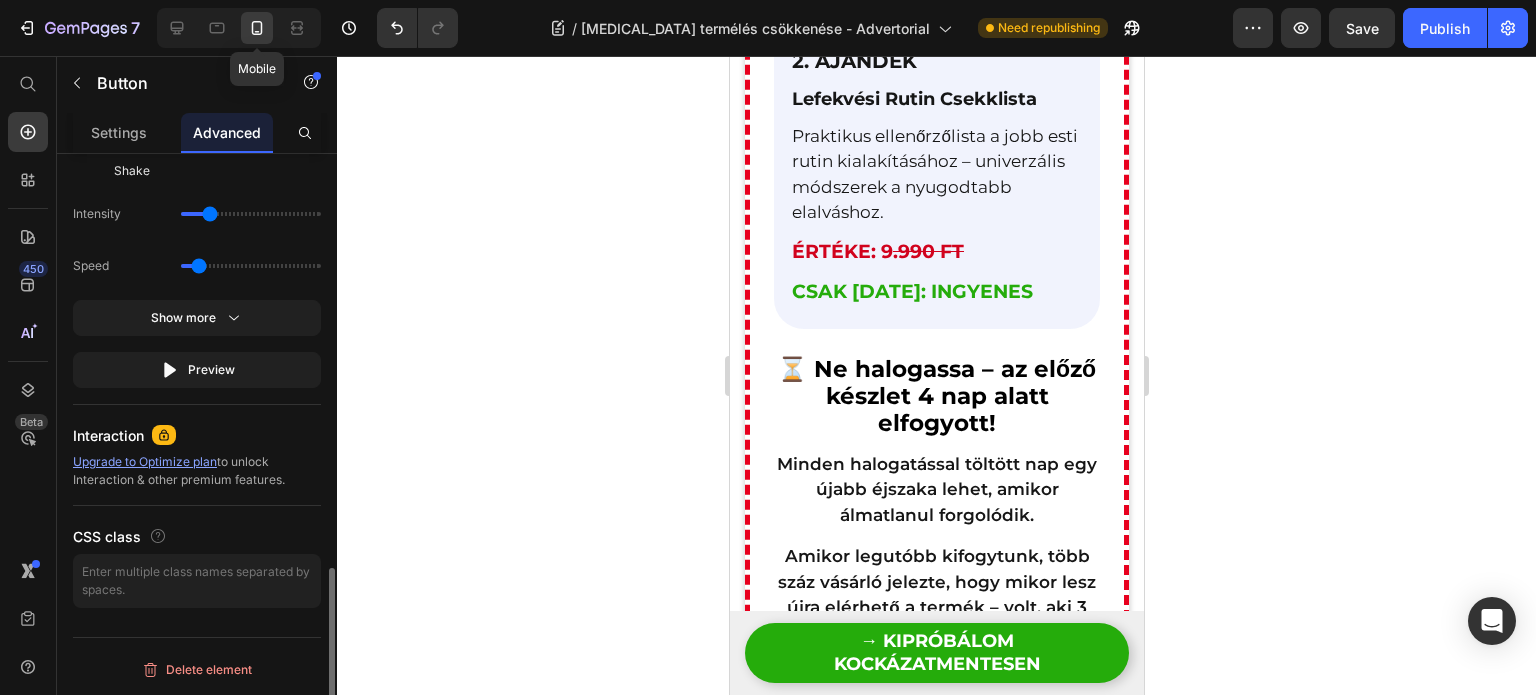 scroll, scrollTop: 1382, scrollLeft: 0, axis: vertical 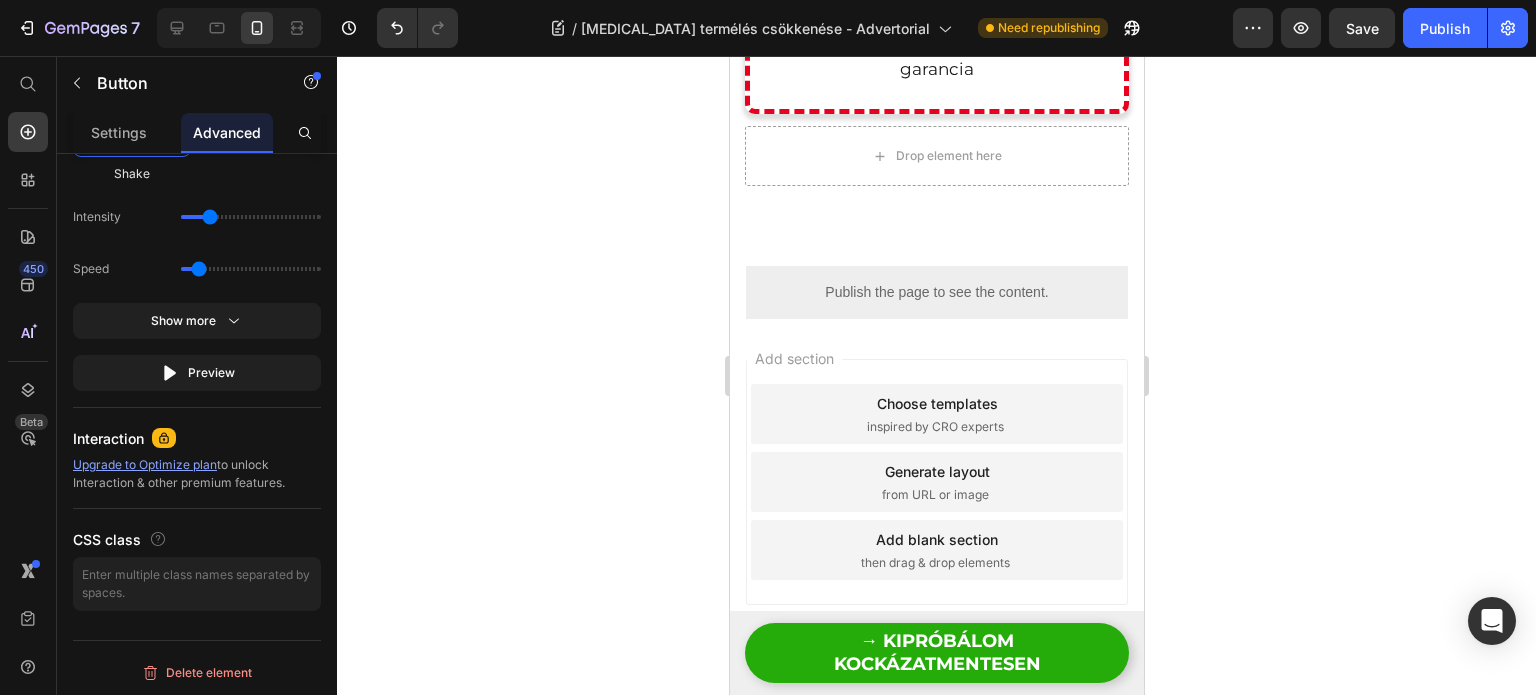 click on "→ KÉREM A 45% KEDVEZMÉNYT ÉS A 2 AJÁNDÉKOT" at bounding box center [936, -4] 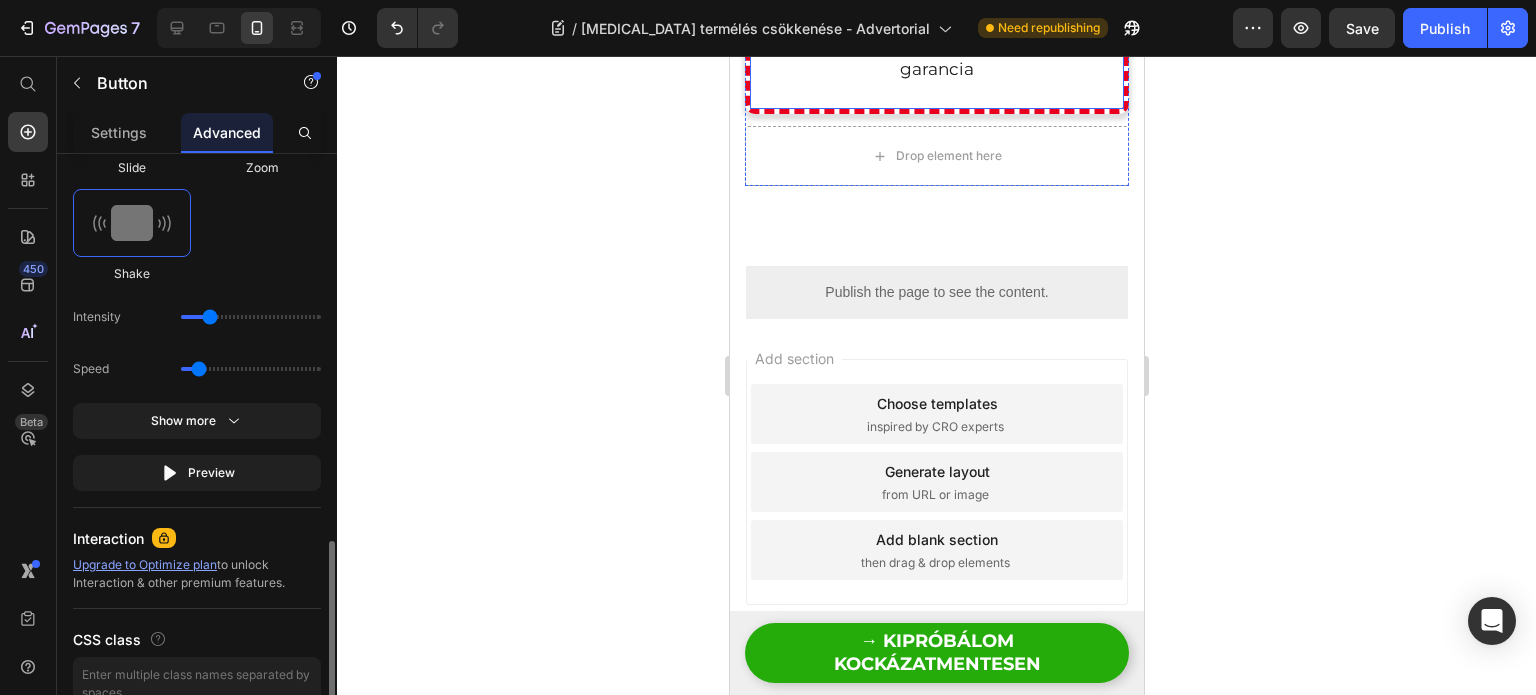 scroll, scrollTop: 1082, scrollLeft: 0, axis: vertical 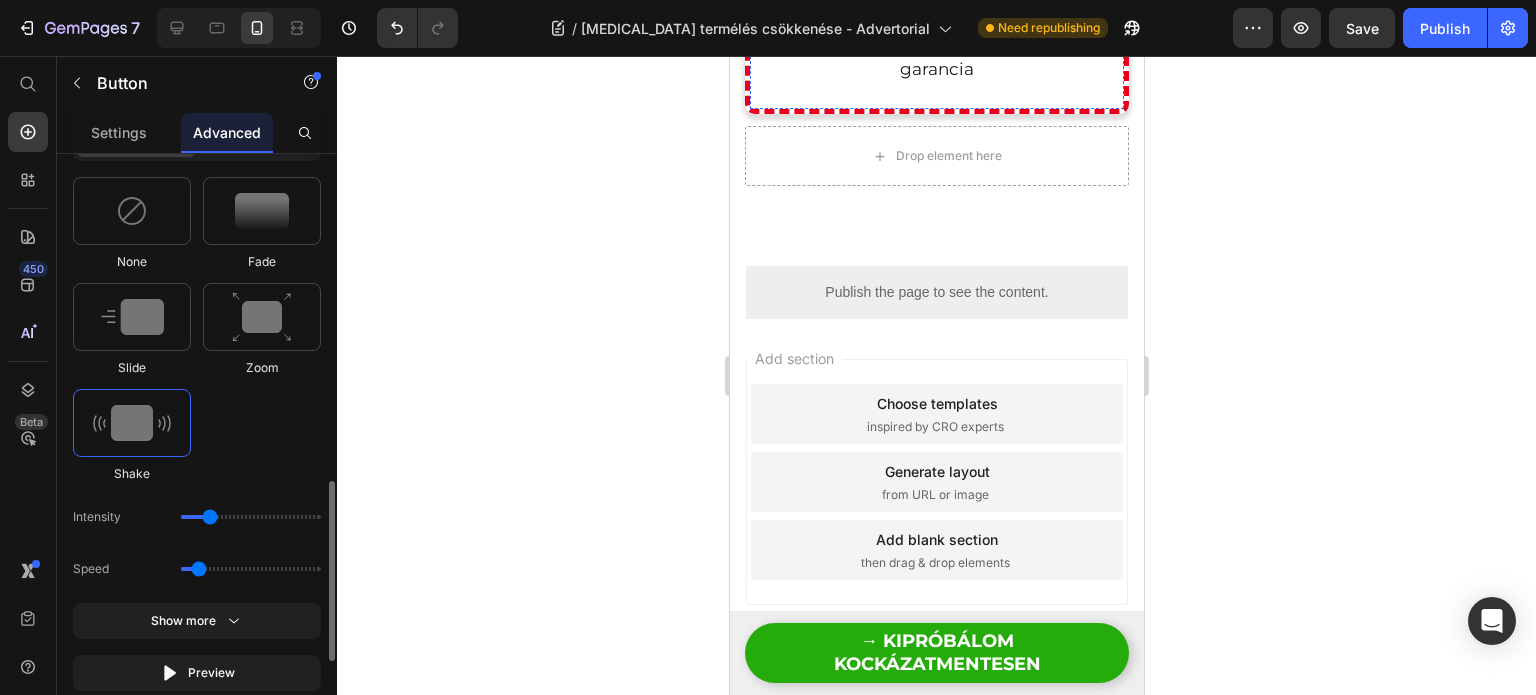 click on "Amikor legutóbb kifogytunk, több száz vásárló jelezte, hogy mikor lesz újra elérhető a termék – volt, aki 3 hónapig várt." at bounding box center [936, -169] 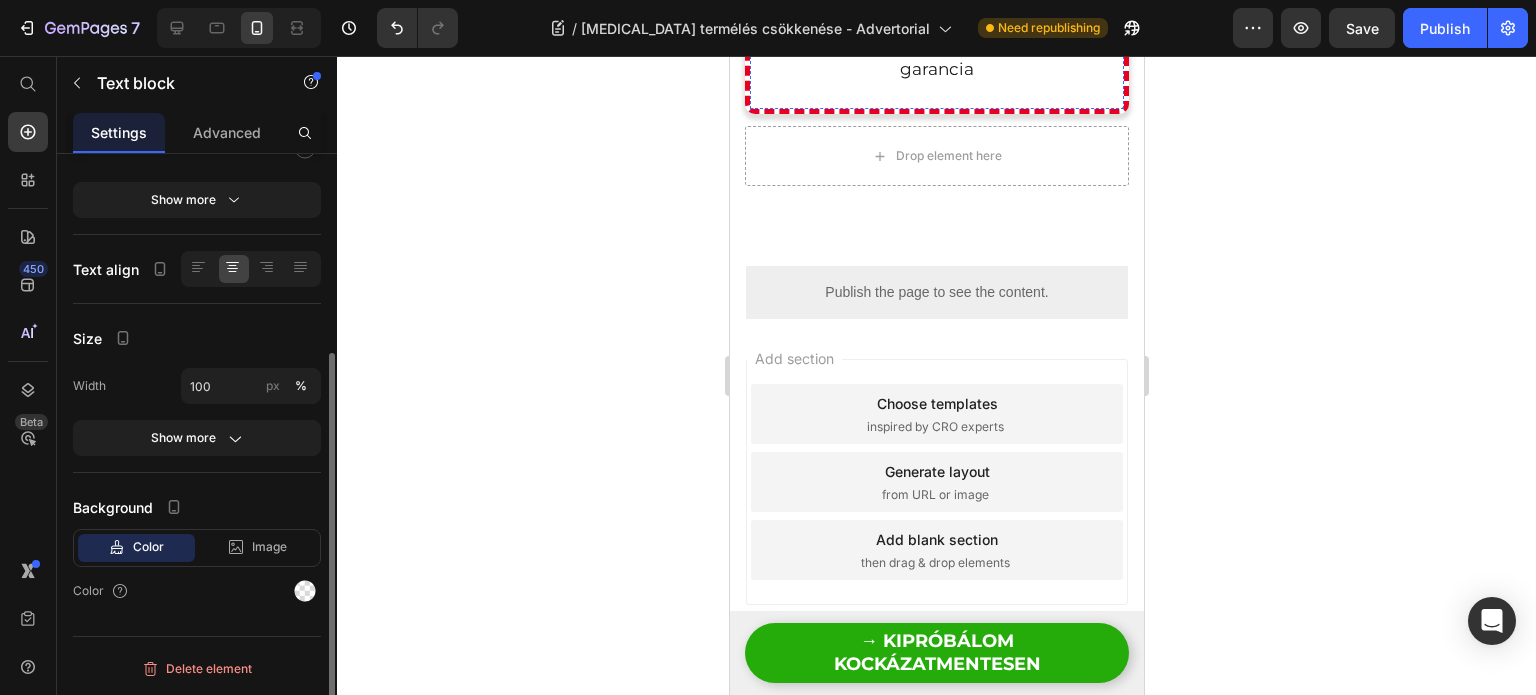 scroll, scrollTop: 0, scrollLeft: 0, axis: both 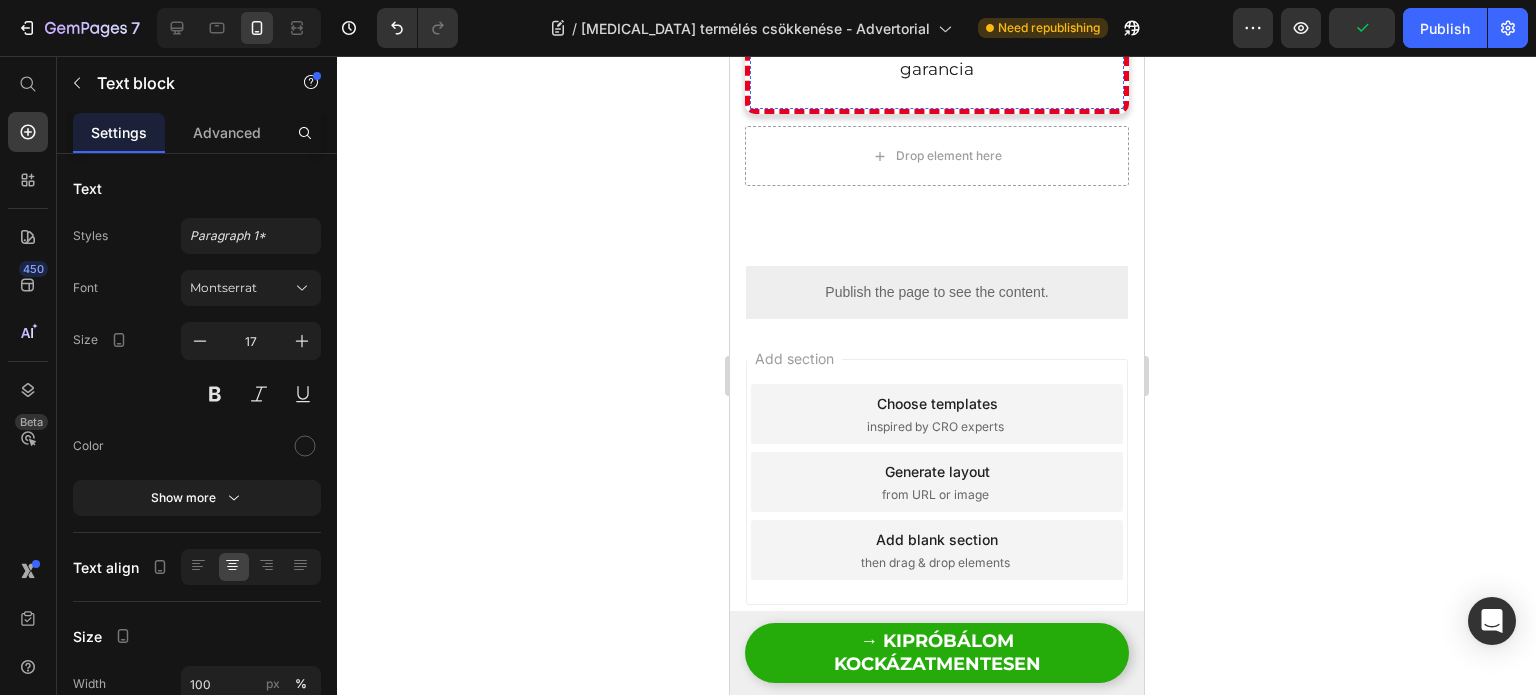 click on "→ KÉREM A 45% KEDVEZMÉNYT ÉS A 2 AJÁNDÉKOT" at bounding box center [936, -3] 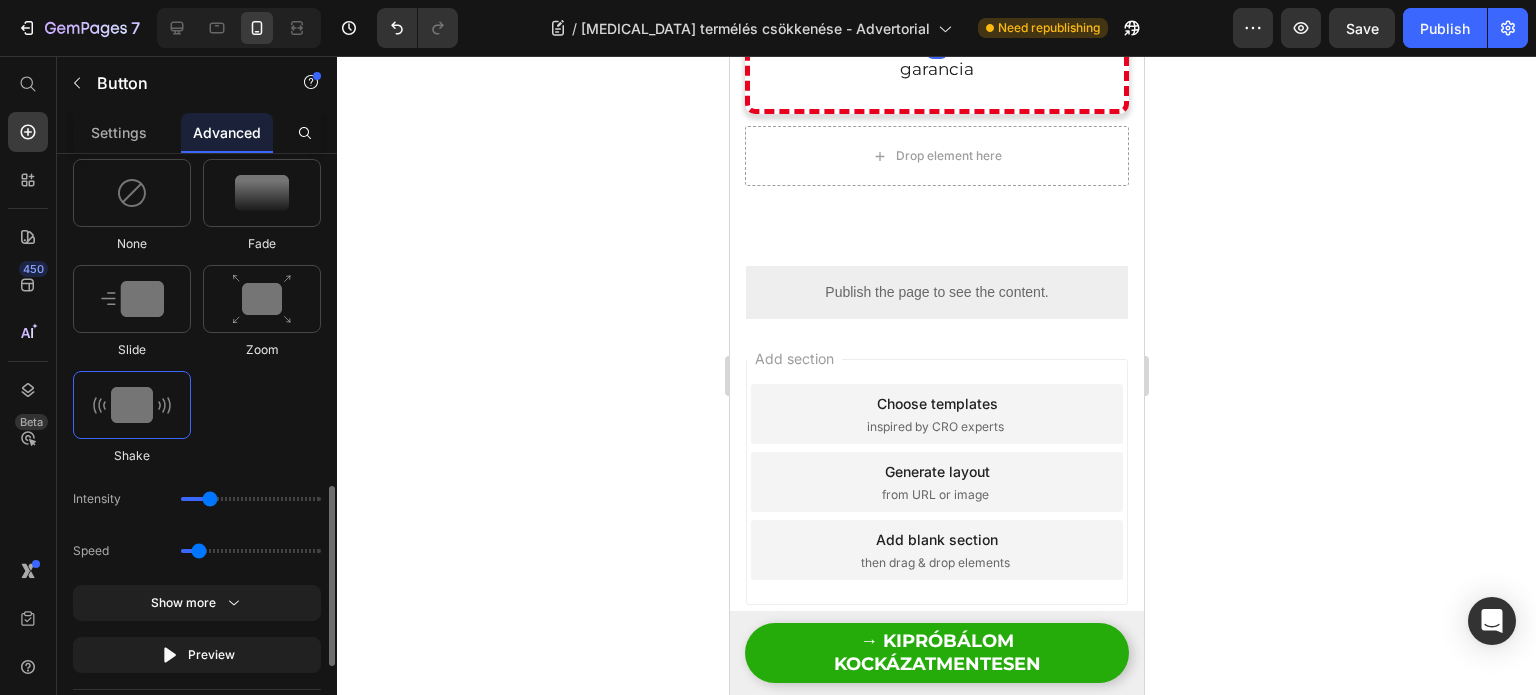 scroll, scrollTop: 1382, scrollLeft: 0, axis: vertical 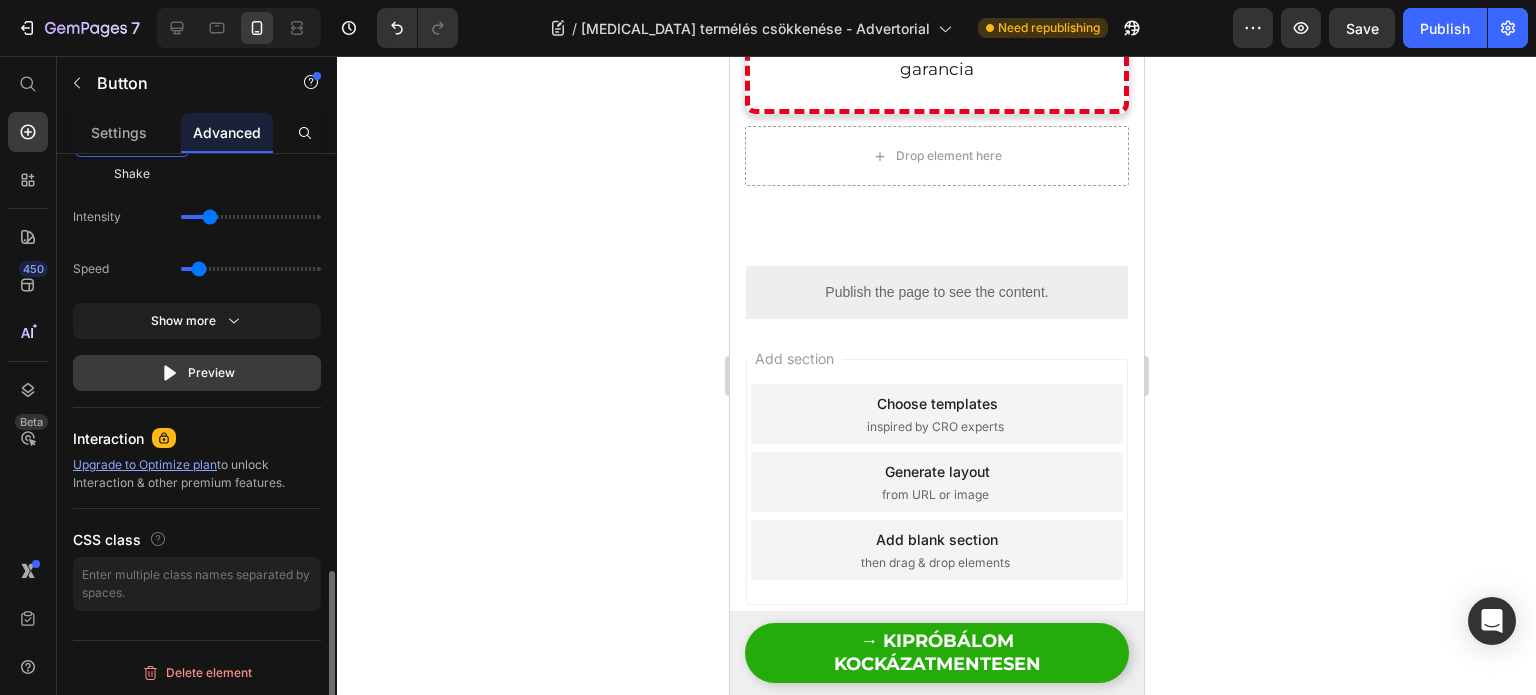 click on "Preview" at bounding box center [197, 373] 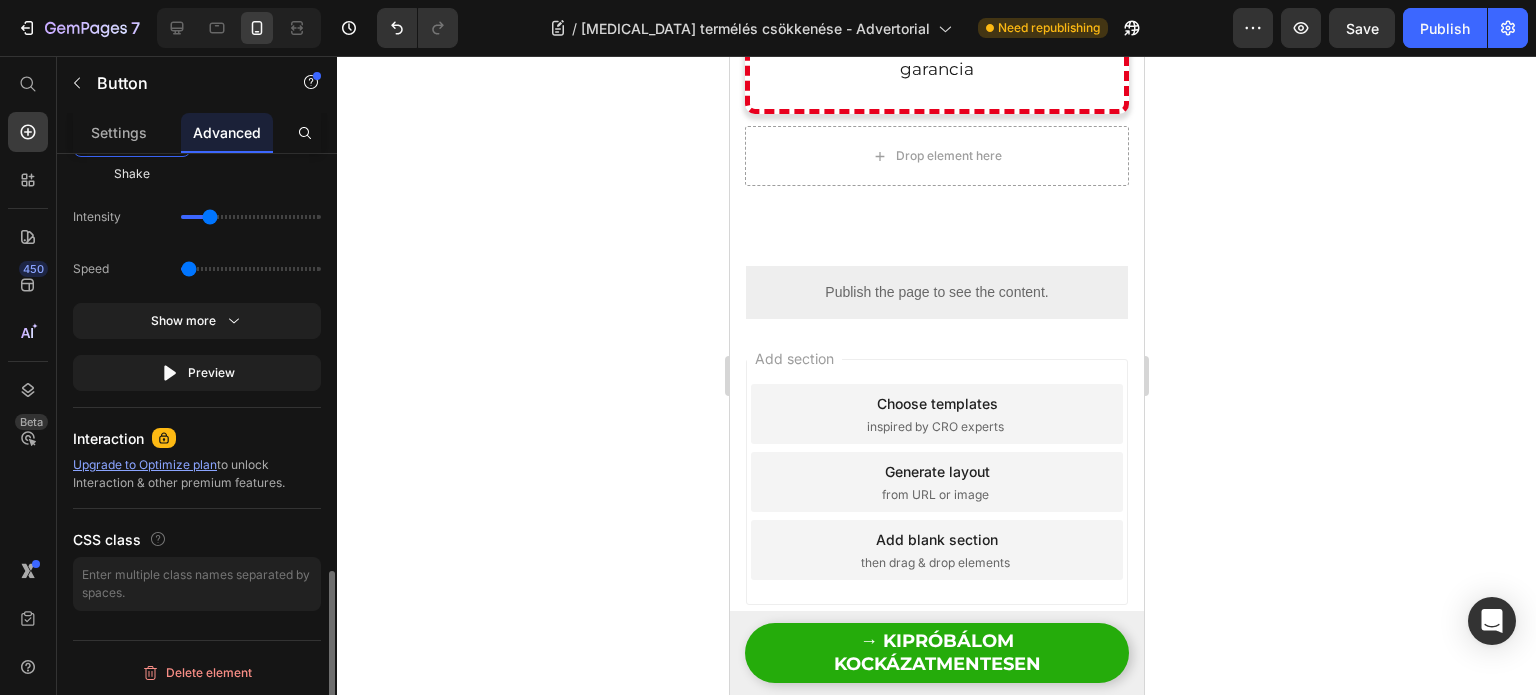 type on "0.5" 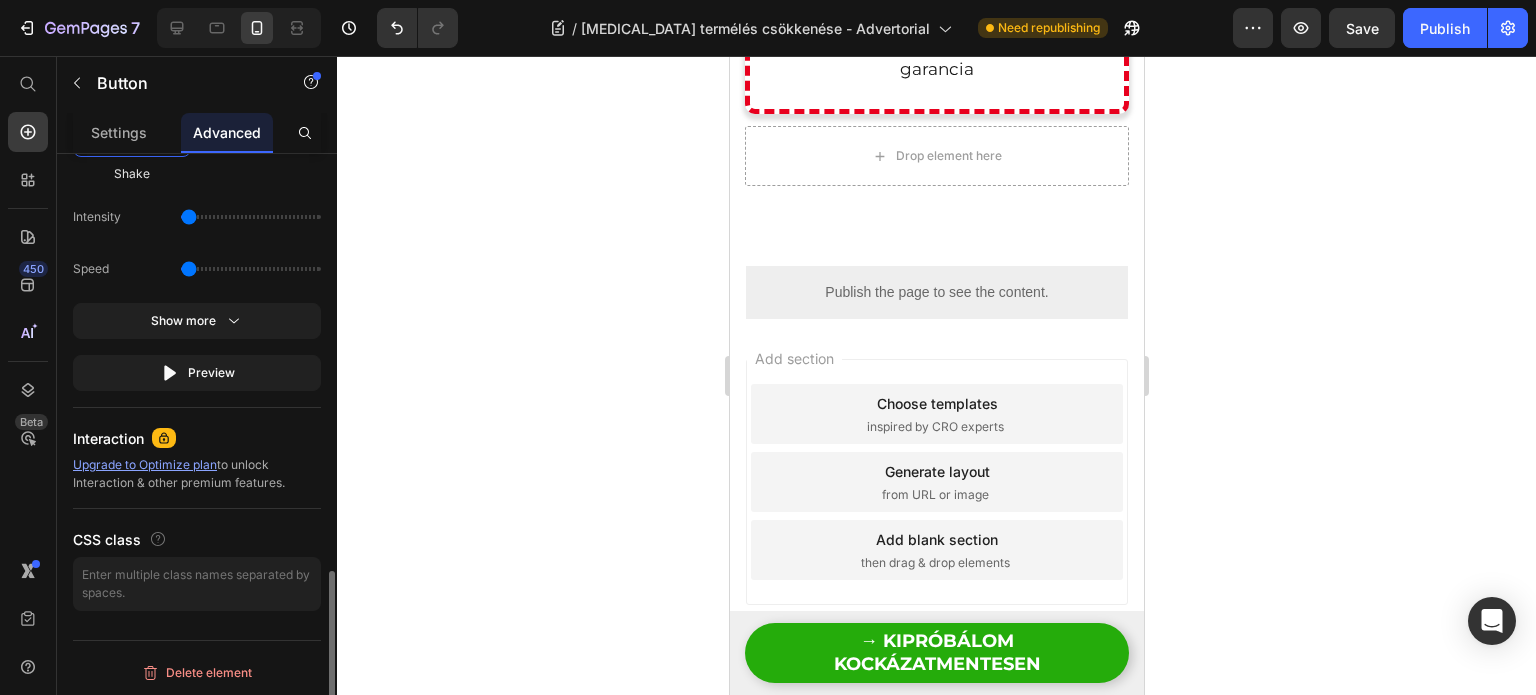 click at bounding box center (251, 217) 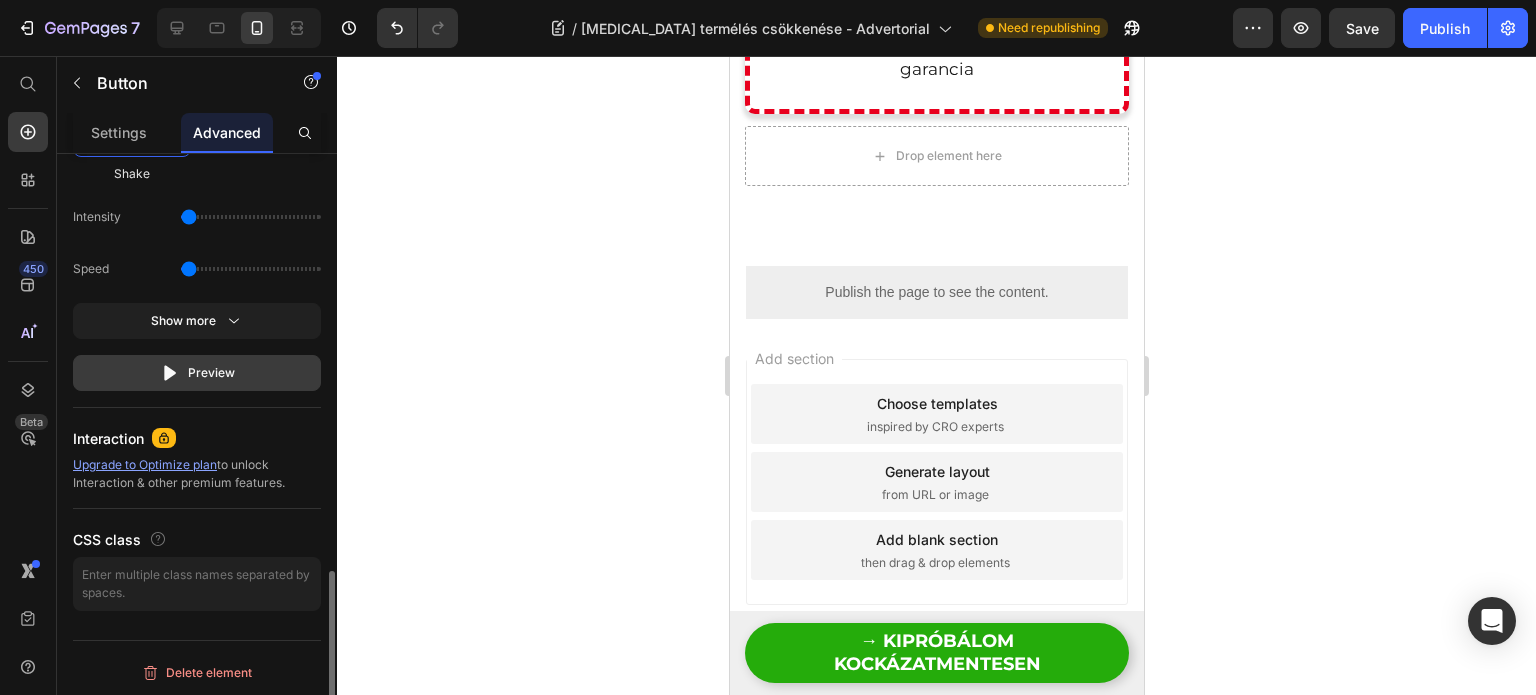 click on "Preview" at bounding box center (197, 373) 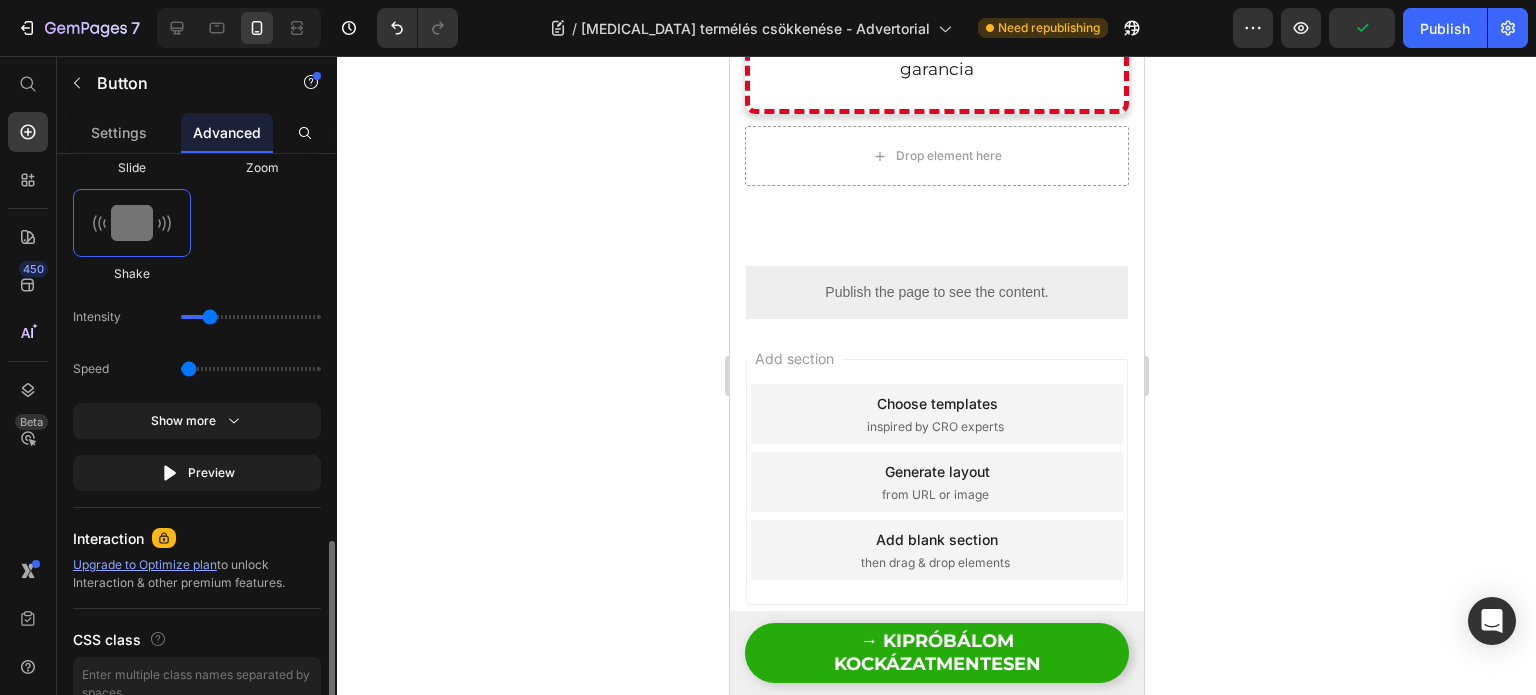drag, startPoint x: 189, startPoint y: 311, endPoint x: 200, endPoint y: 311, distance: 11 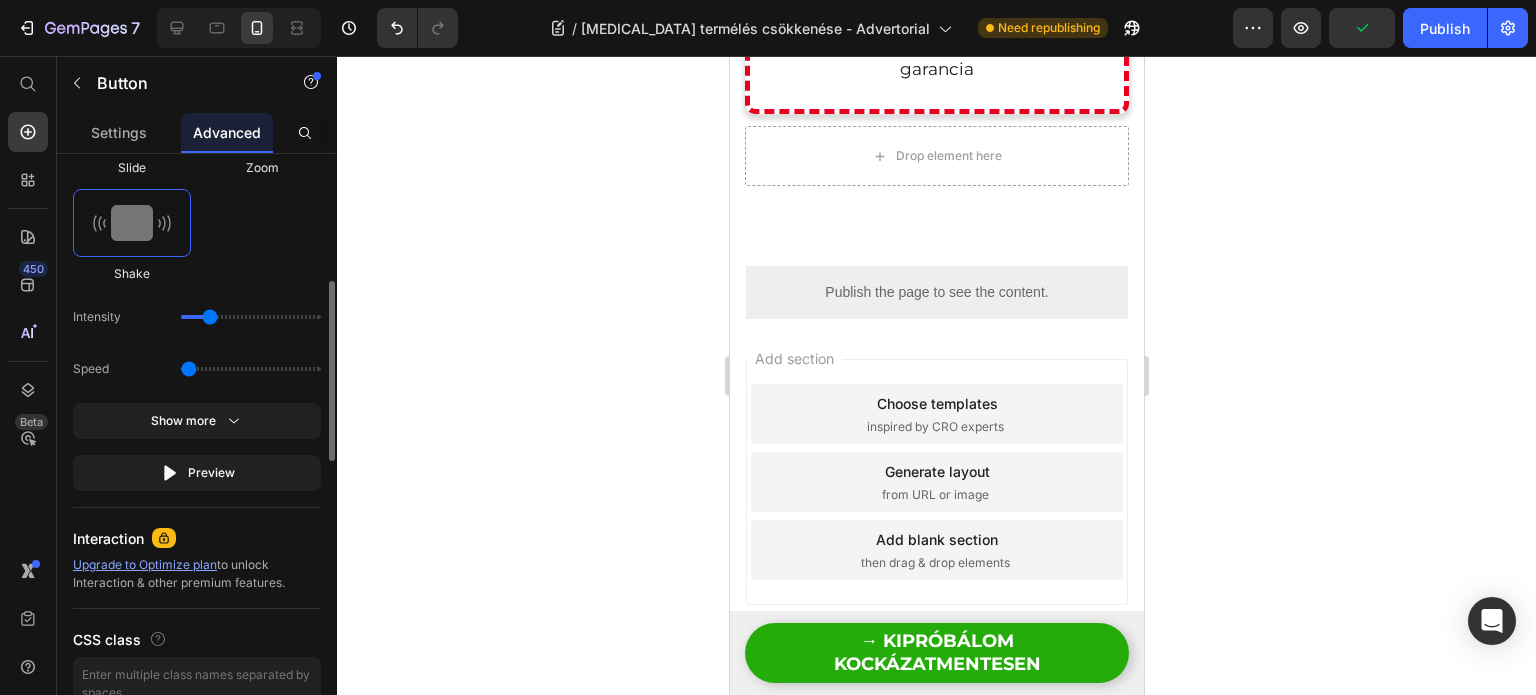 scroll, scrollTop: 1082, scrollLeft: 0, axis: vertical 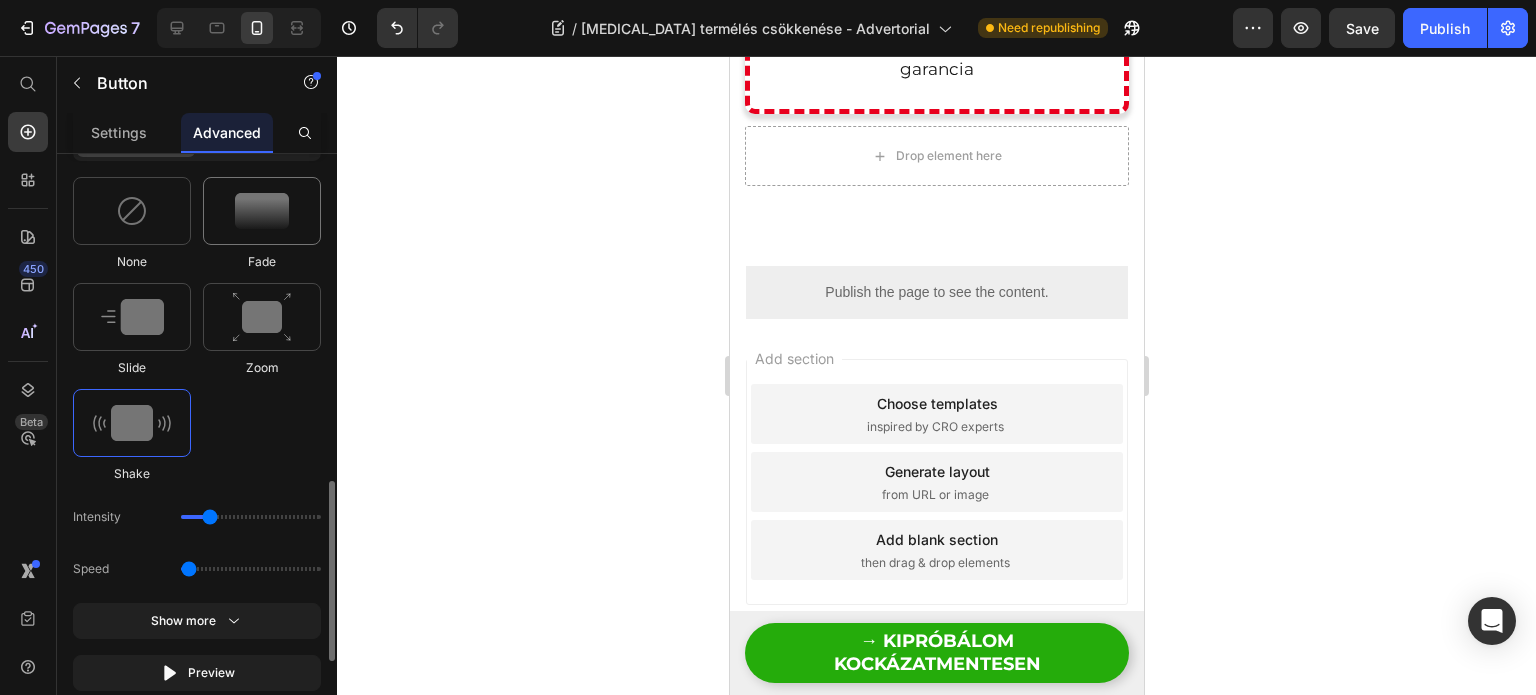 click at bounding box center [262, 211] 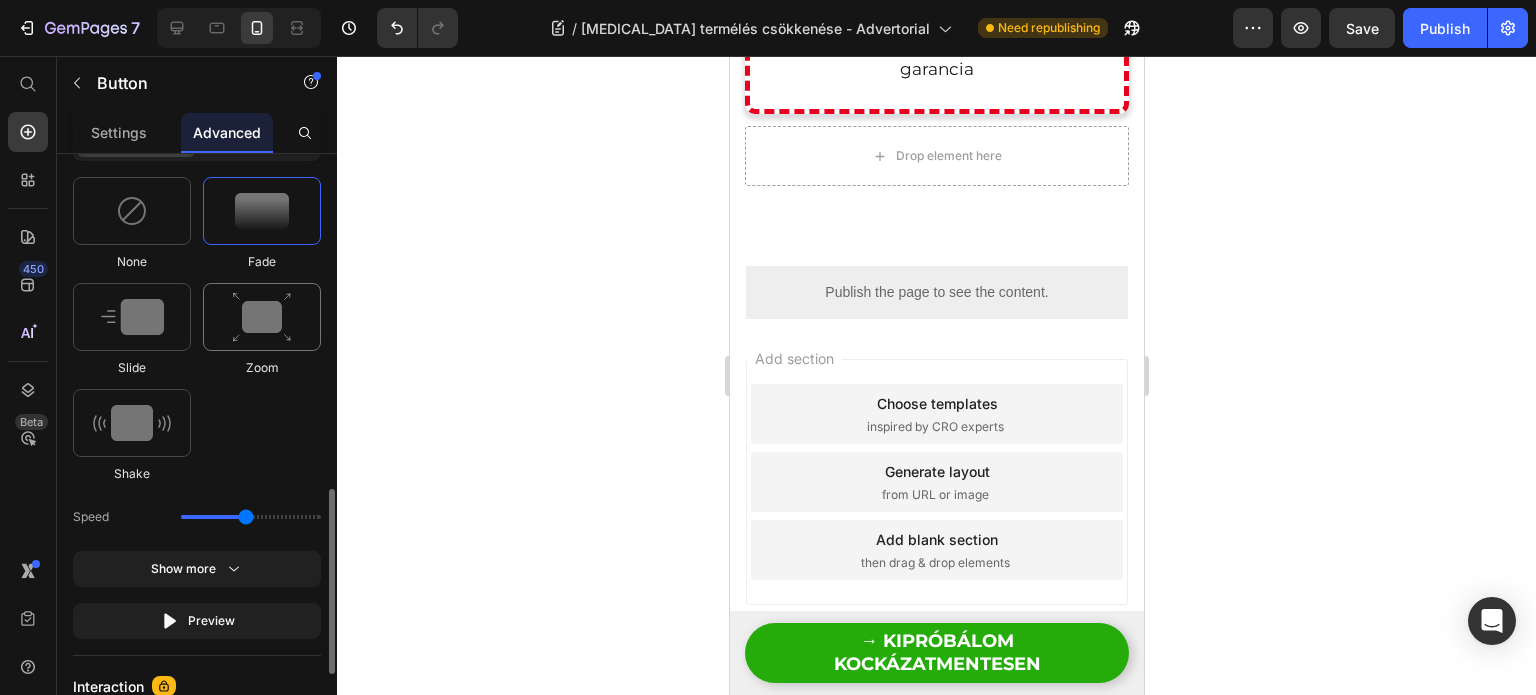 click at bounding box center [262, 317] 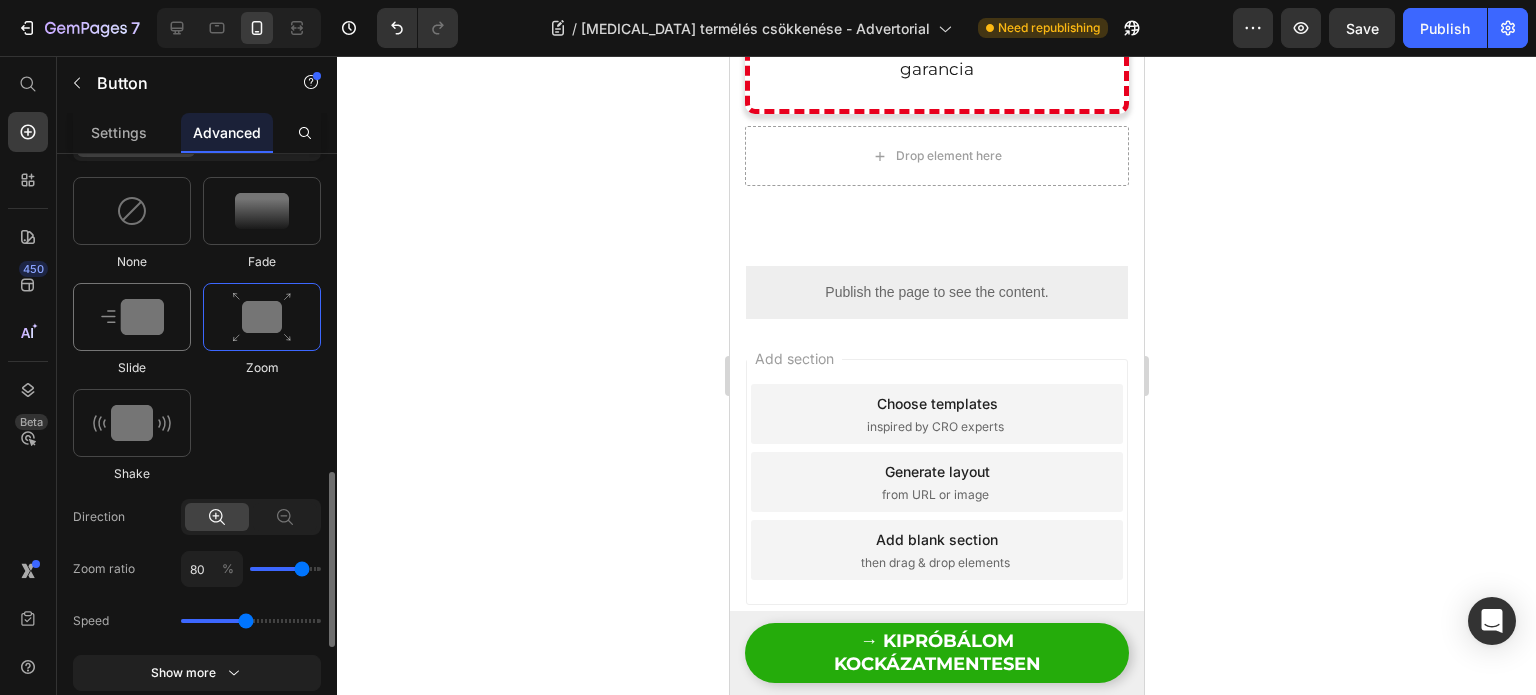 click at bounding box center (132, 317) 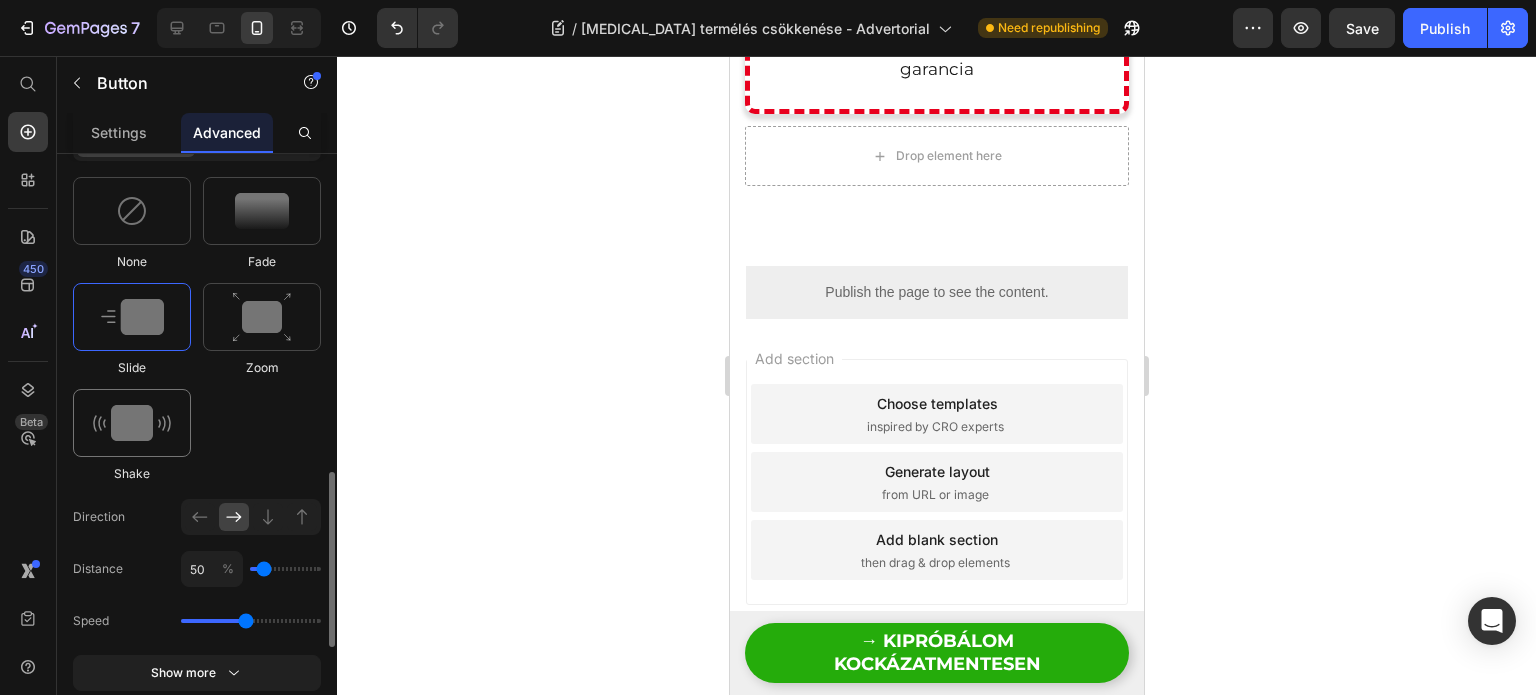 click at bounding box center [132, 423] 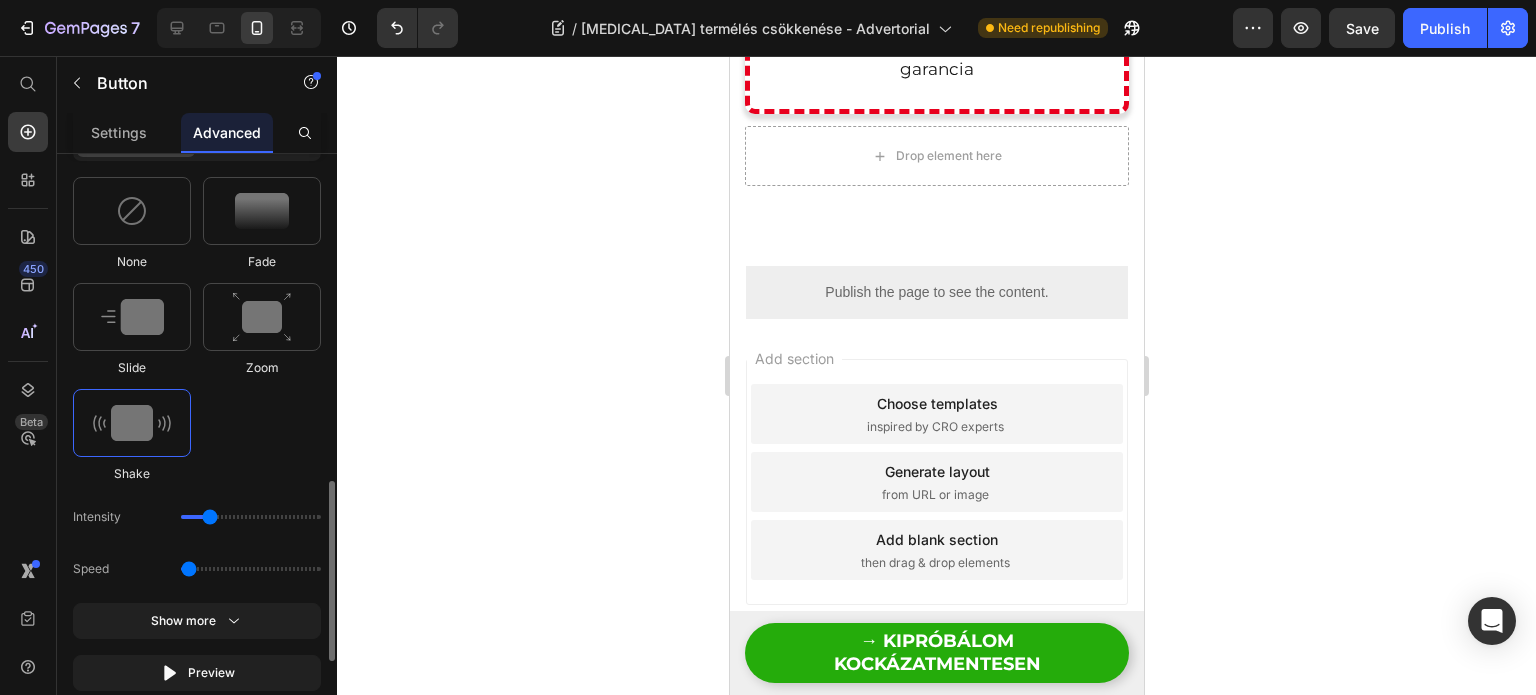 click at bounding box center [251, 517] 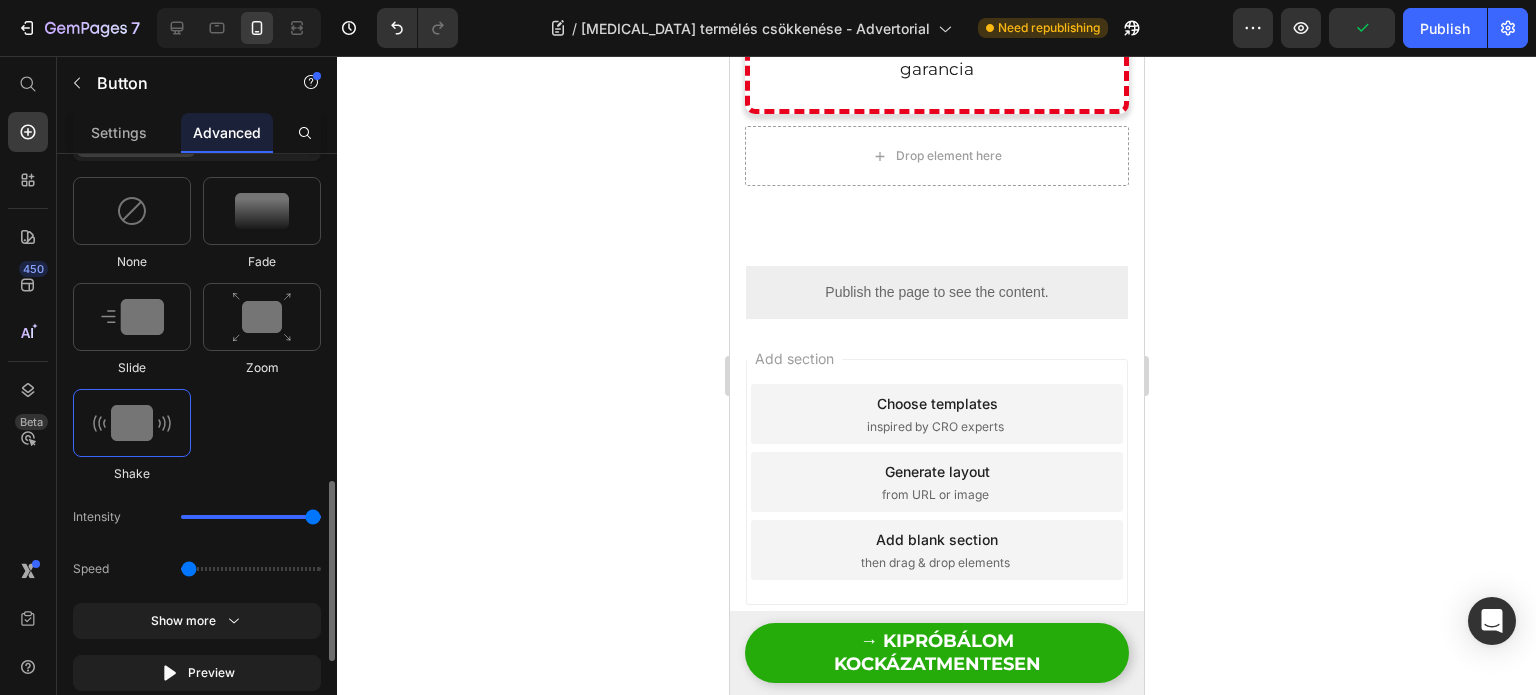 drag, startPoint x: 217, startPoint y: 516, endPoint x: 390, endPoint y: 519, distance: 173.02602 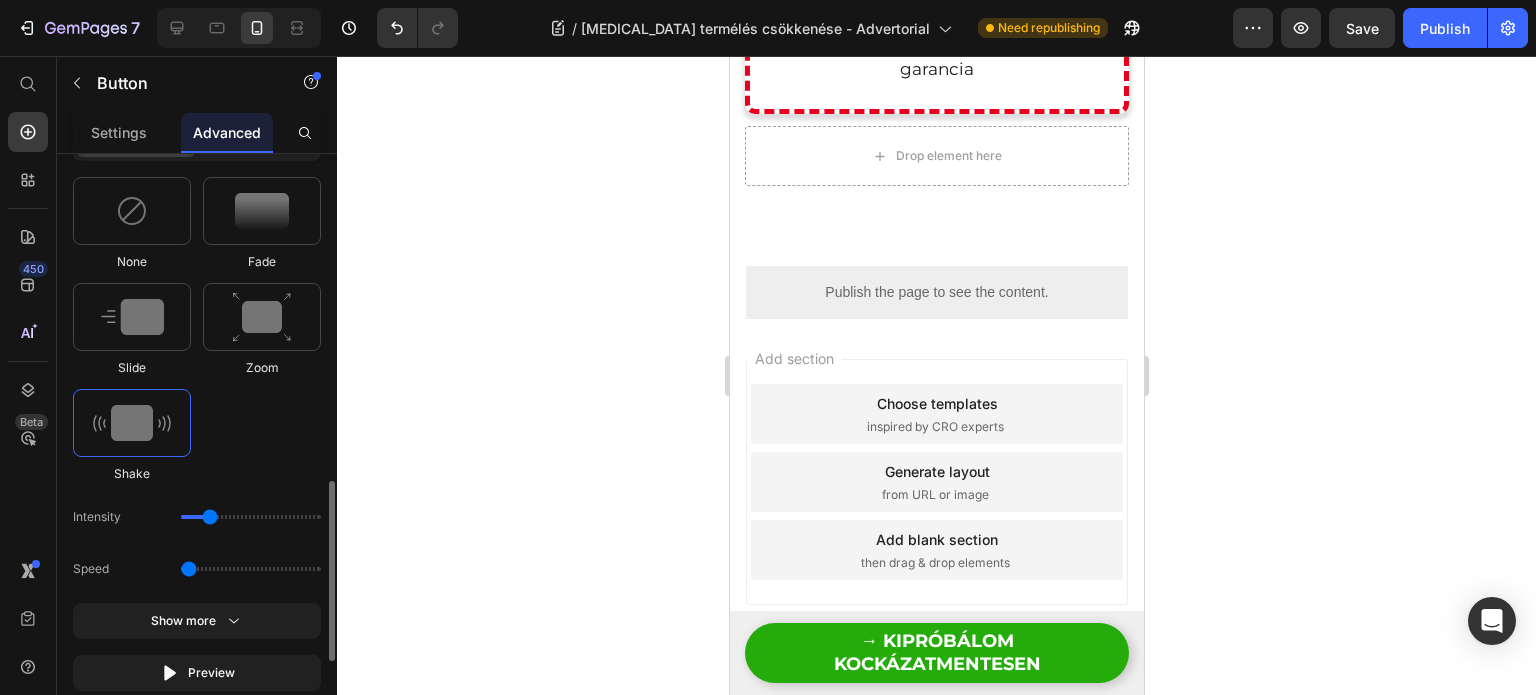 drag, startPoint x: 310, startPoint y: 511, endPoint x: 206, endPoint y: 515, distance: 104.0769 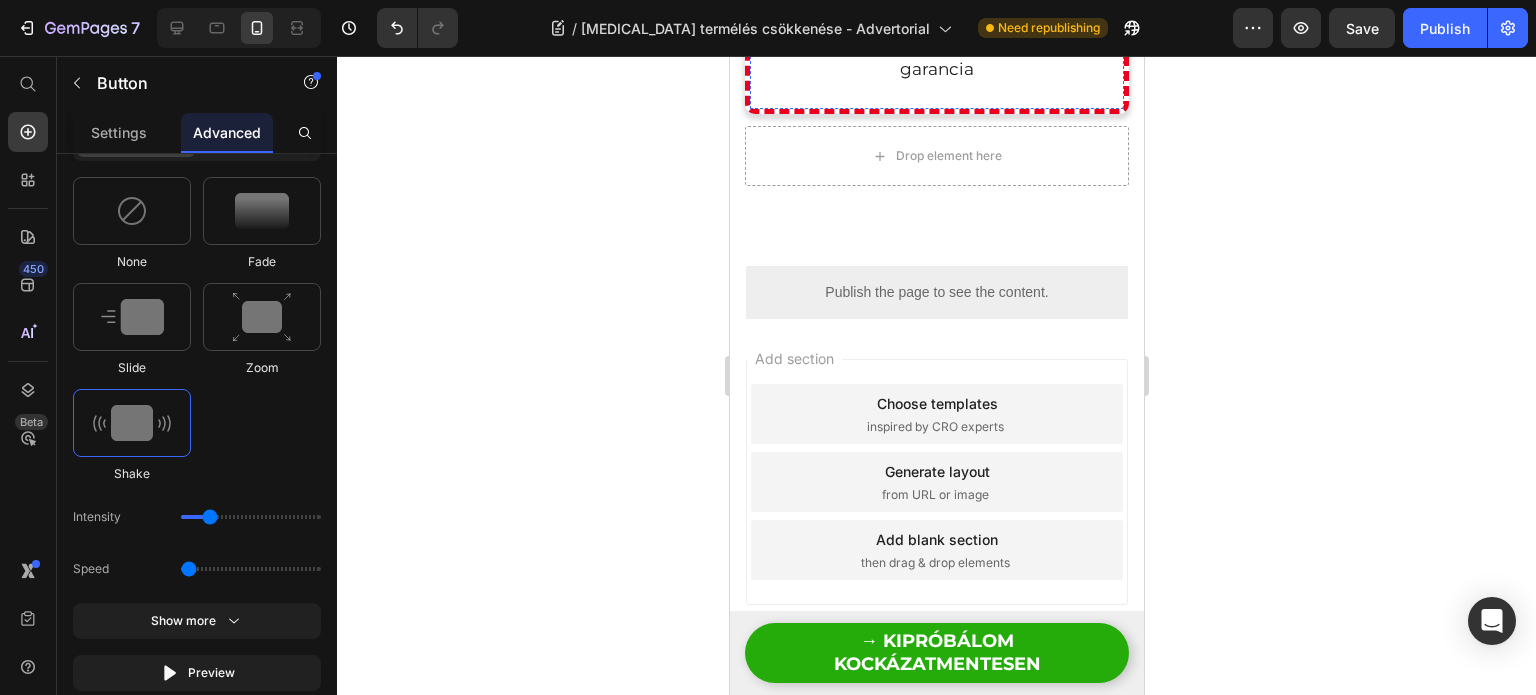 click on "Amikor legutóbb kifogytunk, több száz vásárló jelezte, hogy mikor lesz újra elérhető a termék – volt, aki 3 hónapig várt." at bounding box center [936, -169] 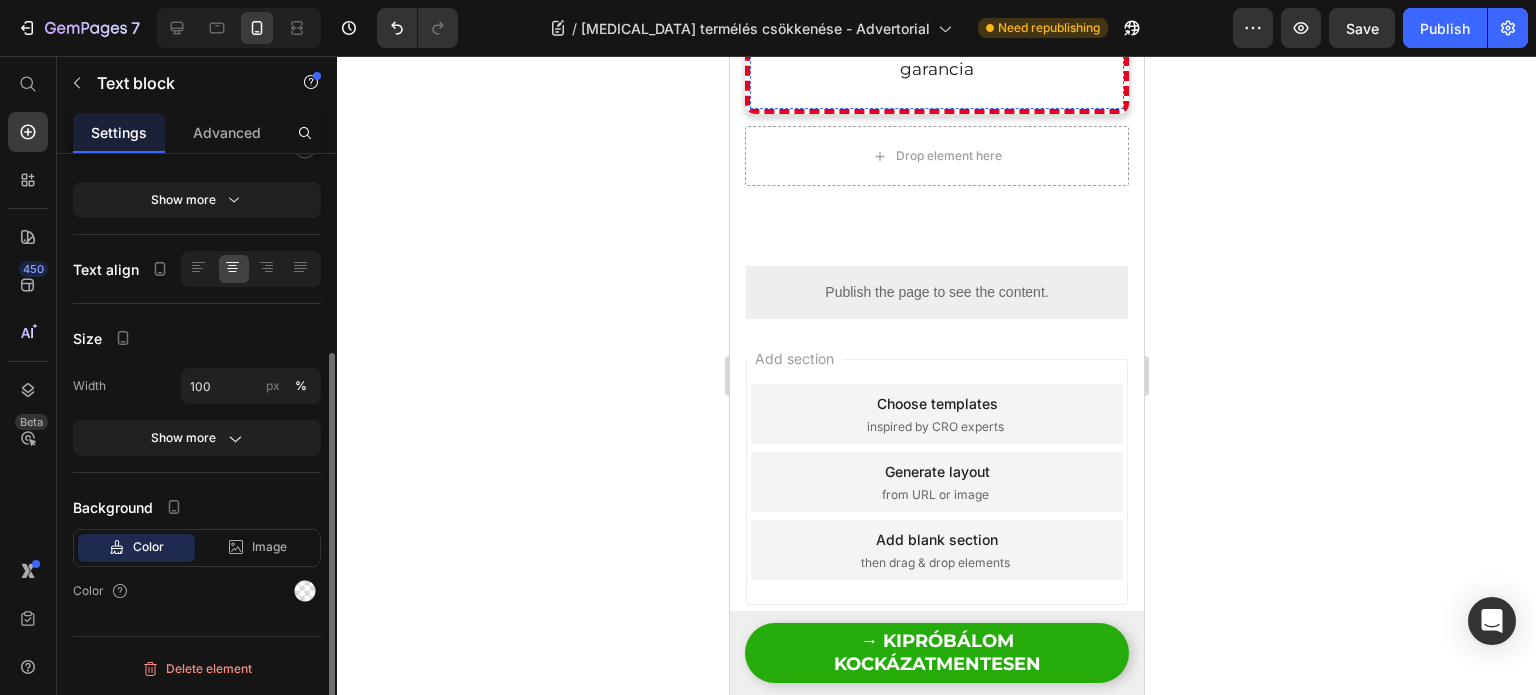 scroll, scrollTop: 0, scrollLeft: 0, axis: both 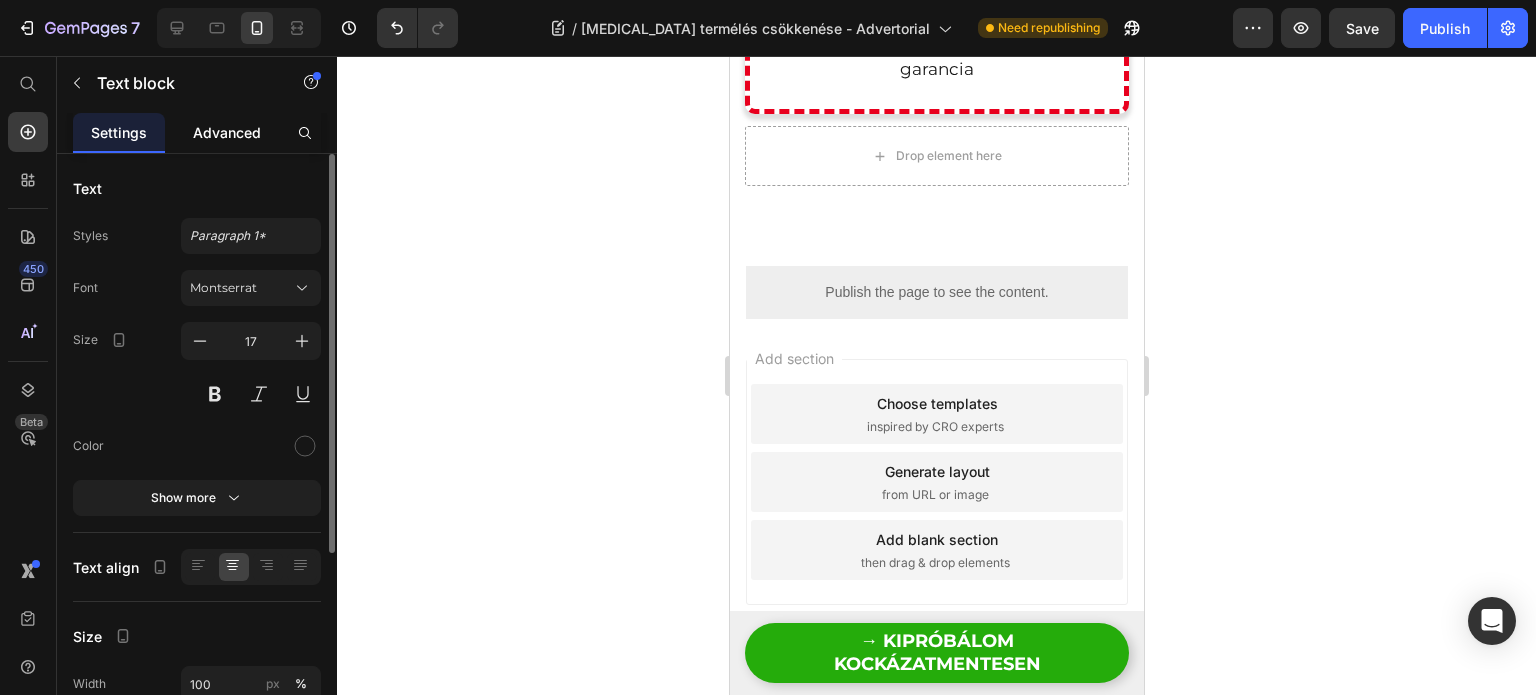 click on "Advanced" 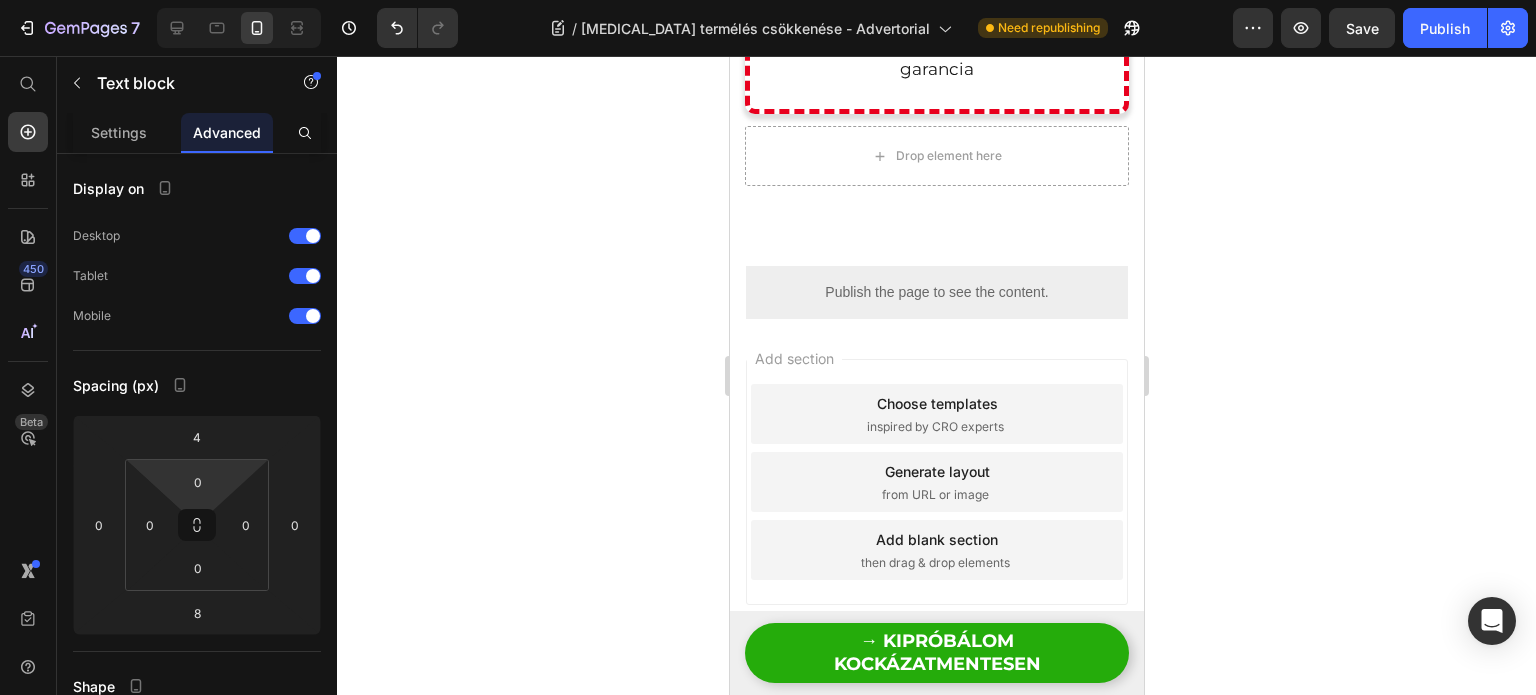 scroll, scrollTop: 600, scrollLeft: 0, axis: vertical 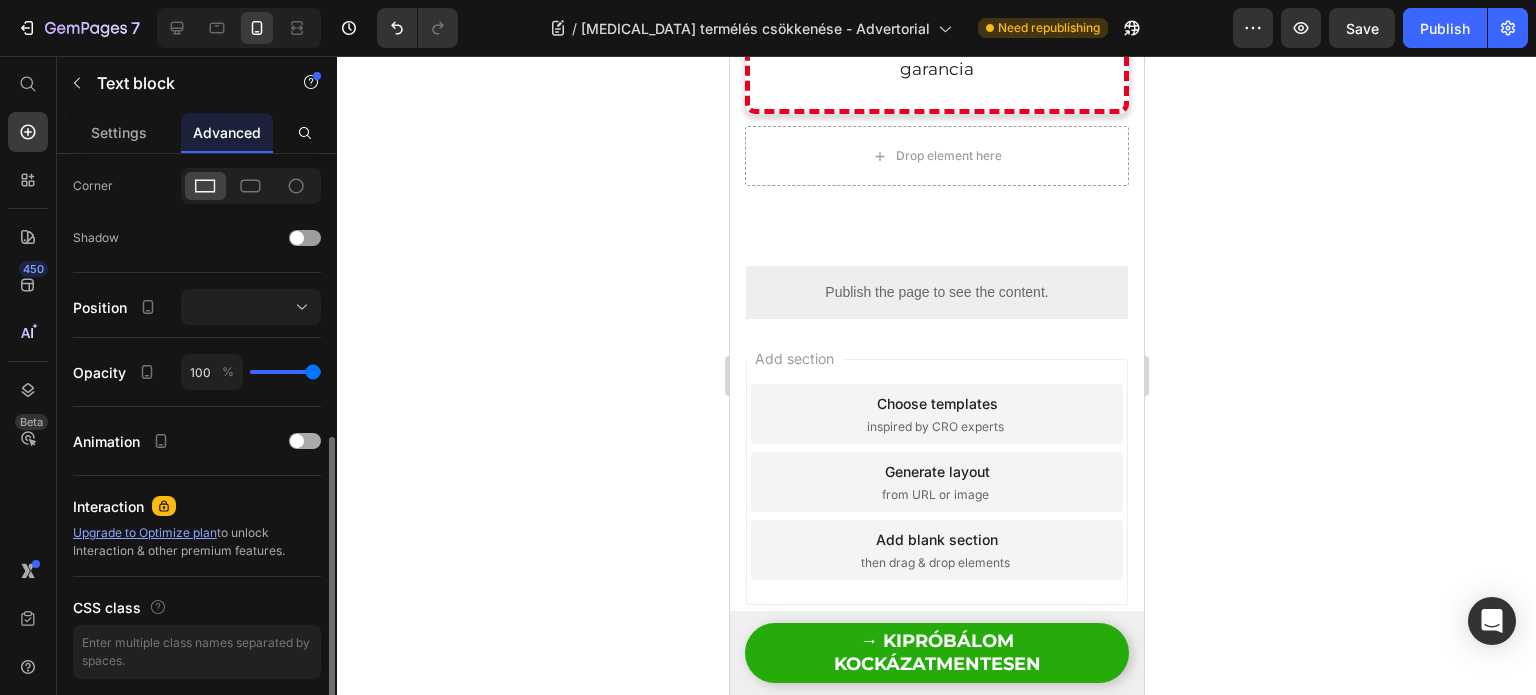 click at bounding box center [297, 441] 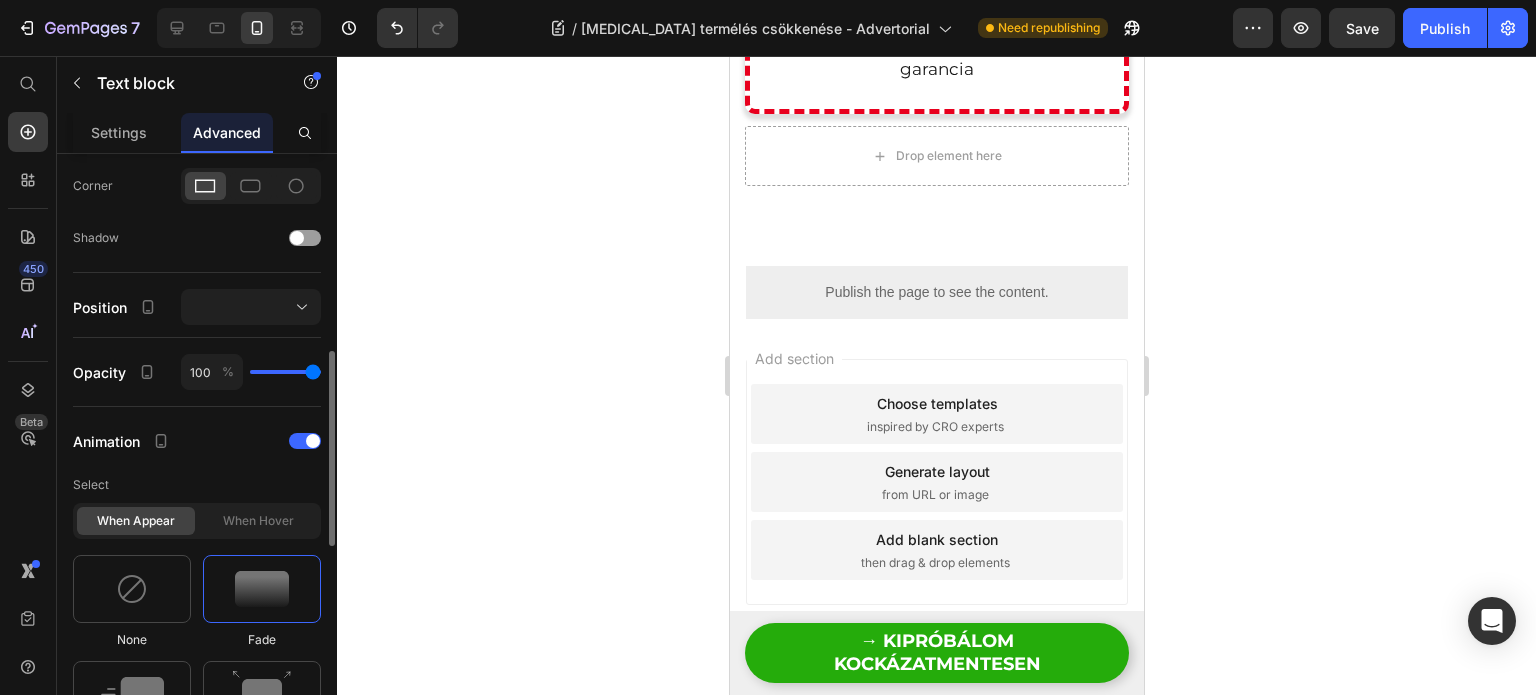click at bounding box center [262, 589] 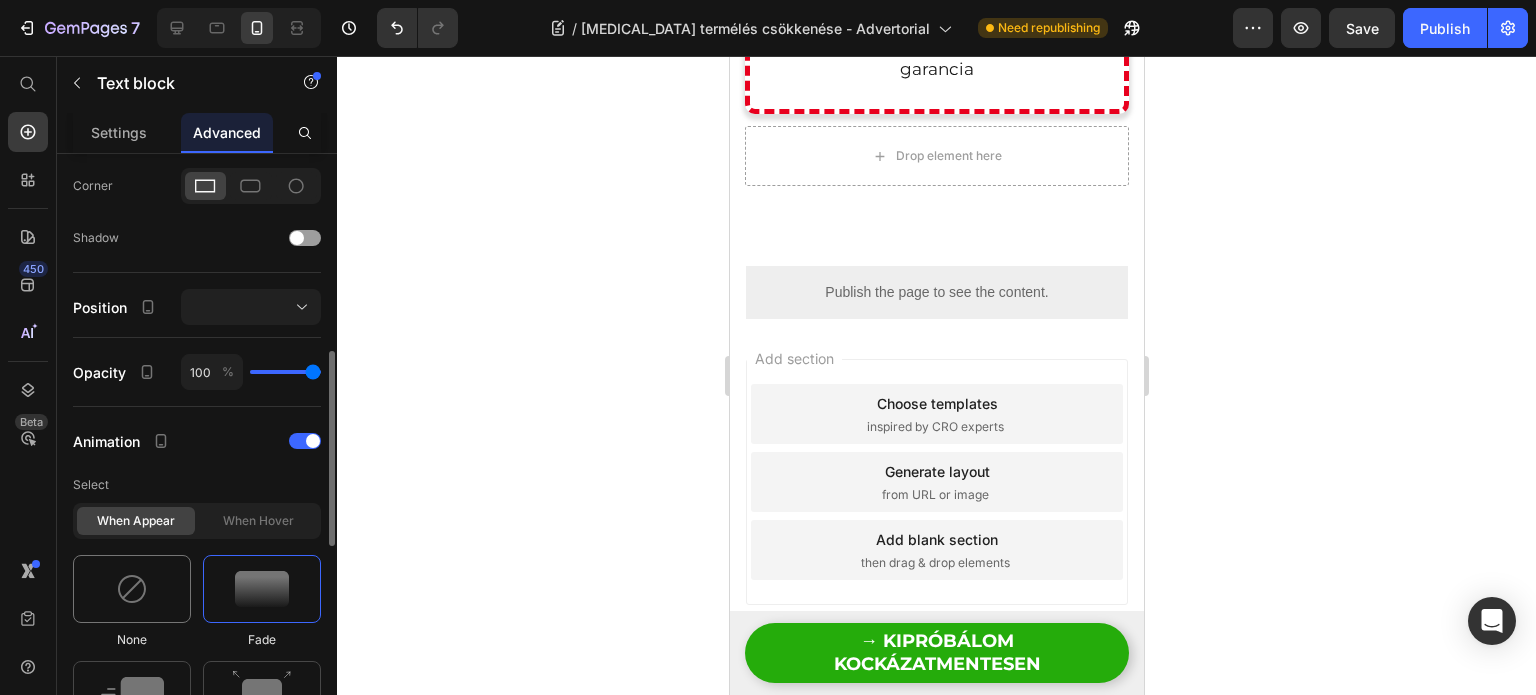 click at bounding box center (132, 589) 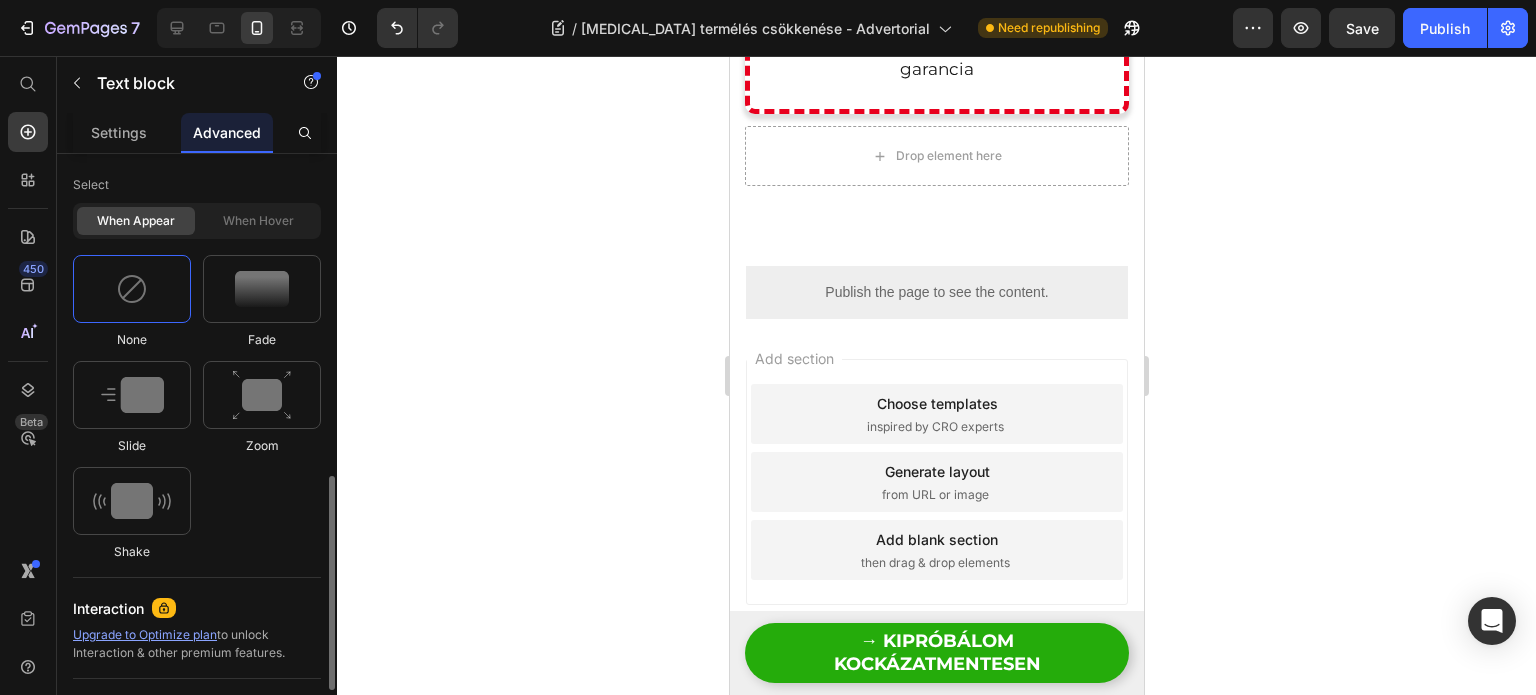 scroll, scrollTop: 600, scrollLeft: 0, axis: vertical 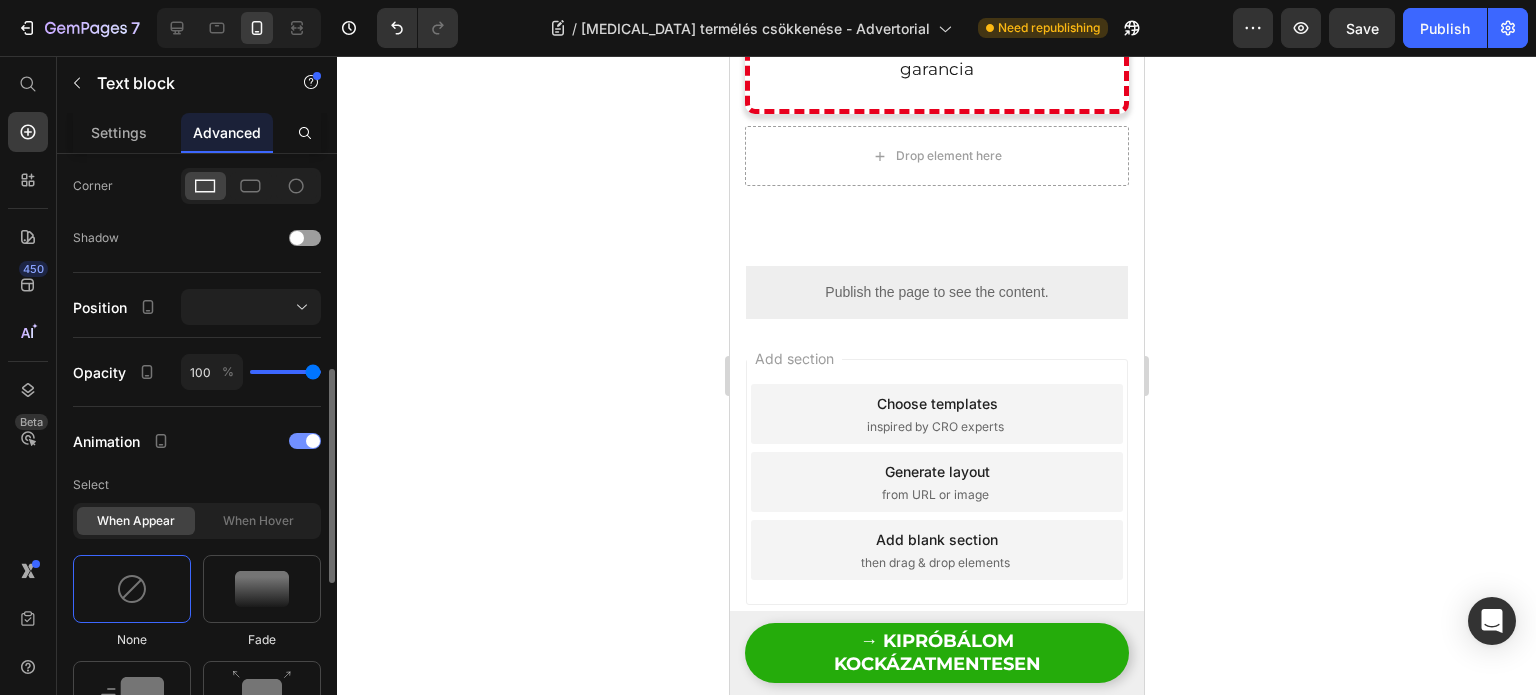 click on "Animation" at bounding box center [197, 441] 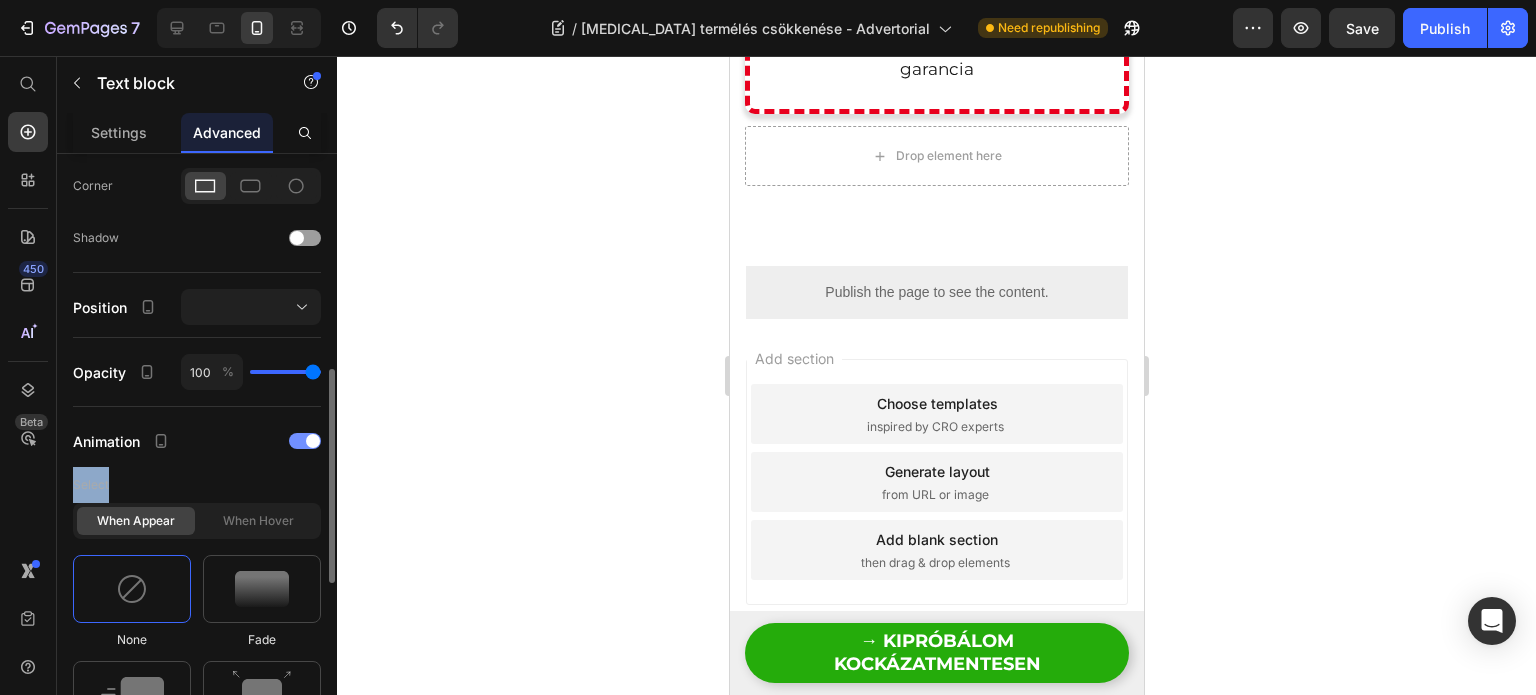 click on "Animation" at bounding box center [197, 441] 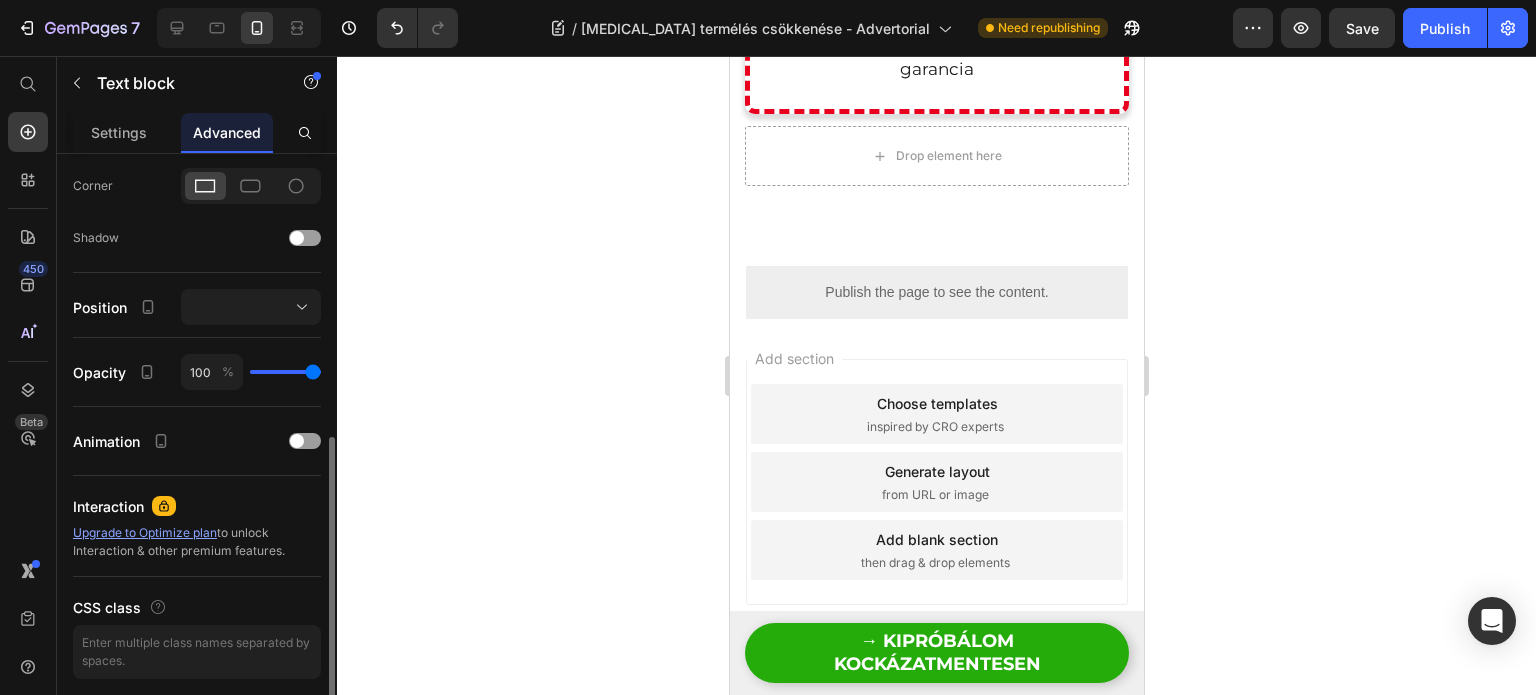 scroll, scrollTop: 668, scrollLeft: 0, axis: vertical 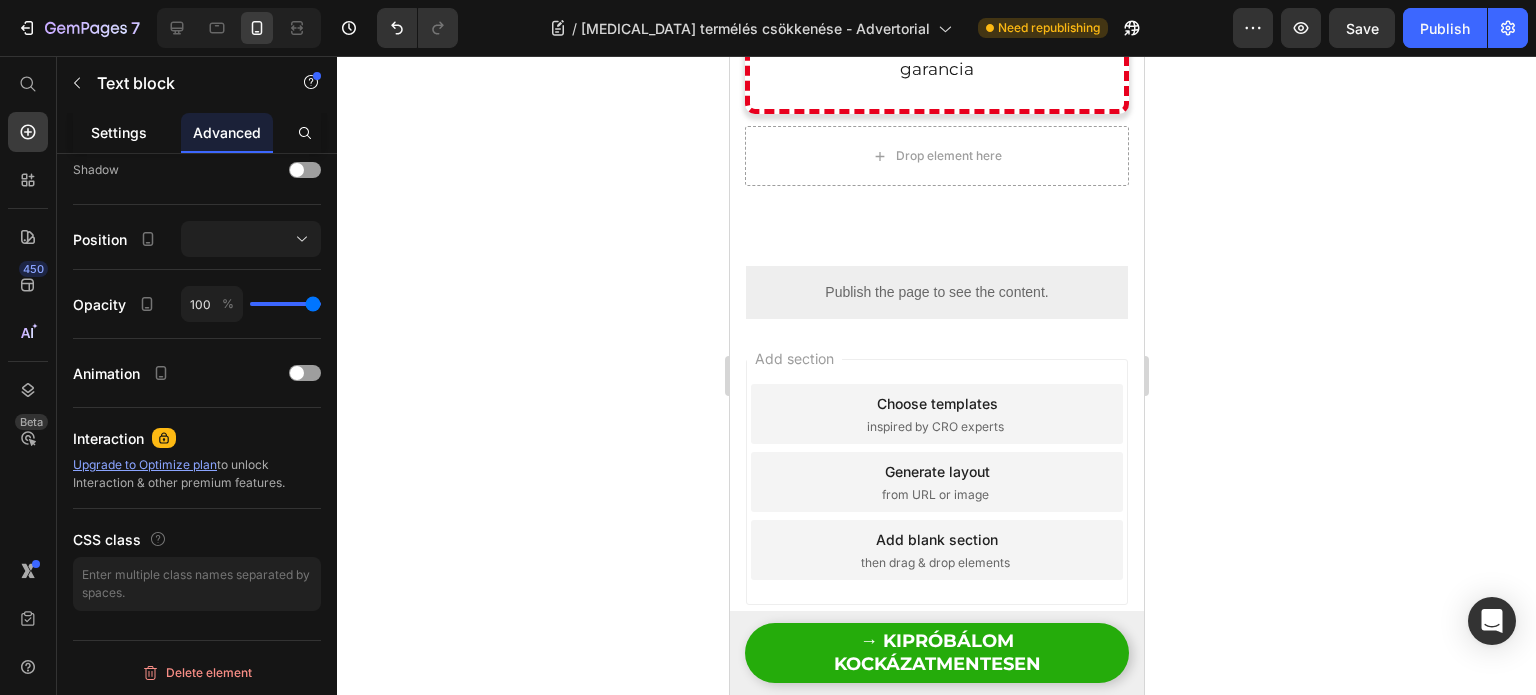click on "Settings" 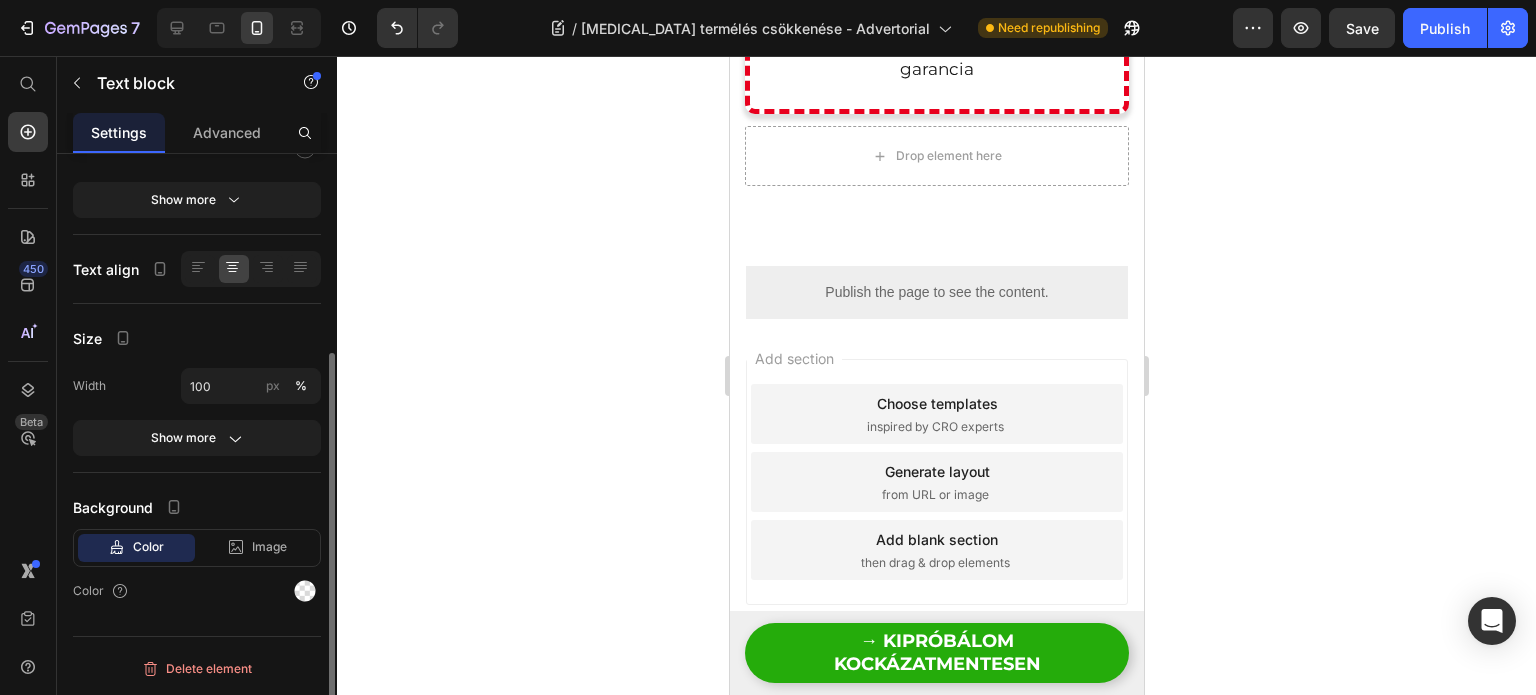 scroll, scrollTop: 0, scrollLeft: 0, axis: both 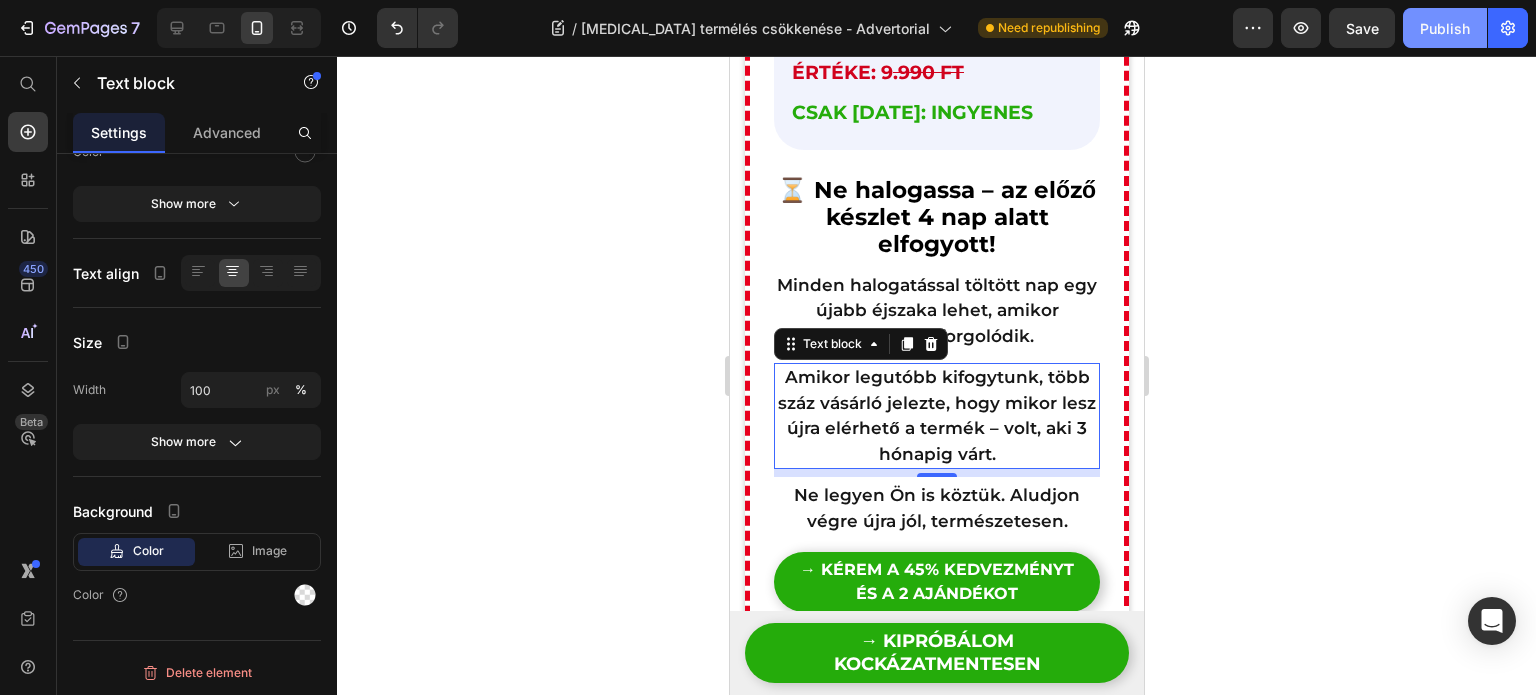 click on "Publish" 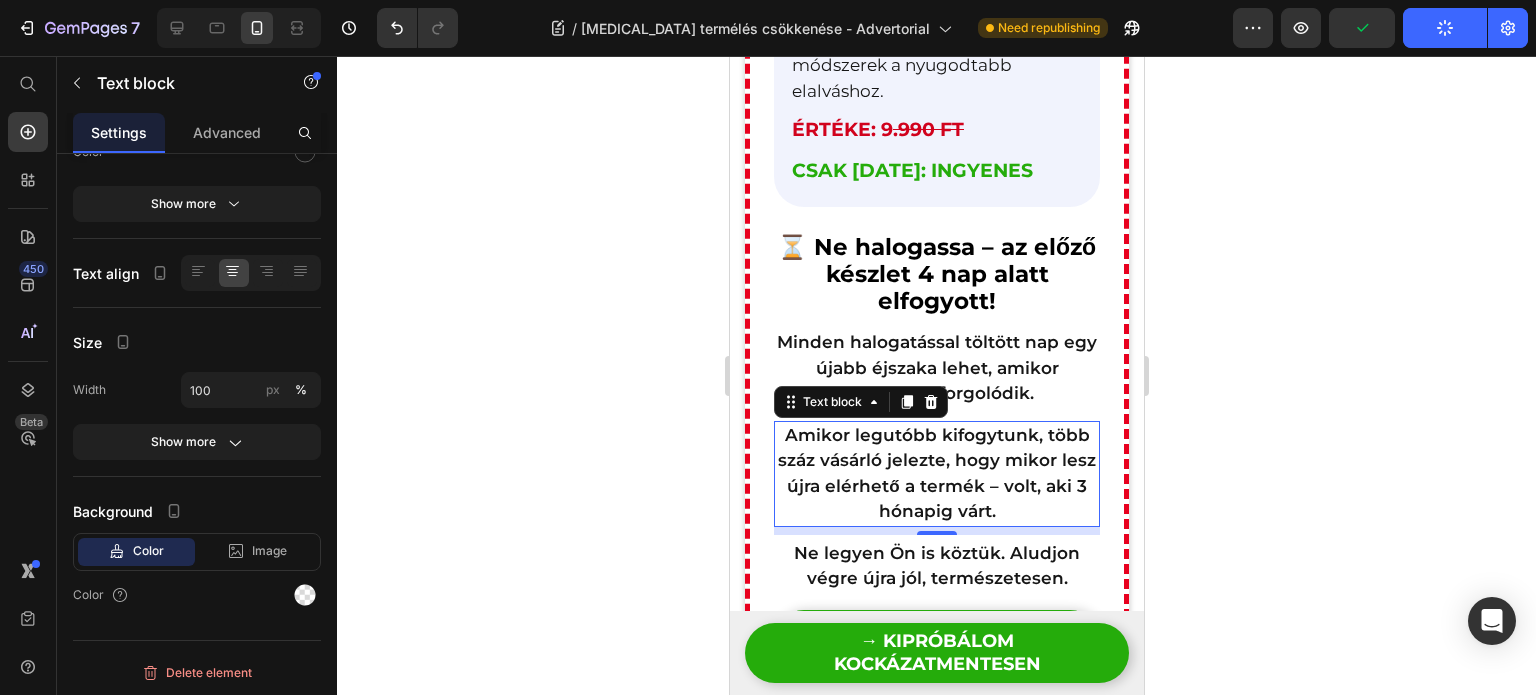 scroll, scrollTop: 5429, scrollLeft: 0, axis: vertical 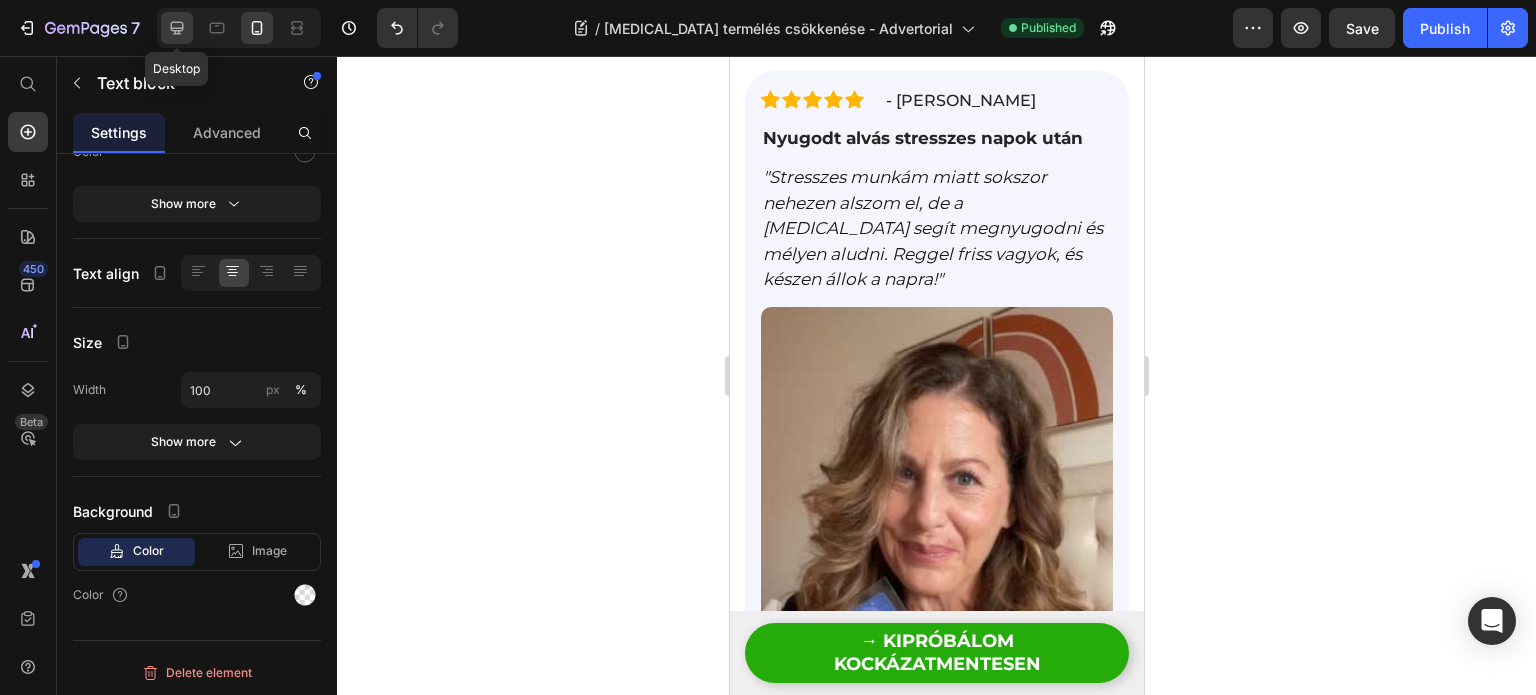 click 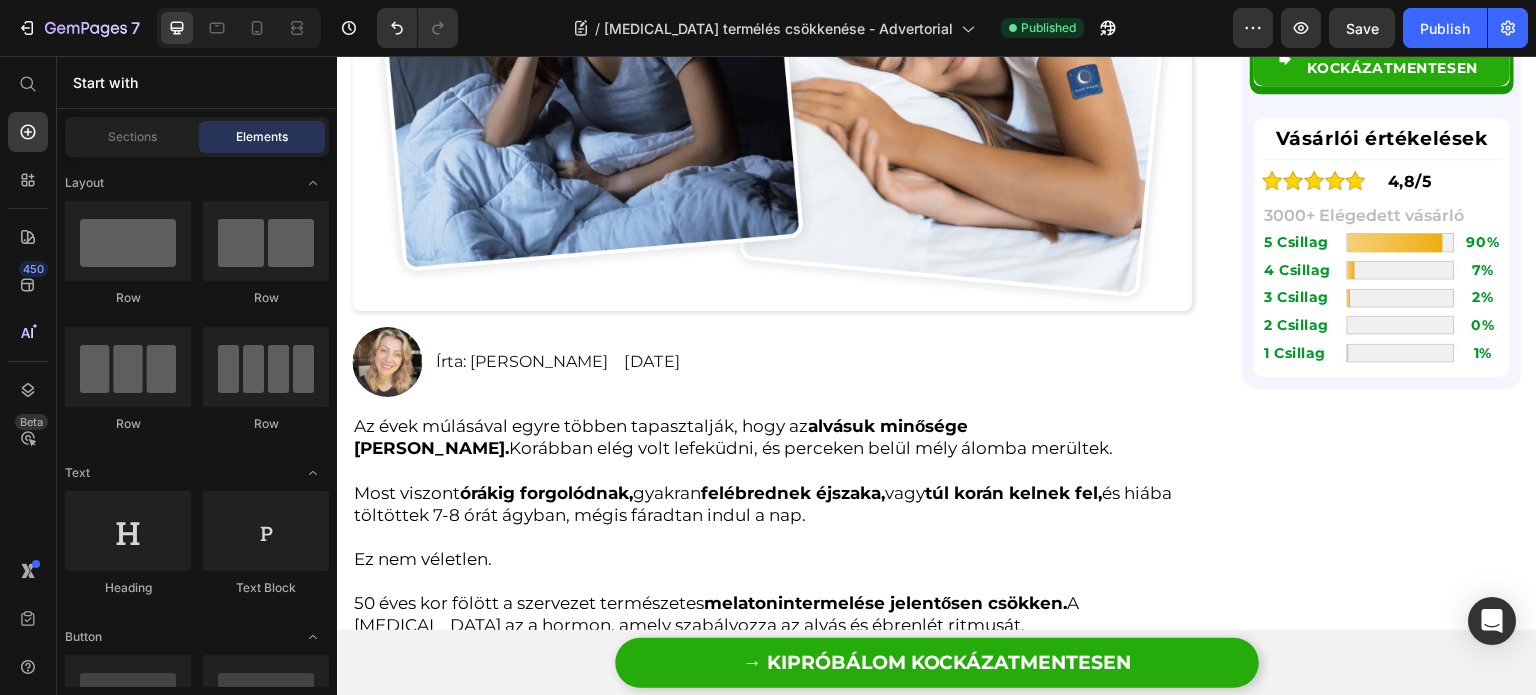 scroll, scrollTop: 0, scrollLeft: 0, axis: both 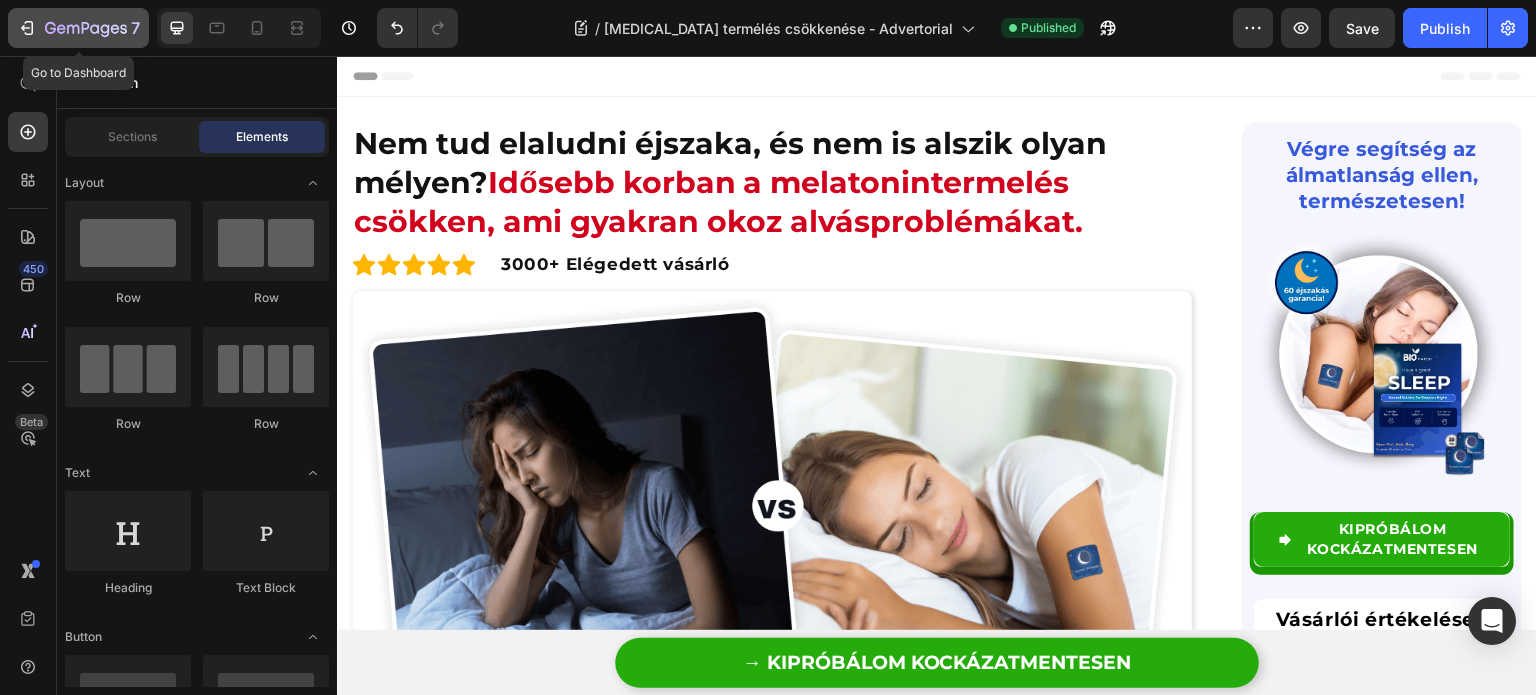 click 